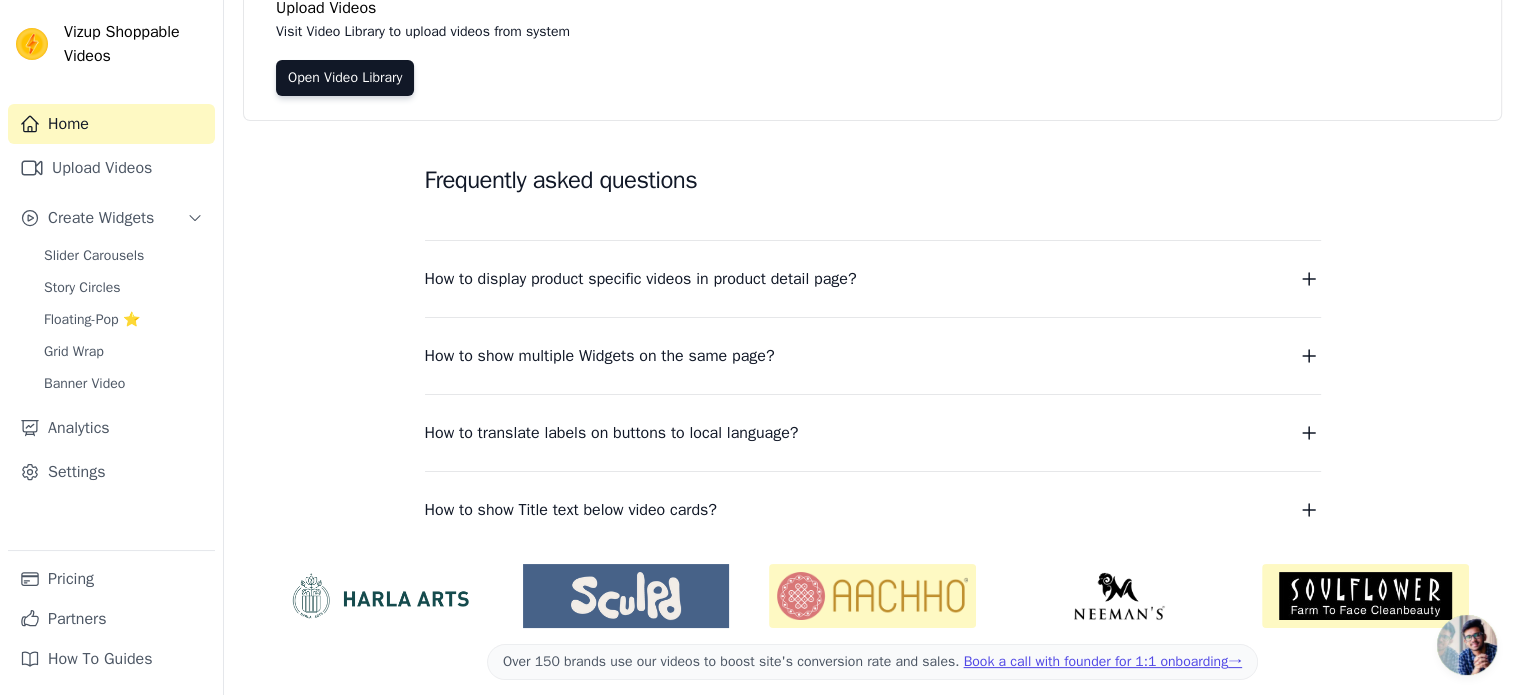 scroll, scrollTop: 256, scrollLeft: 0, axis: vertical 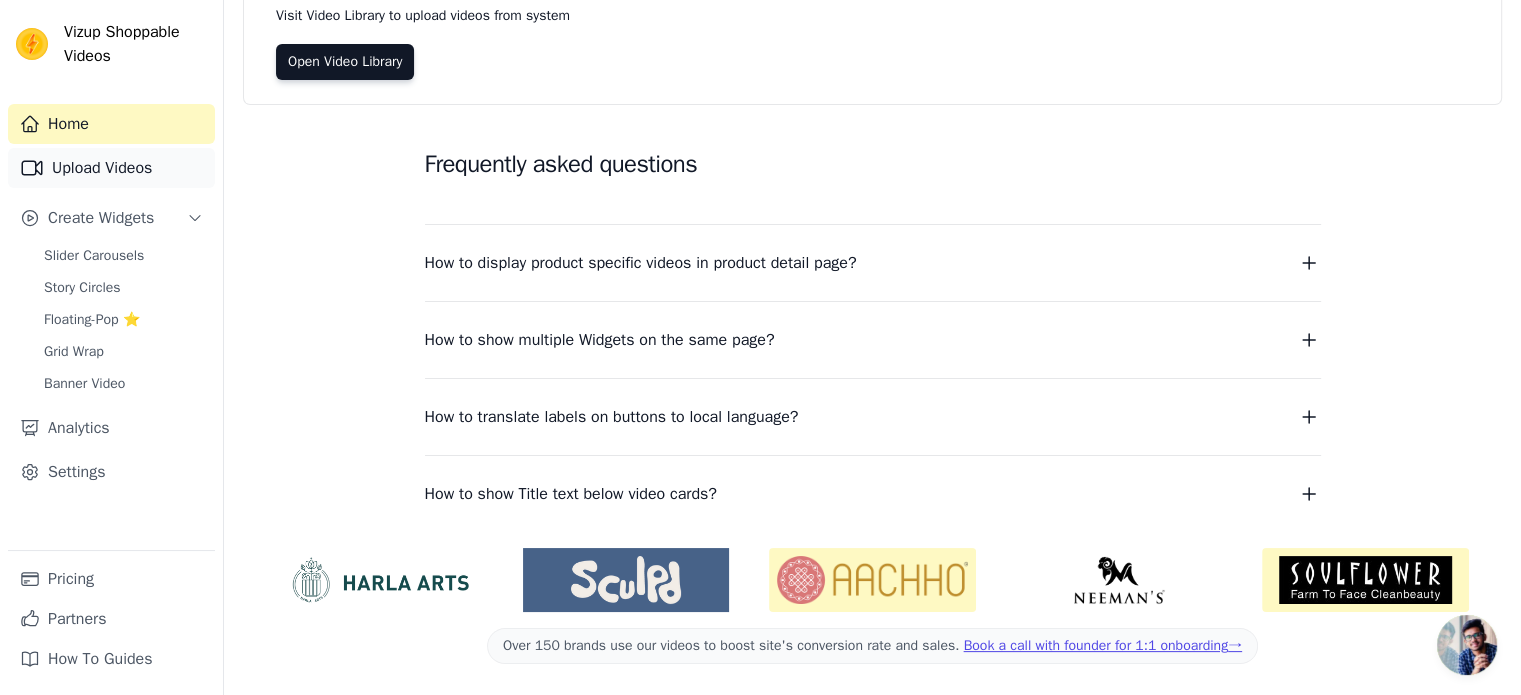 click on "Upload Videos" at bounding box center (111, 168) 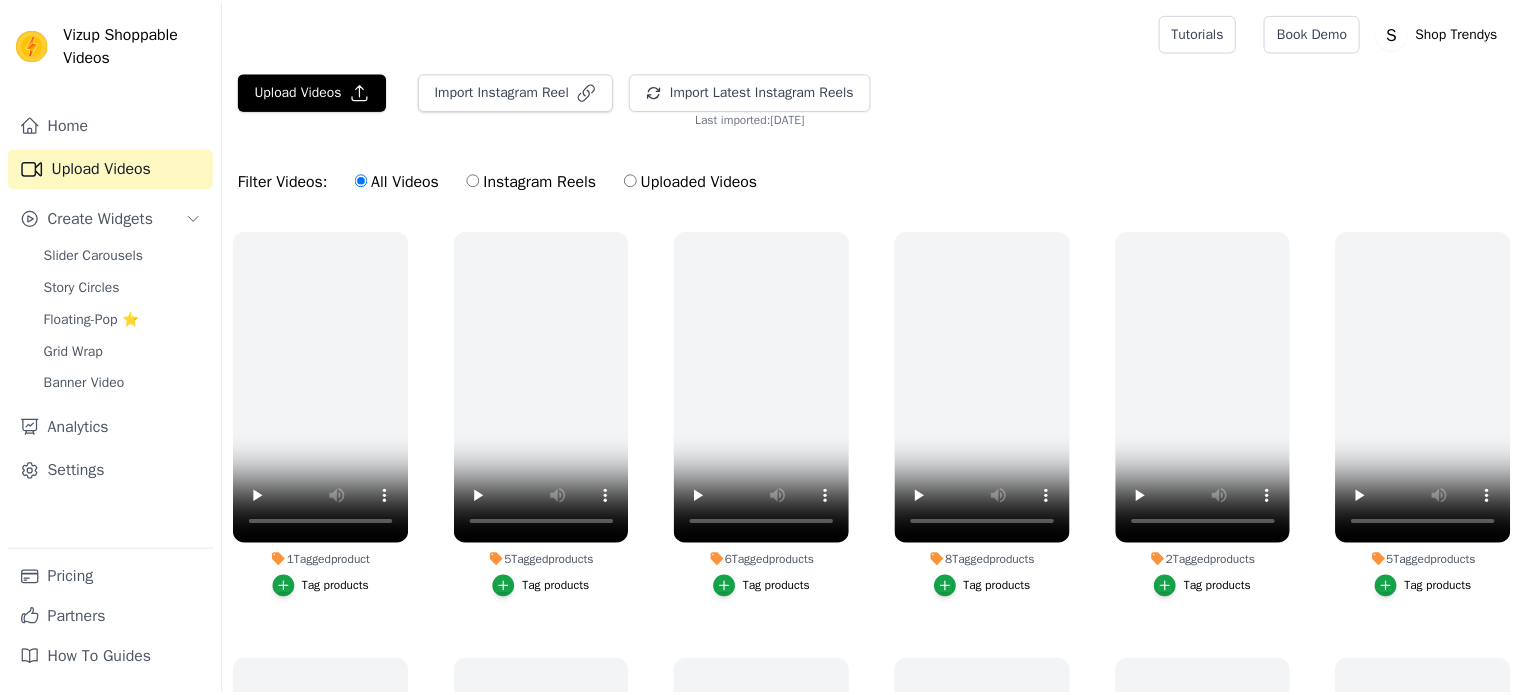 scroll, scrollTop: 0, scrollLeft: 0, axis: both 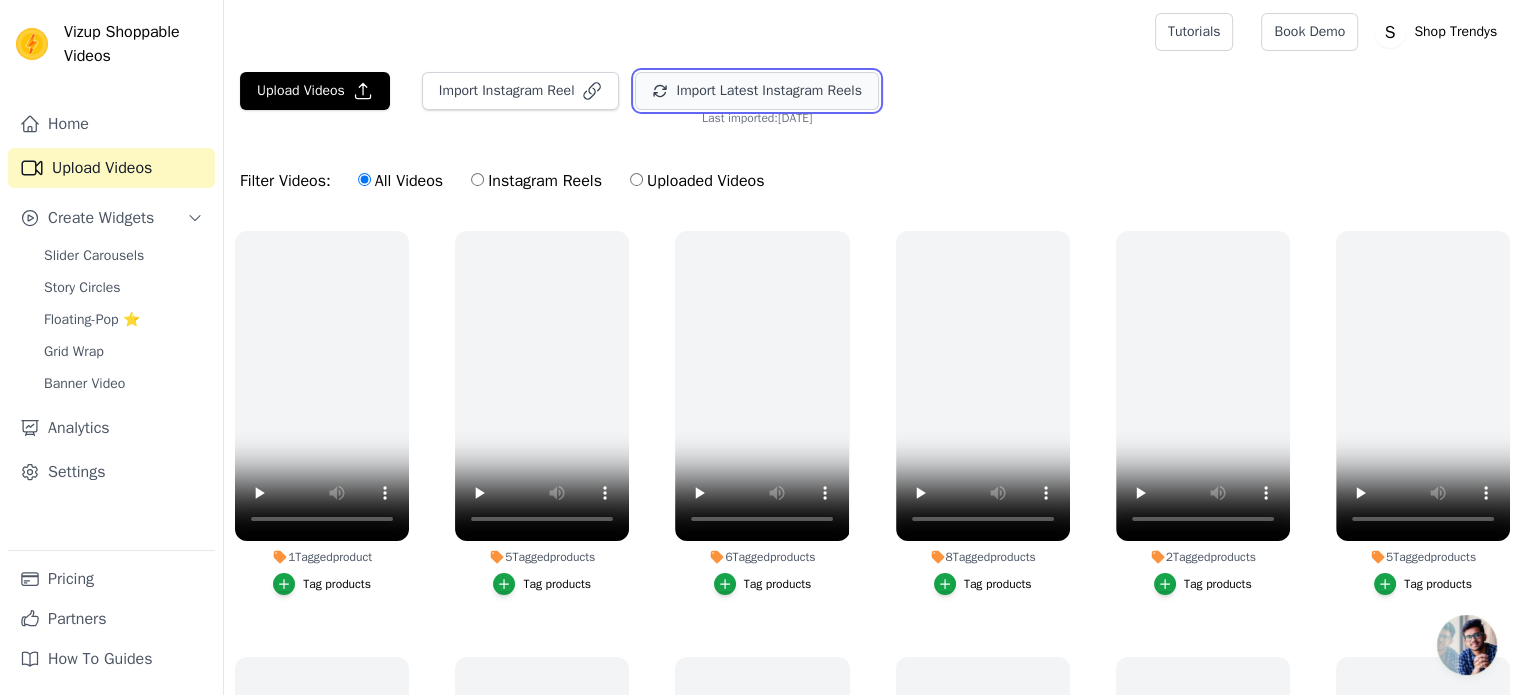 click on "Import Latest Instagram Reels" at bounding box center [756, 91] 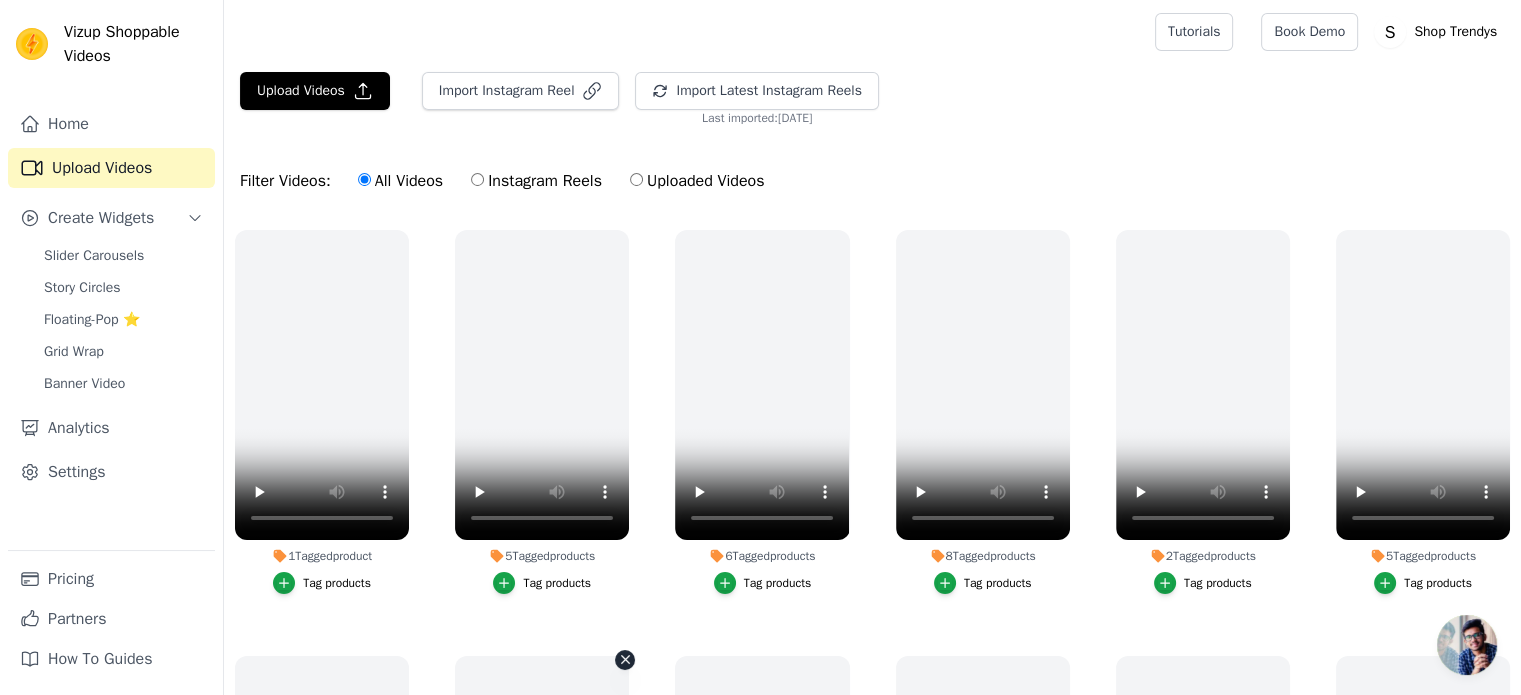 scroll, scrollTop: 0, scrollLeft: 0, axis: both 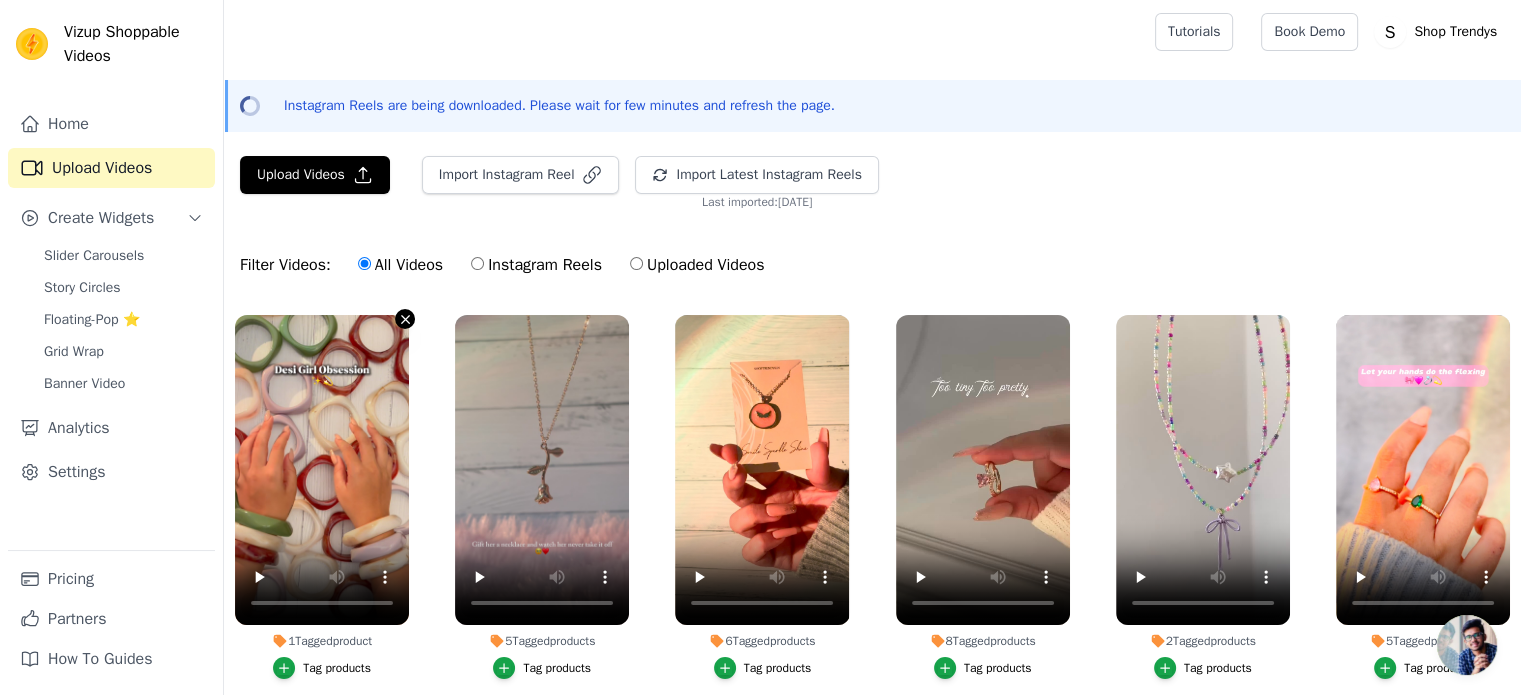 click 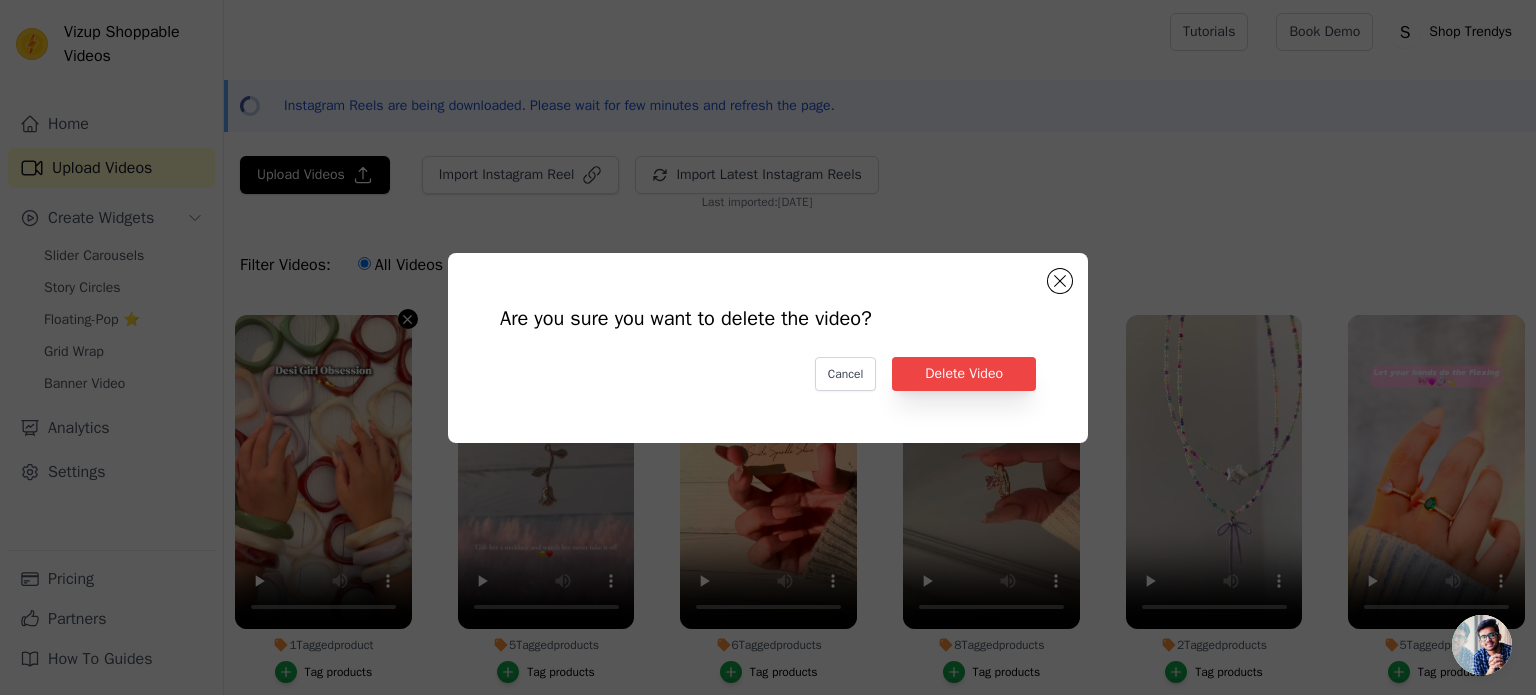 click on "Are you sure you want to delete the video?   Cancel   Delete Video" at bounding box center [768, 348] 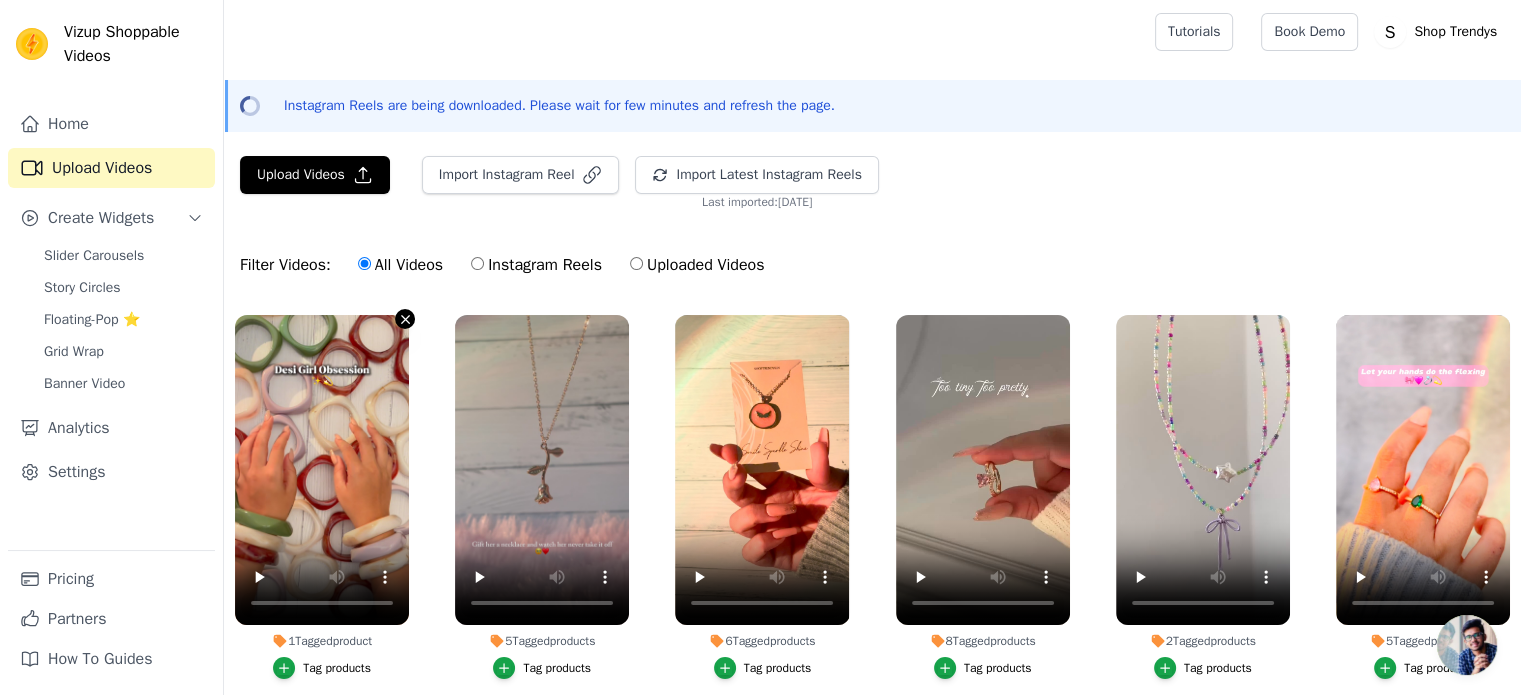 click 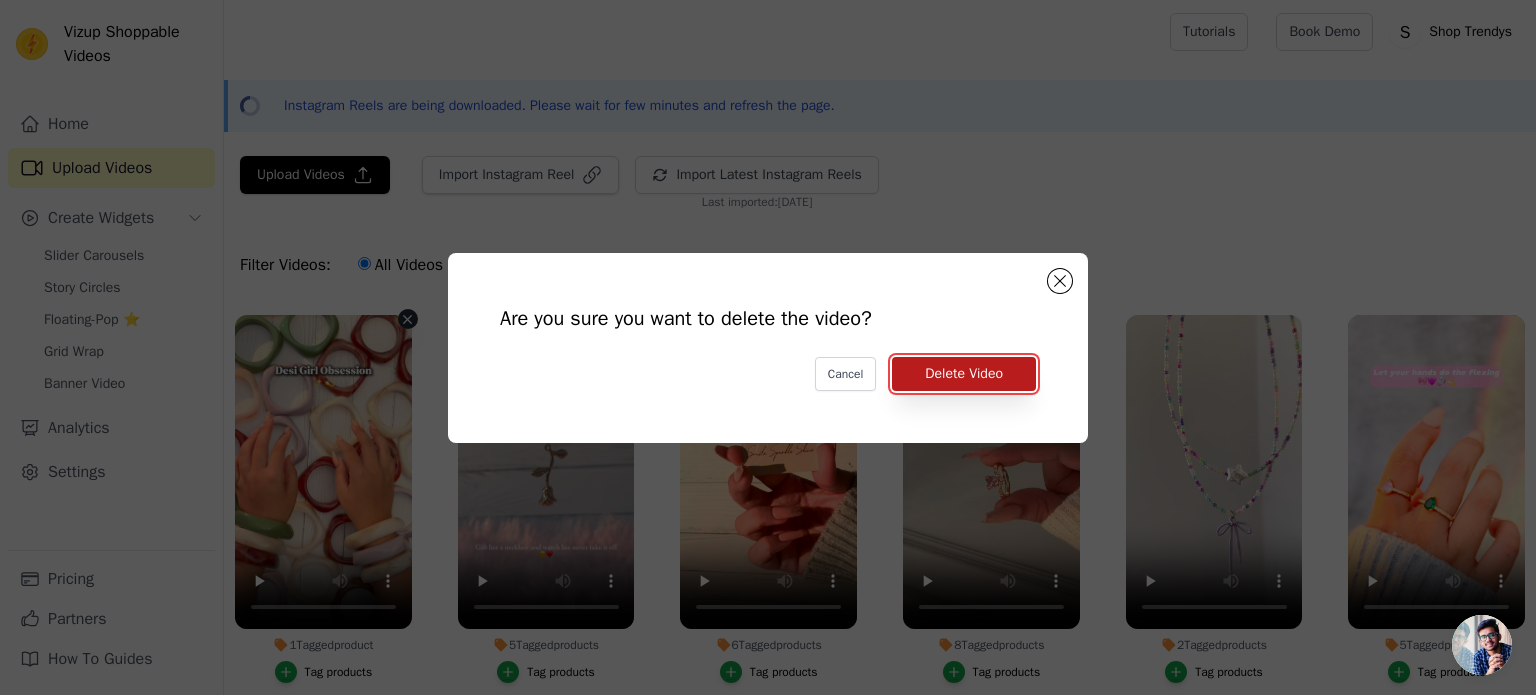 click on "Delete Video" at bounding box center [964, 374] 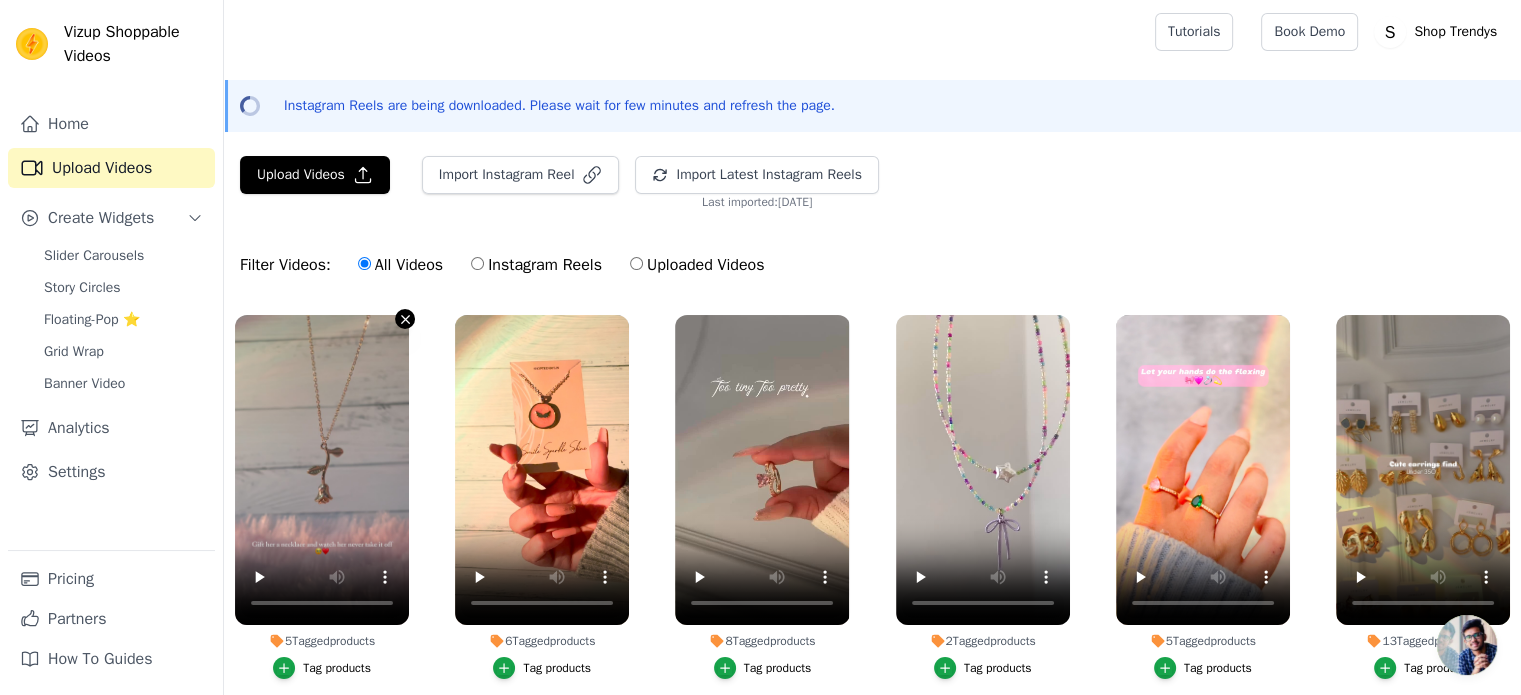 click 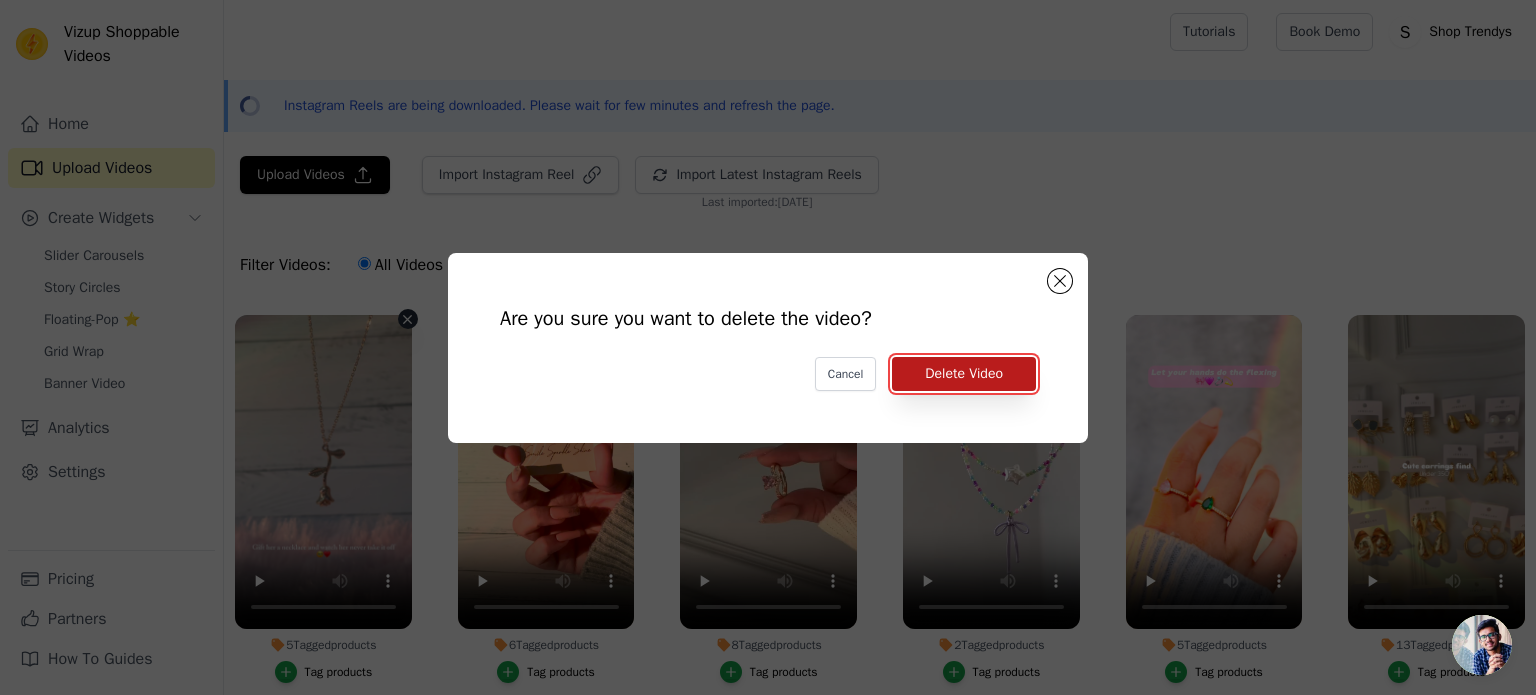 click on "Delete Video" at bounding box center (964, 374) 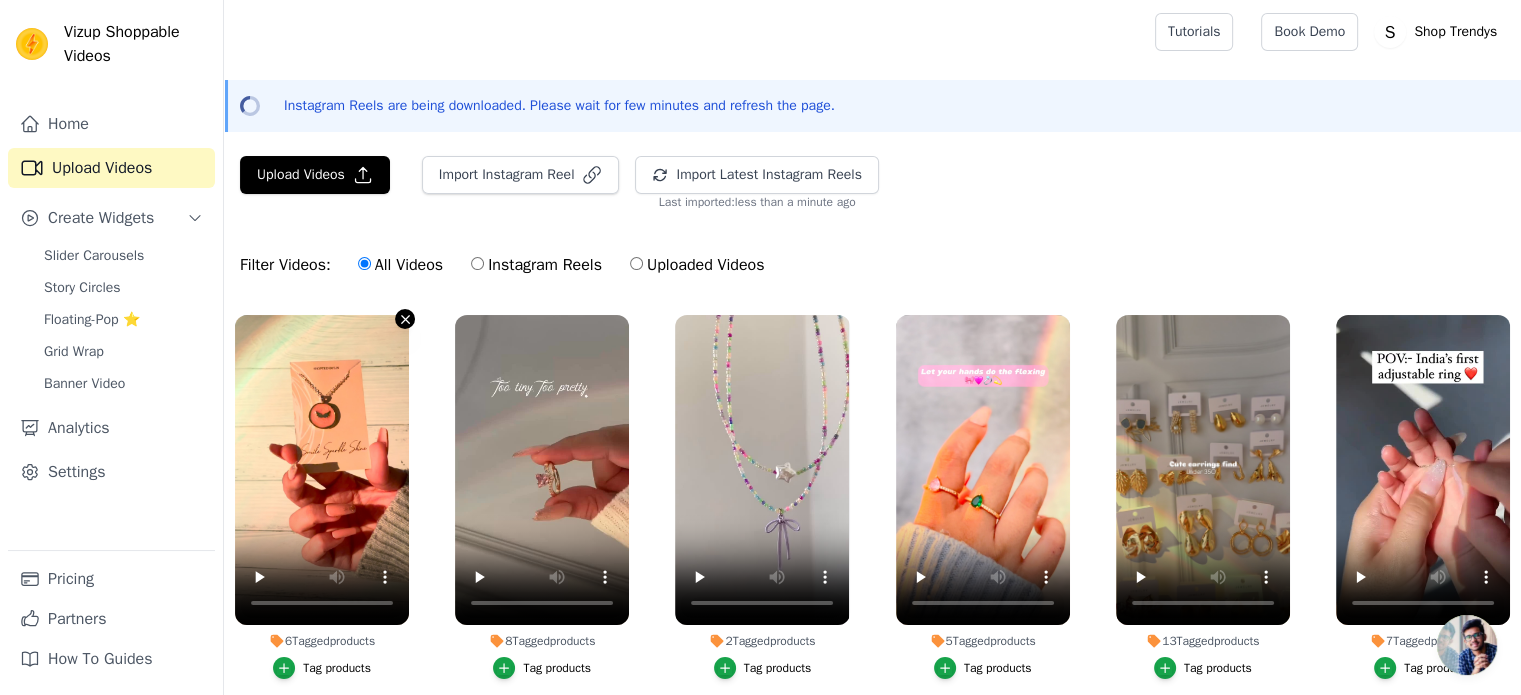 click 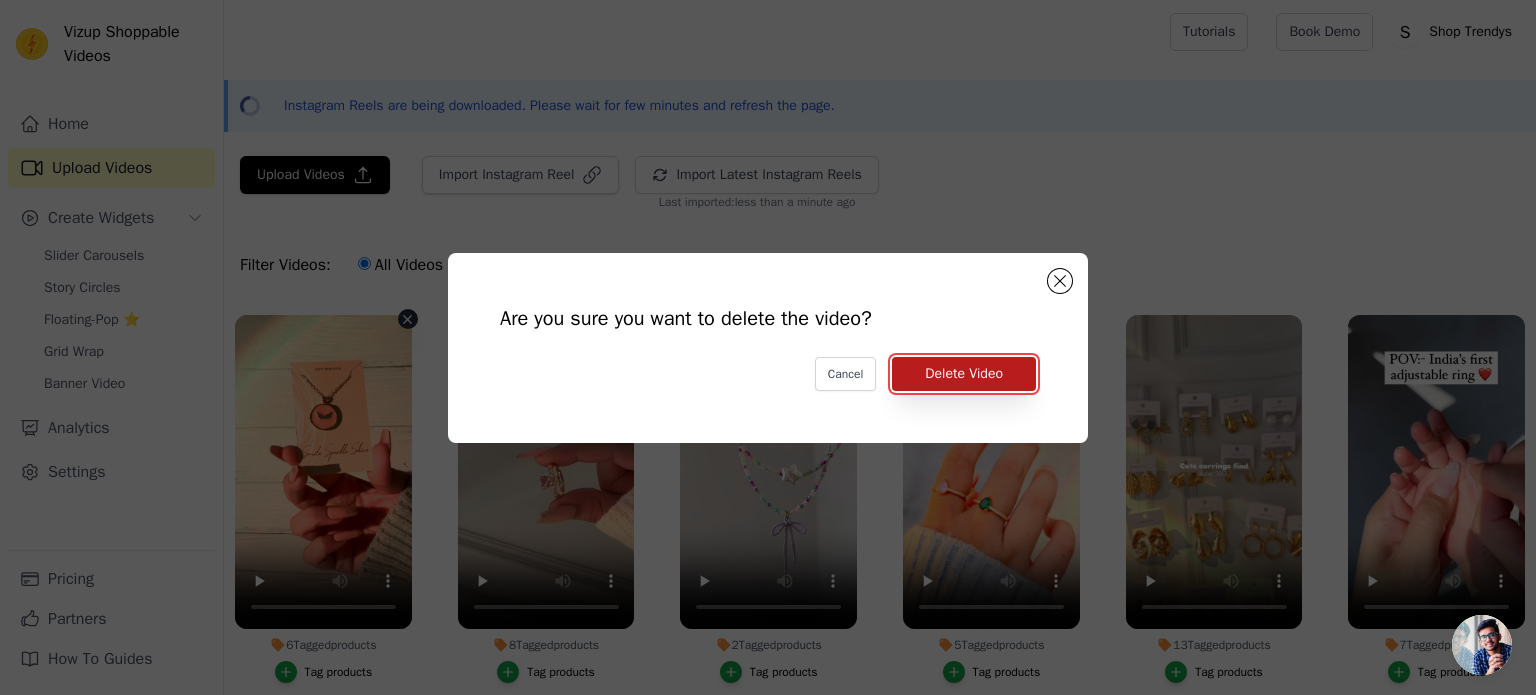 click on "Delete Video" at bounding box center [964, 374] 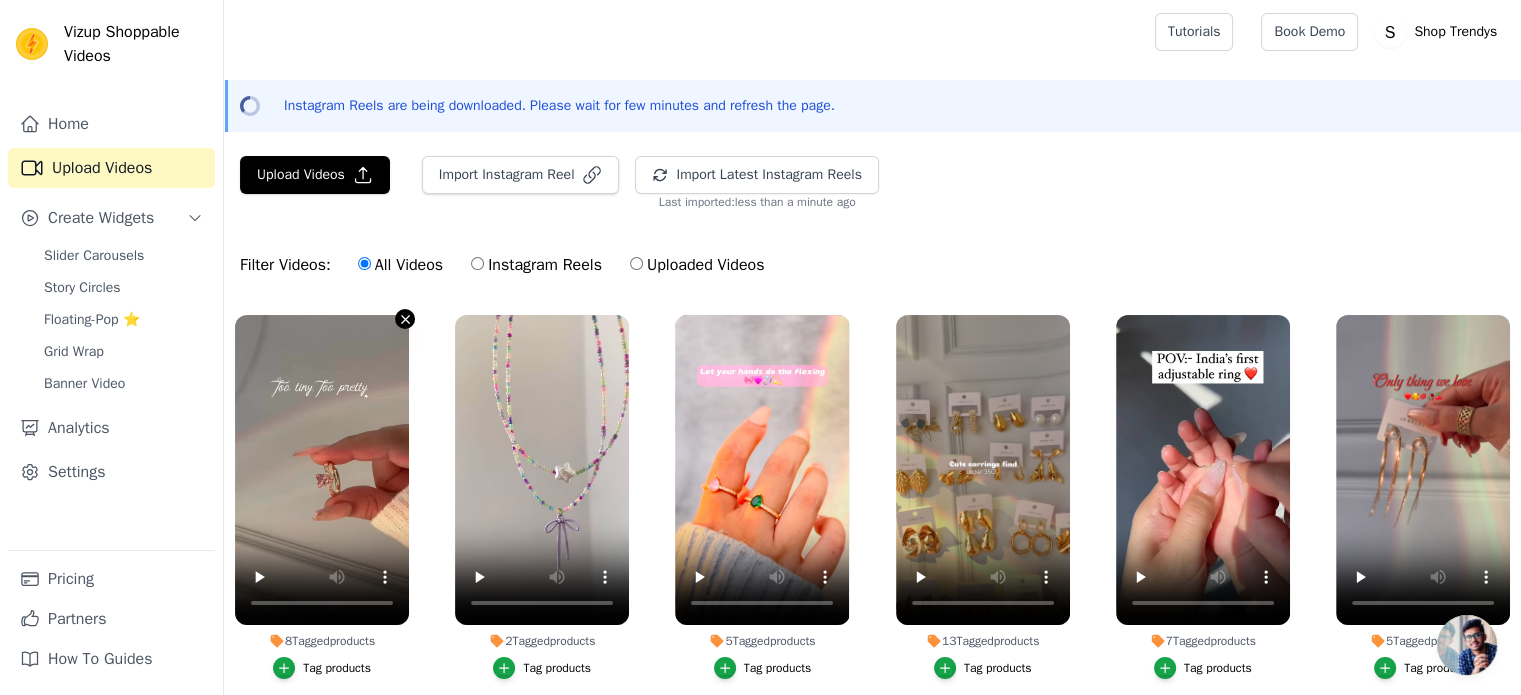 click 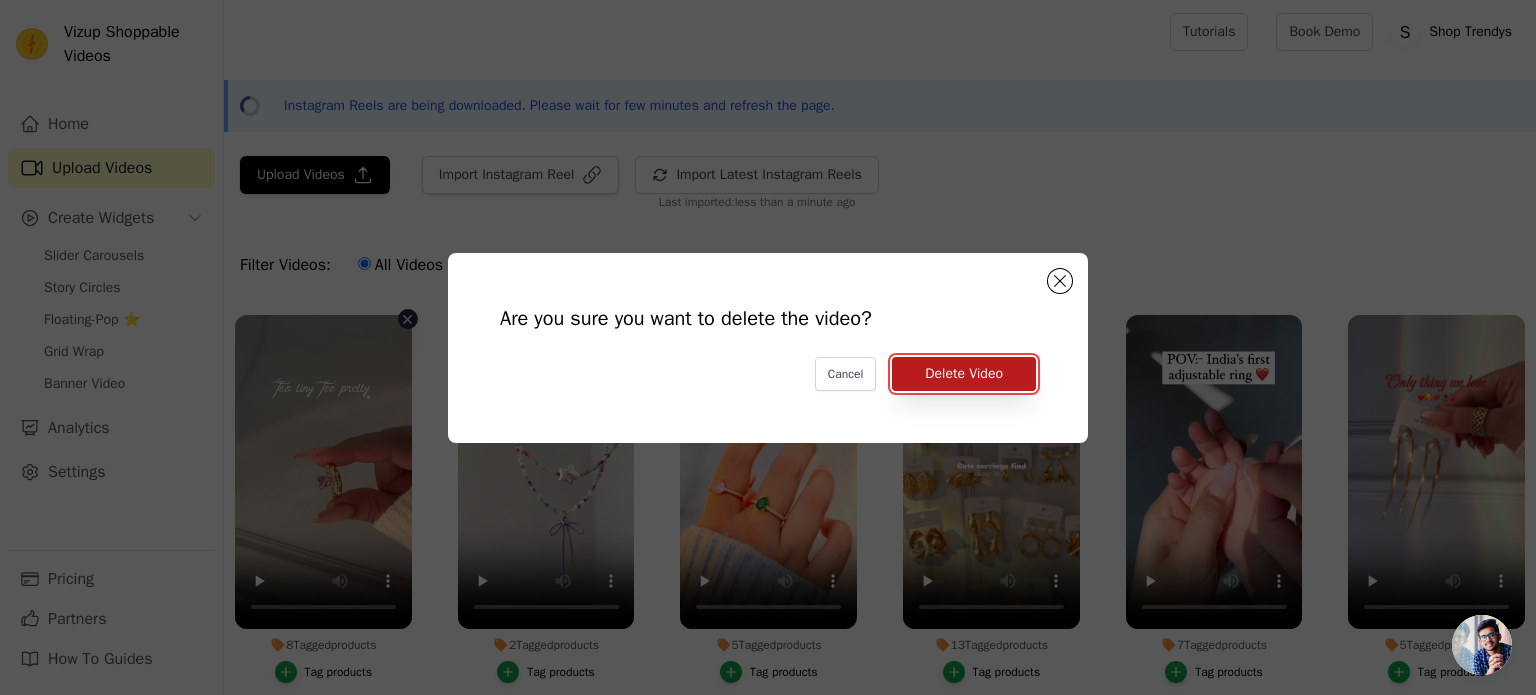 click on "Delete Video" at bounding box center [964, 374] 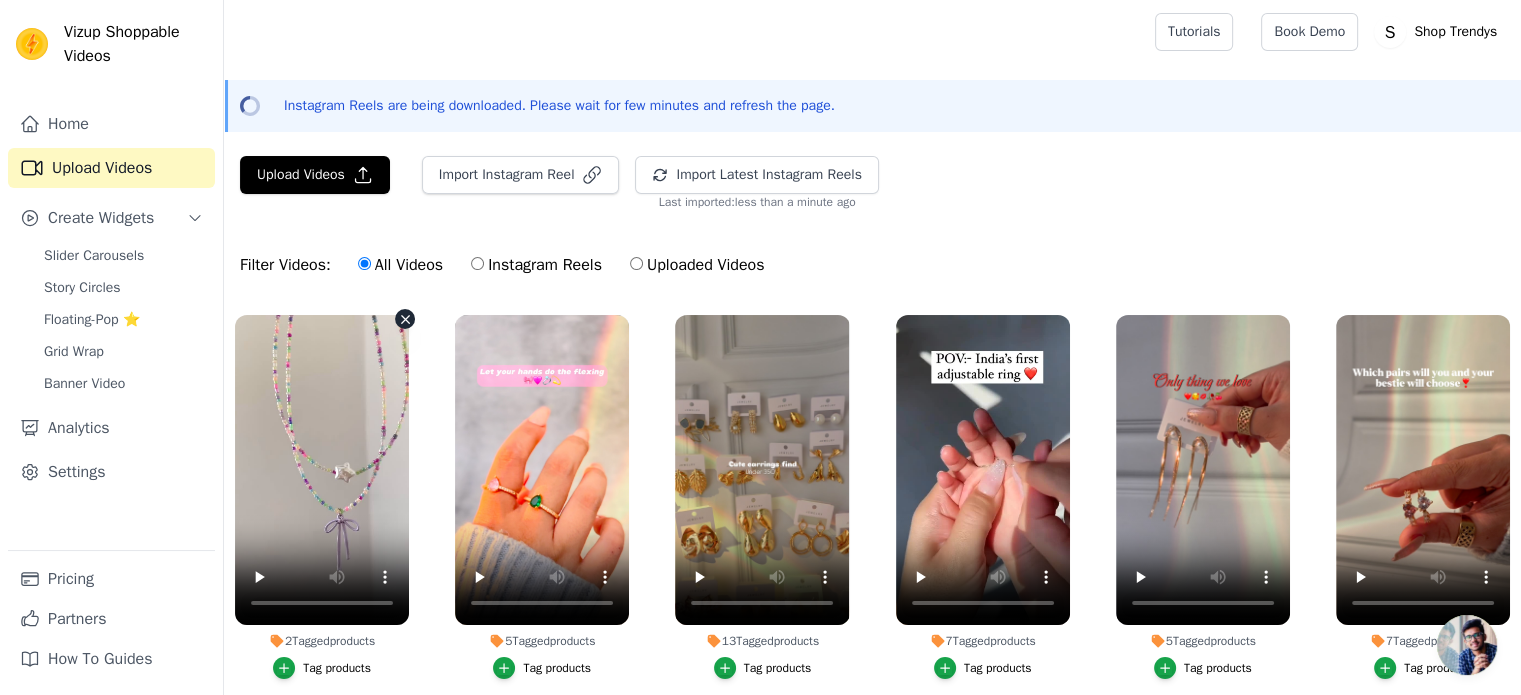 click 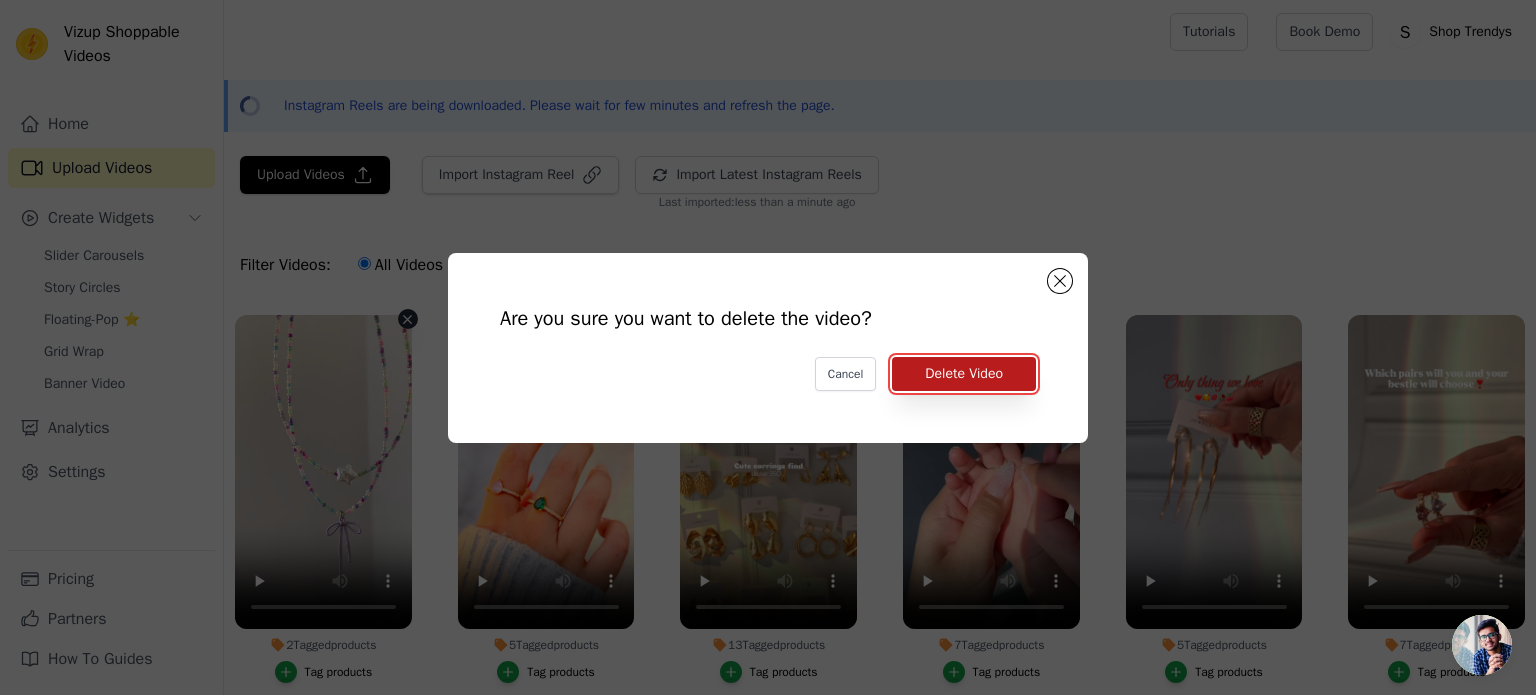 click on "Delete Video" at bounding box center (964, 374) 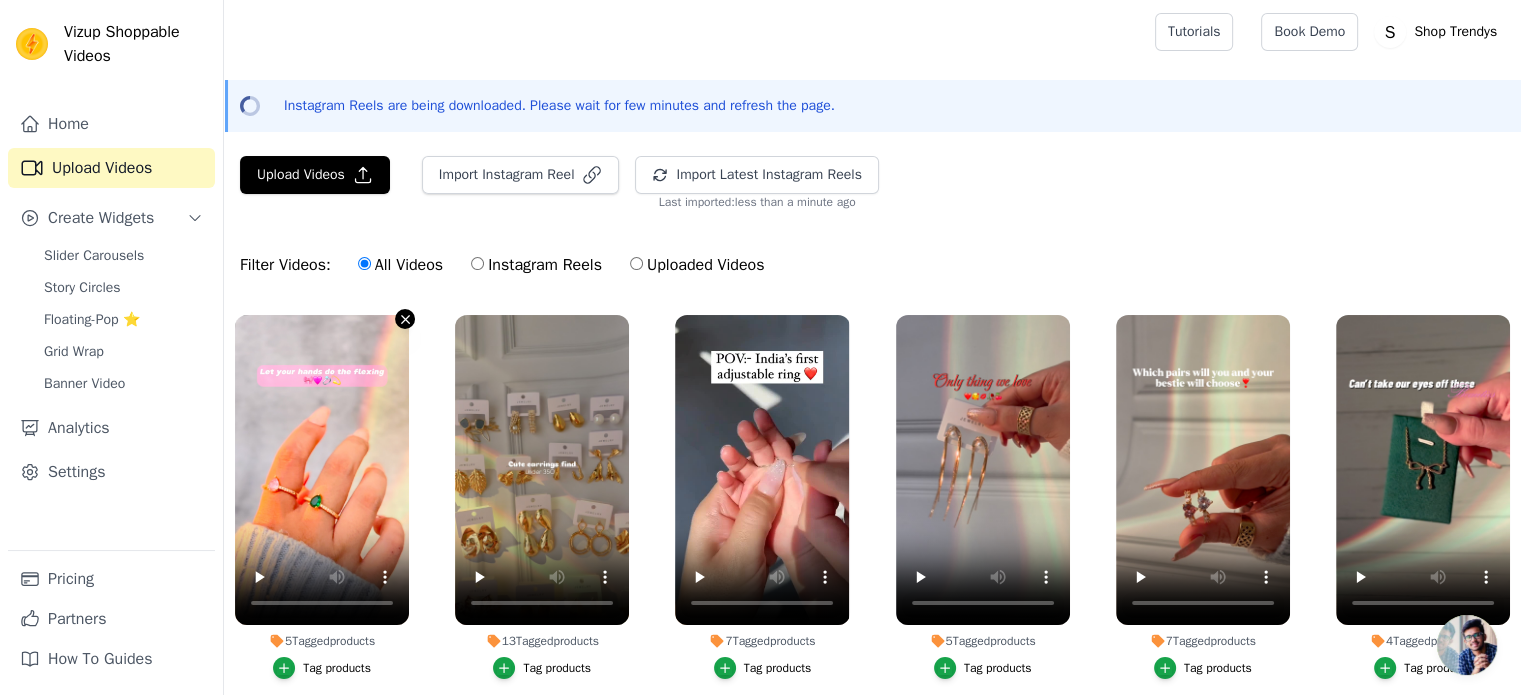 click 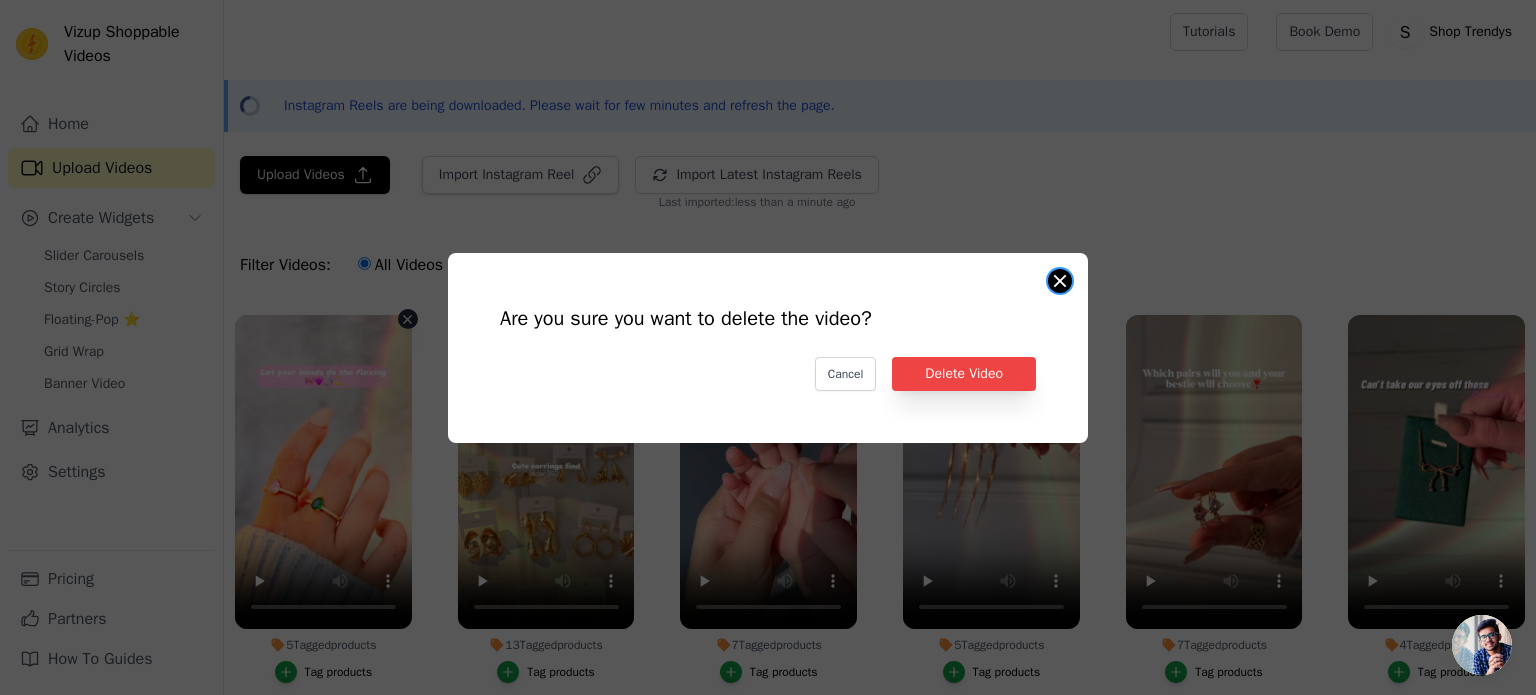 click on "Are you sure you want to delete the video?   Cancel   Delete Video" at bounding box center [768, 348] 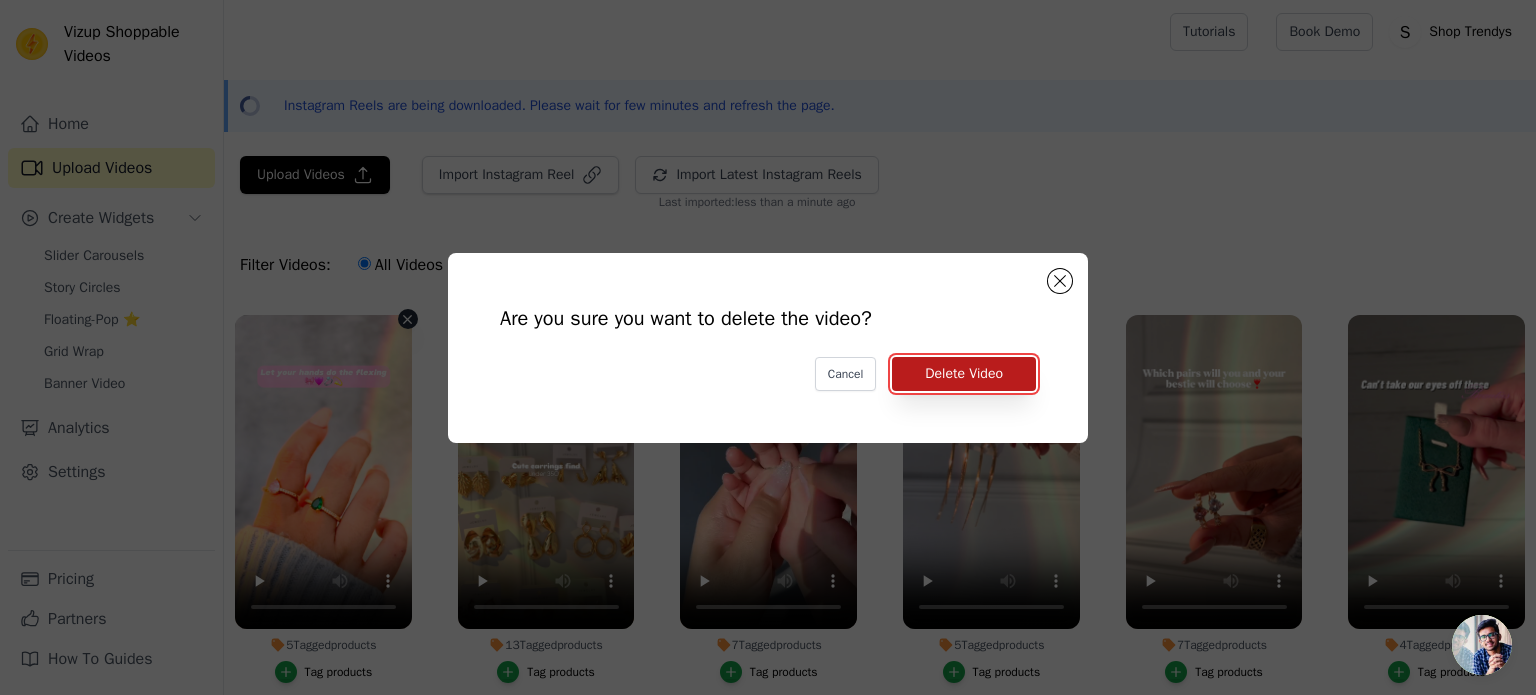 click on "Delete Video" at bounding box center (964, 374) 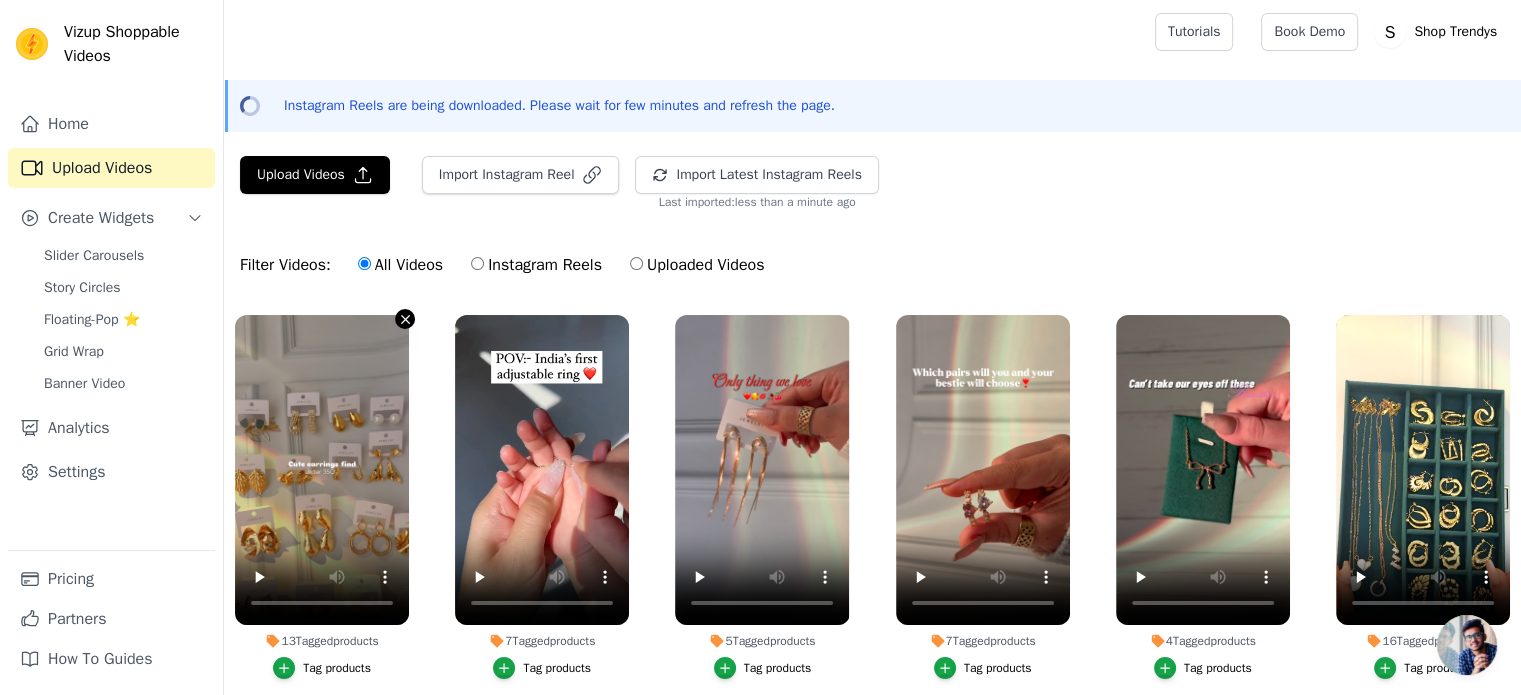 click 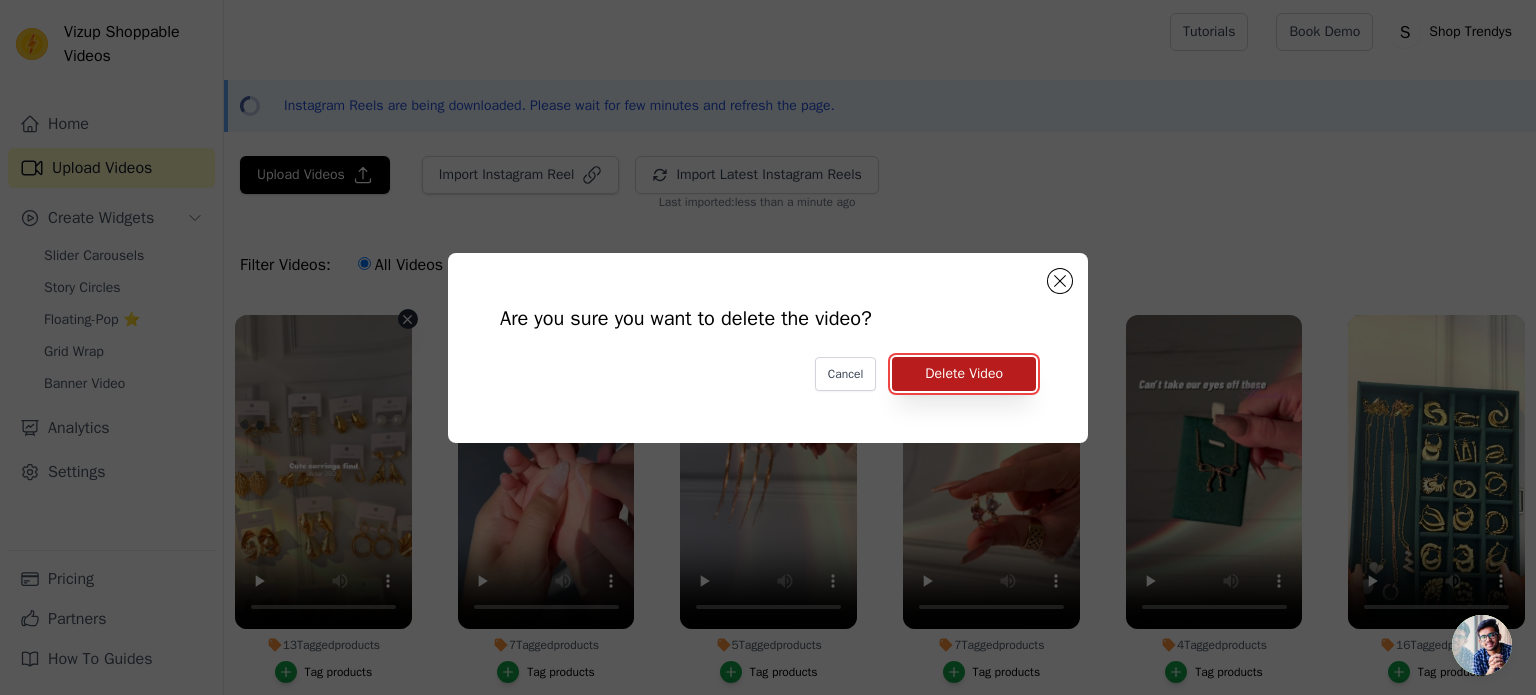click on "Delete Video" at bounding box center [964, 374] 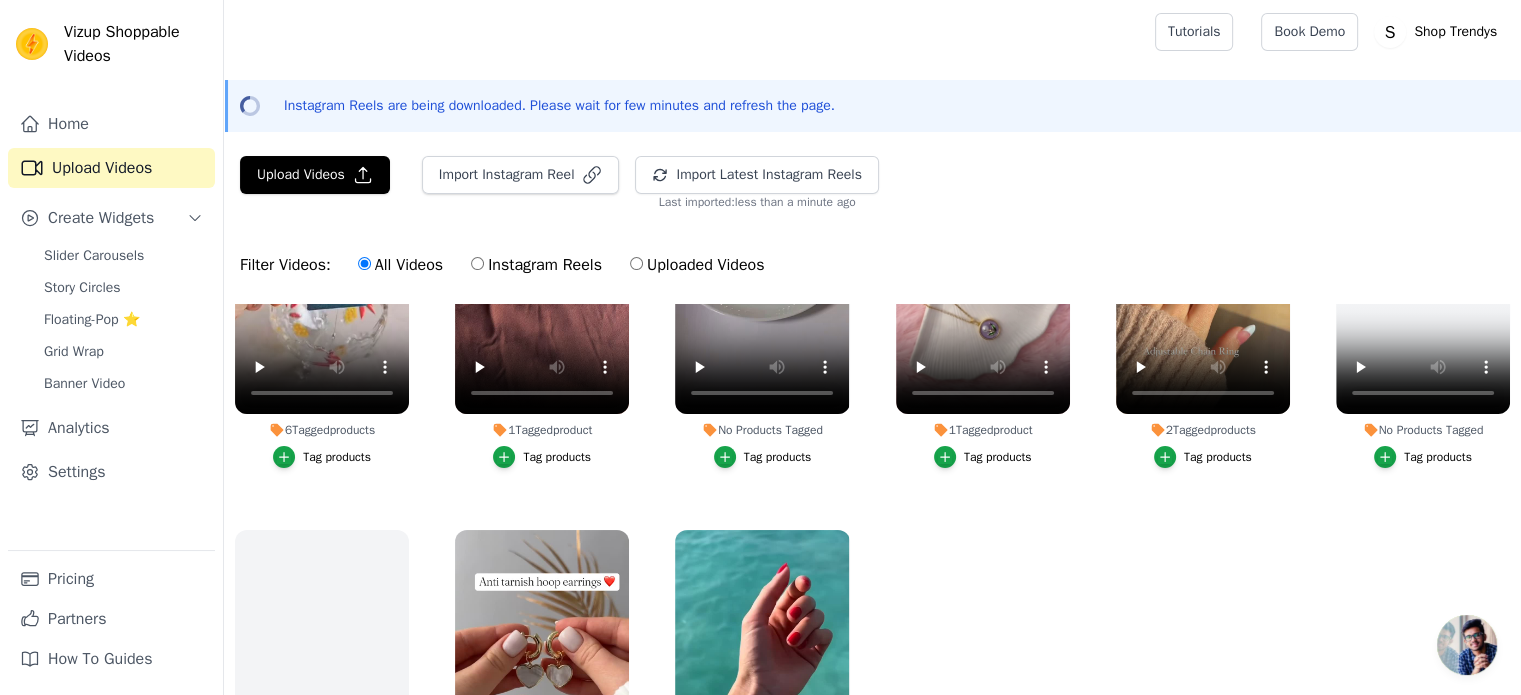 scroll, scrollTop: 648, scrollLeft: 0, axis: vertical 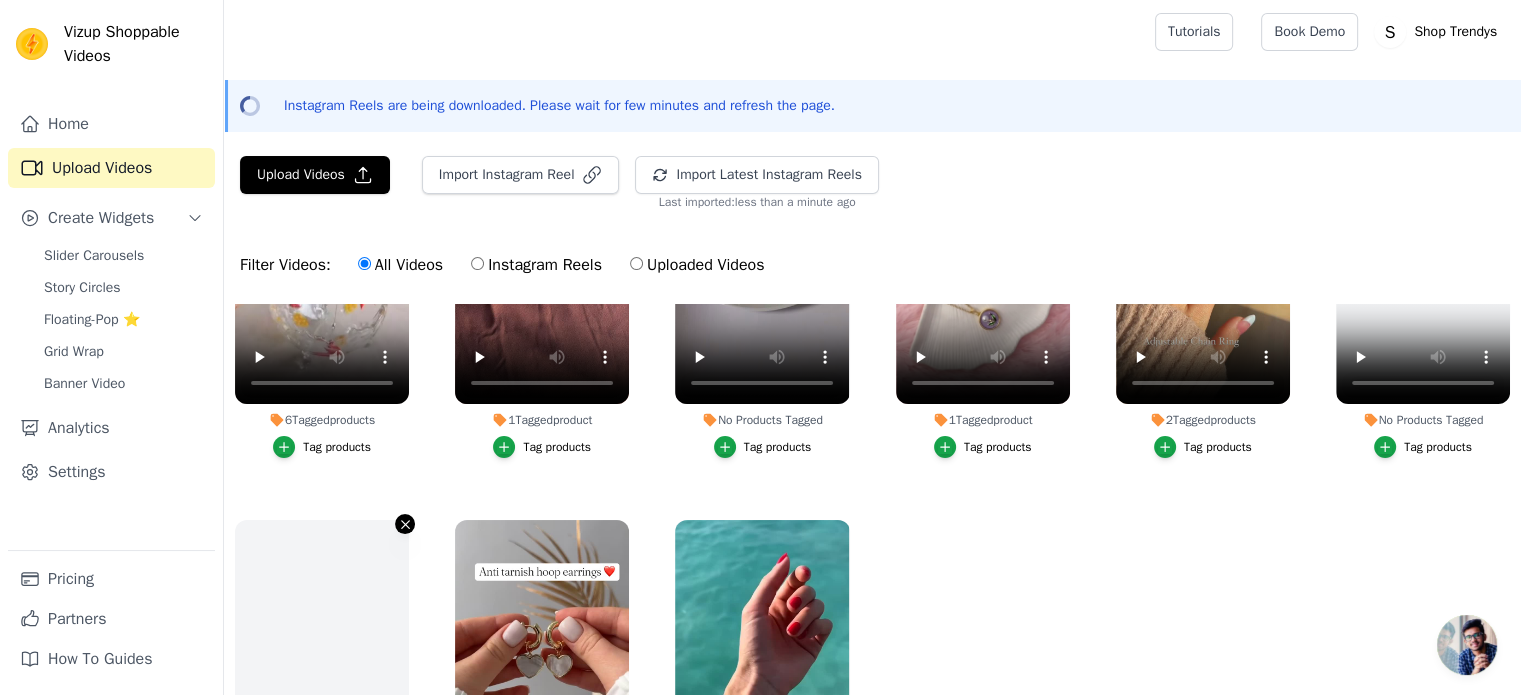 click 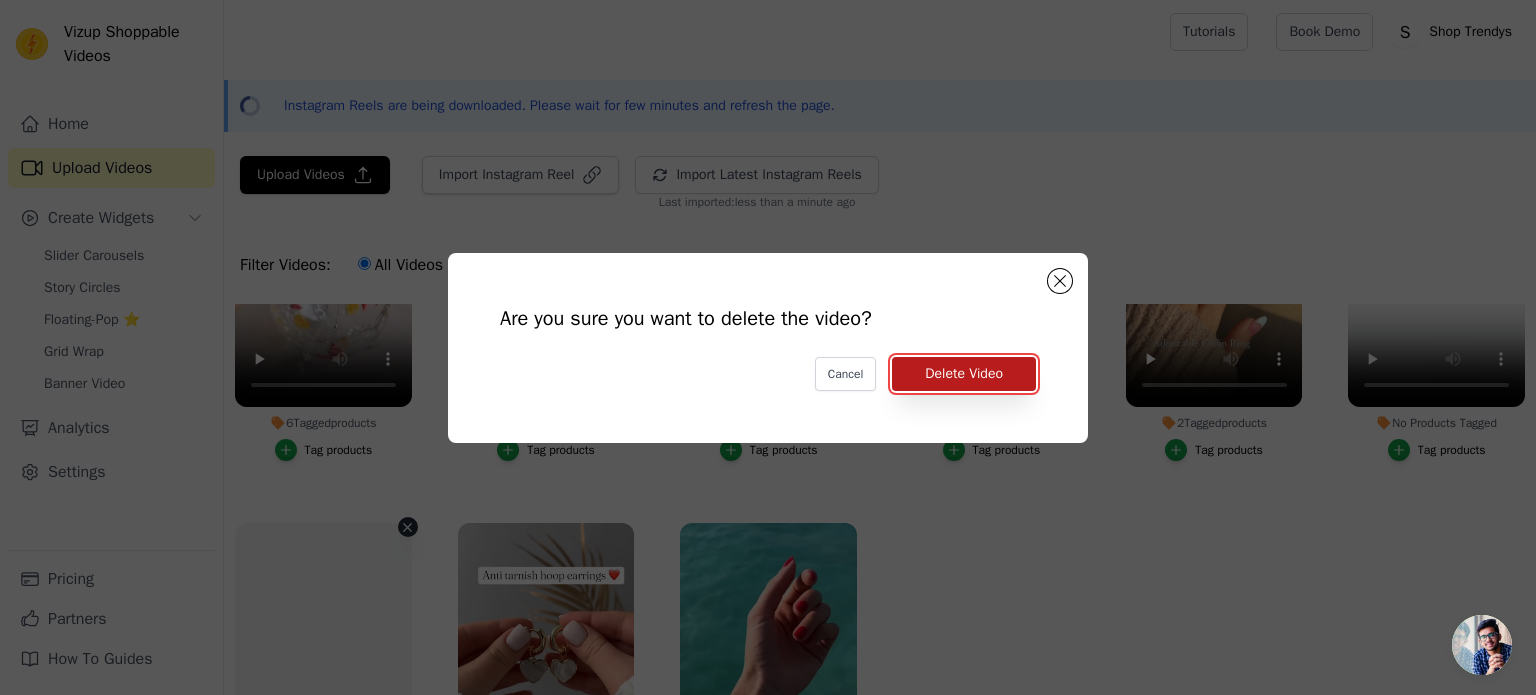 click on "Delete Video" at bounding box center [964, 374] 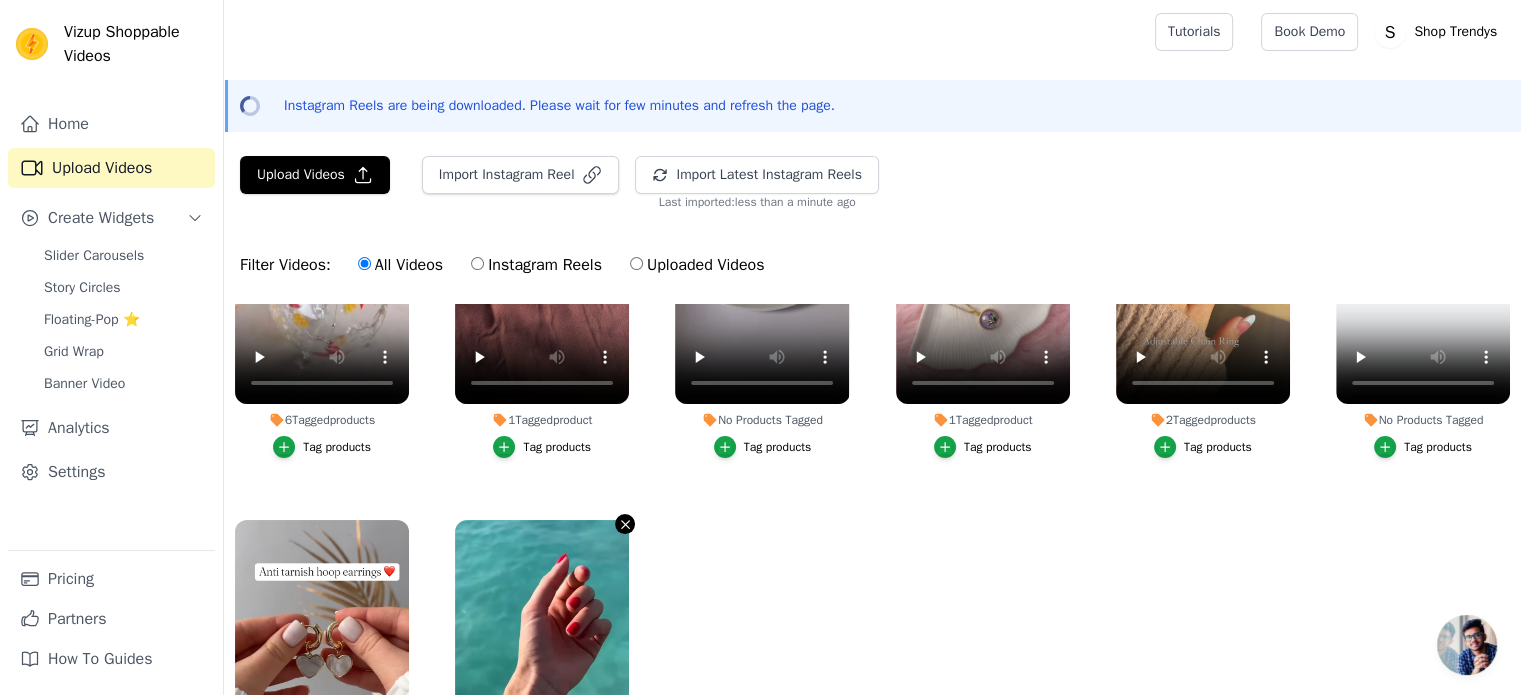 click 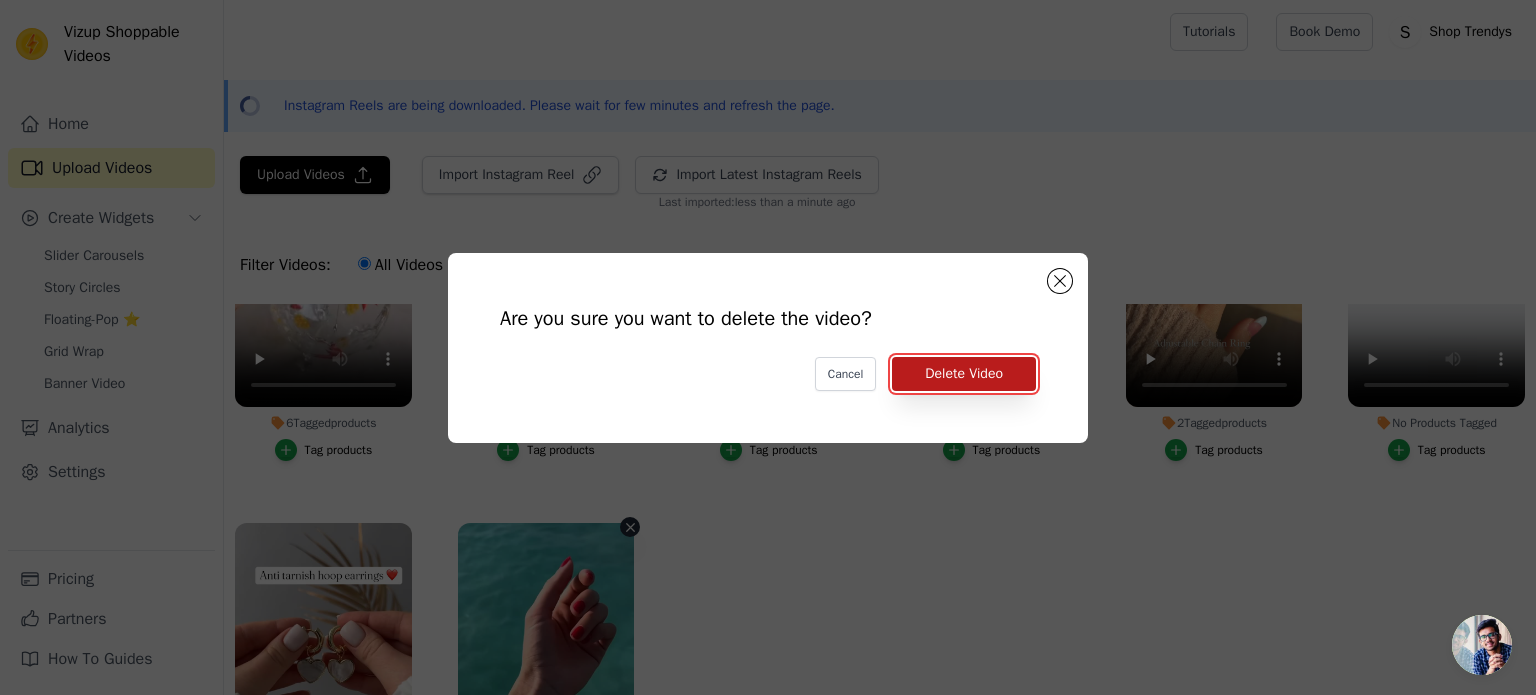 click on "Delete Video" at bounding box center [964, 374] 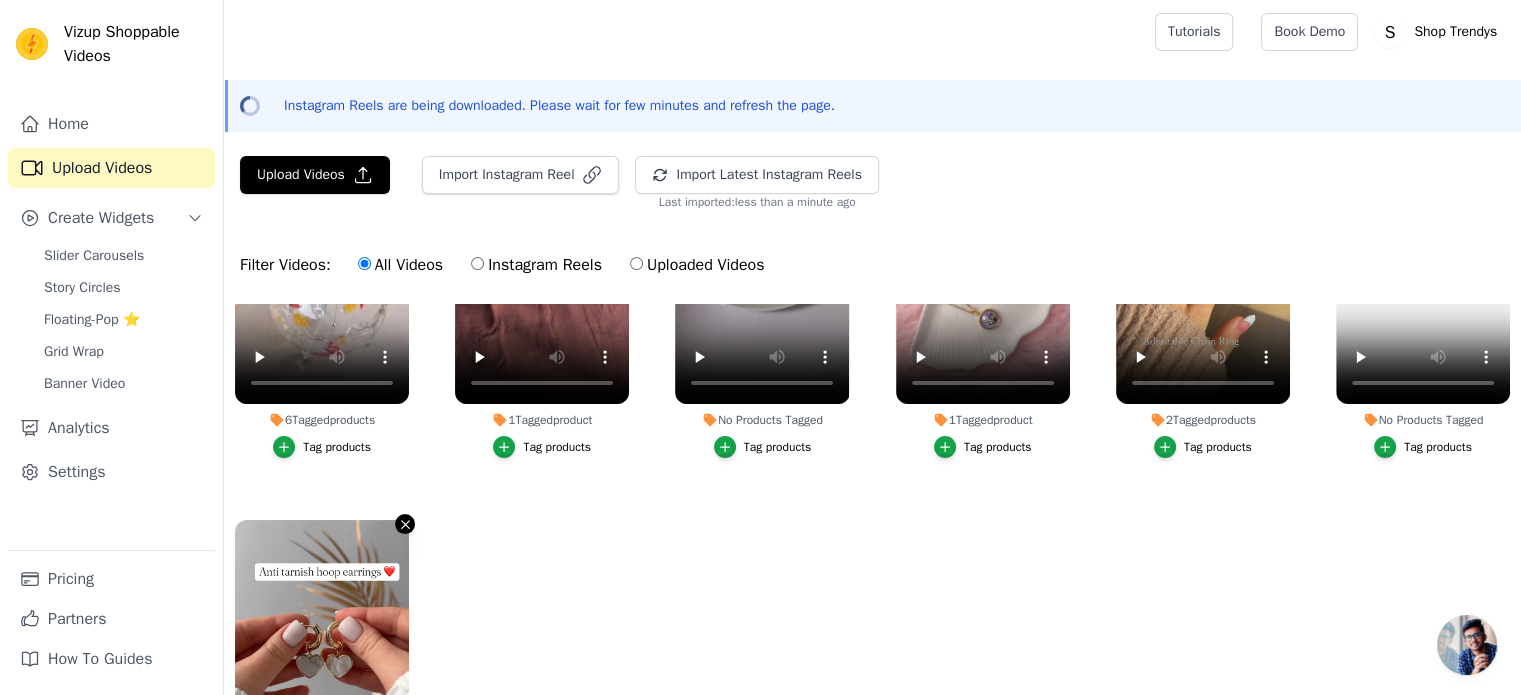 click 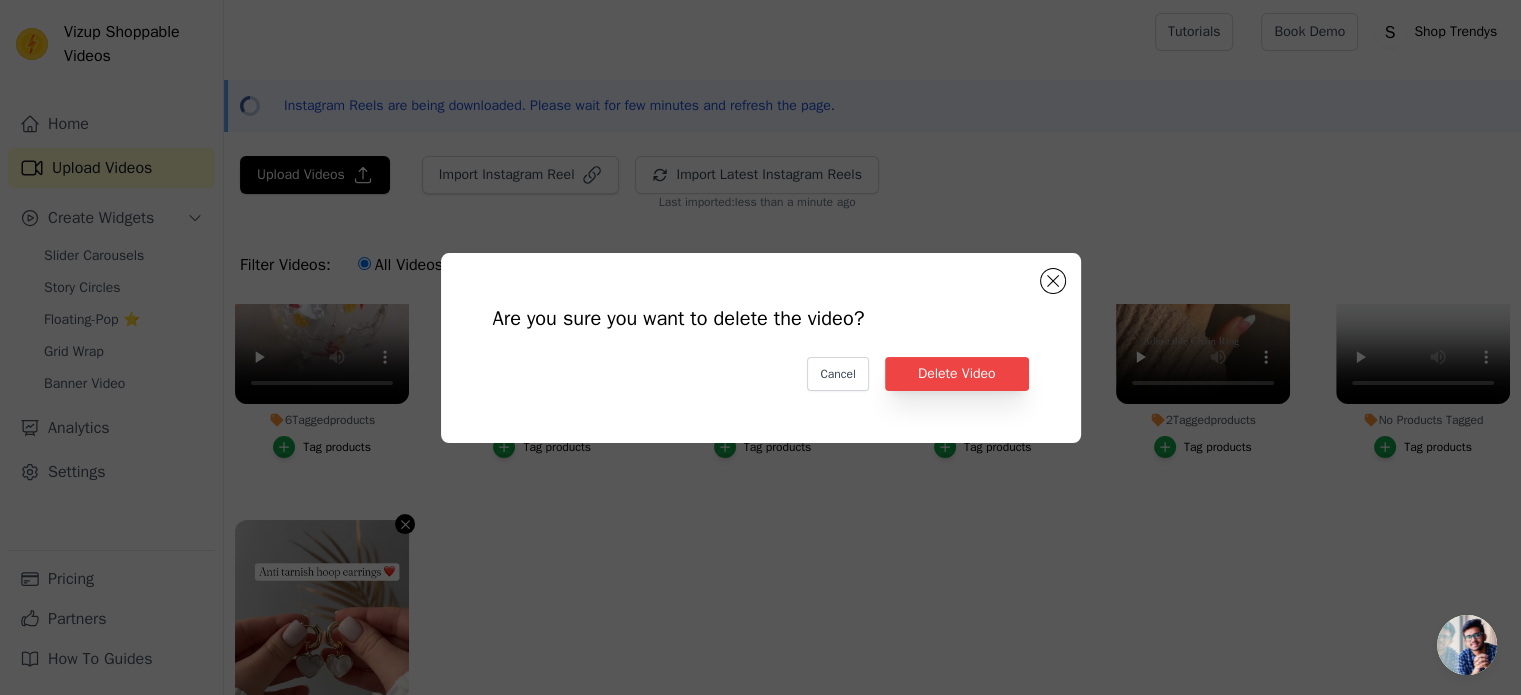 scroll, scrollTop: 652, scrollLeft: 0, axis: vertical 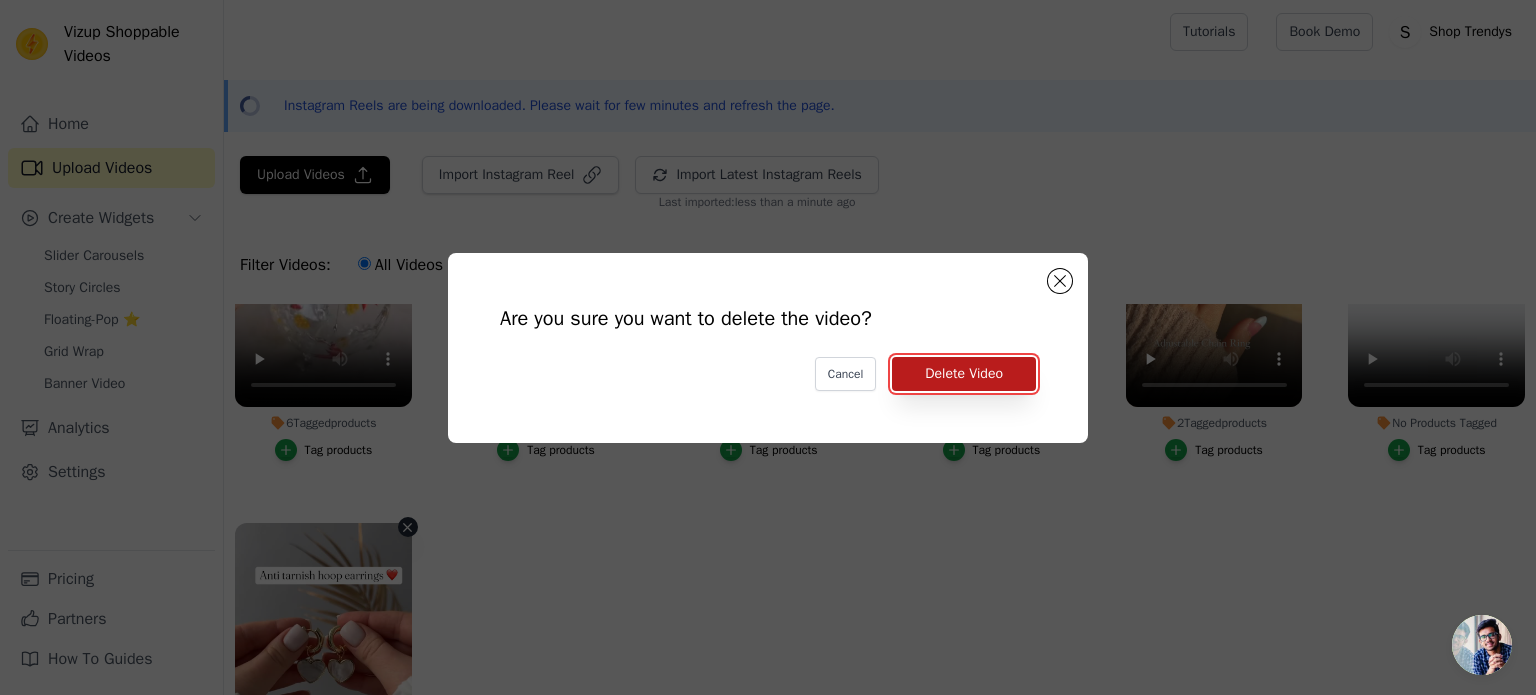 click on "Delete Video" at bounding box center [964, 374] 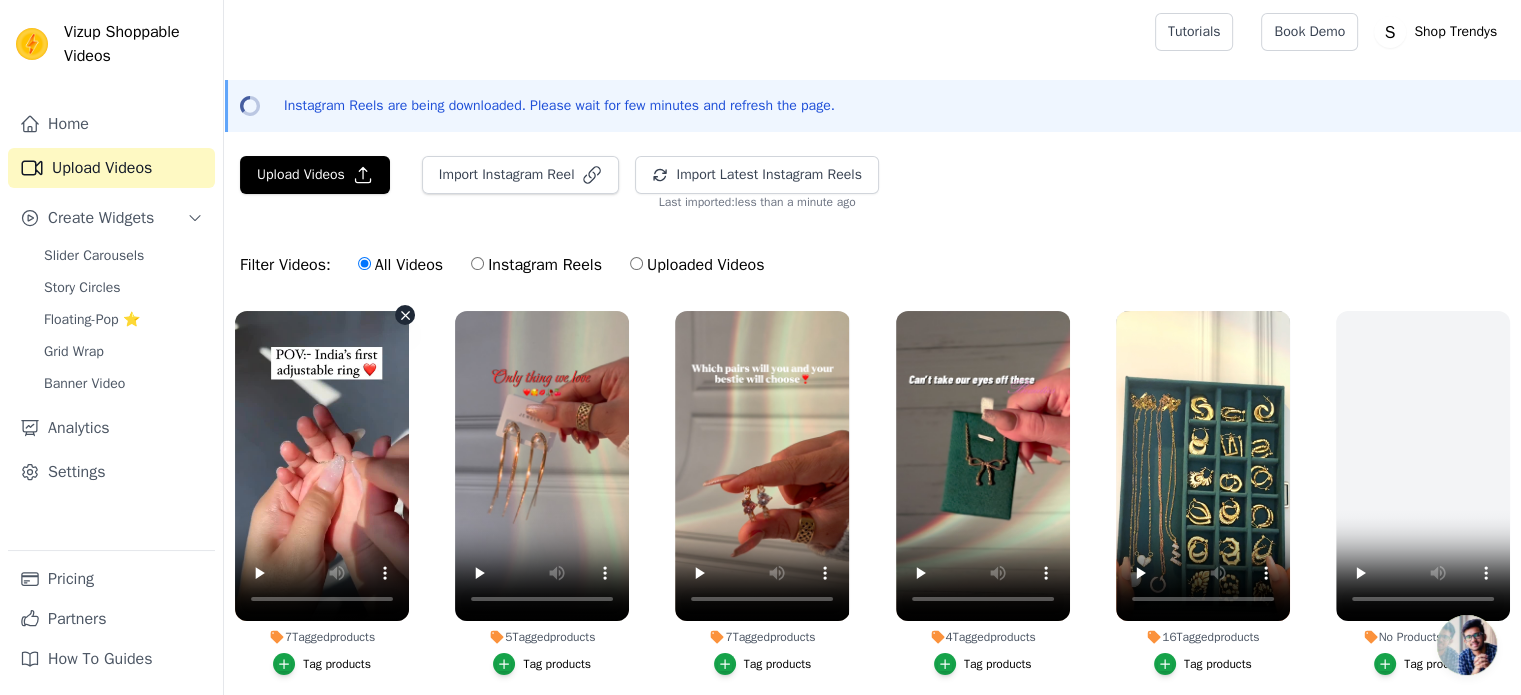 scroll, scrollTop: 0, scrollLeft: 0, axis: both 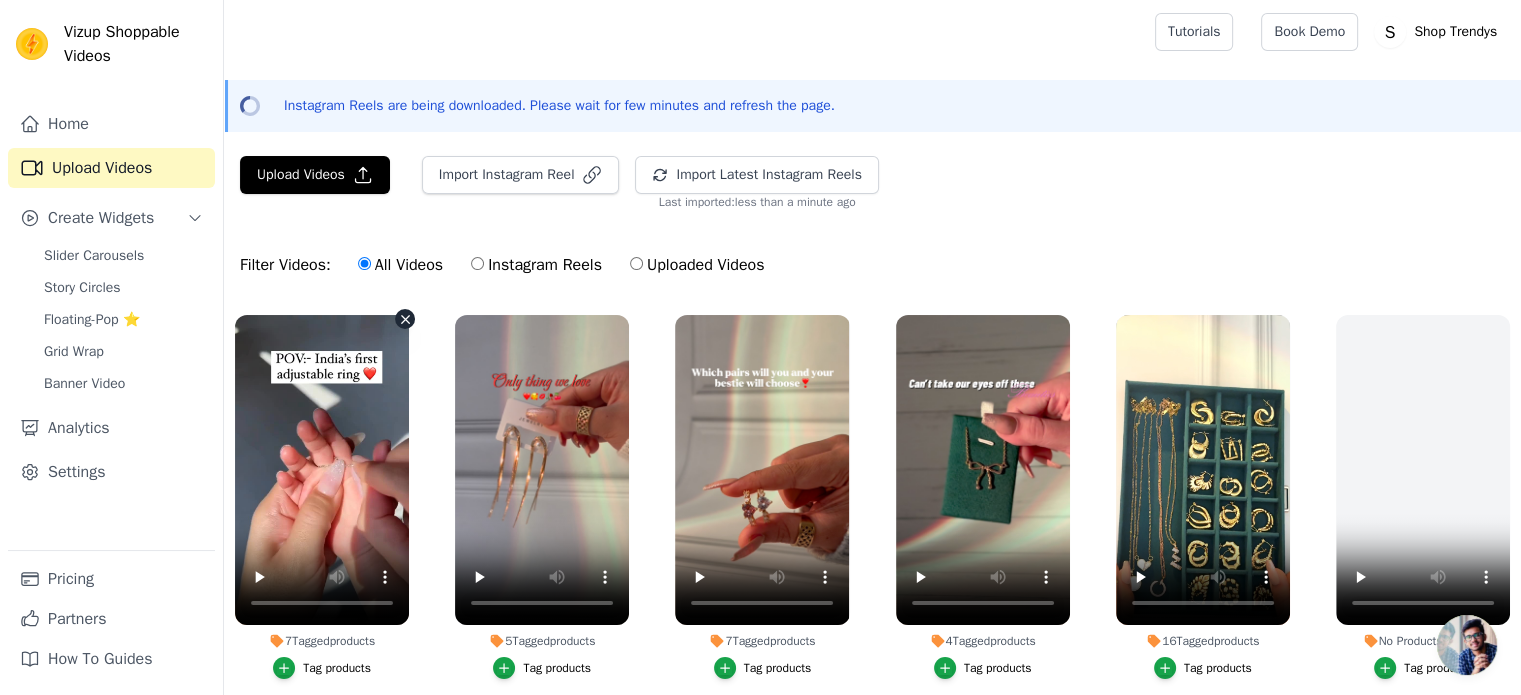 click 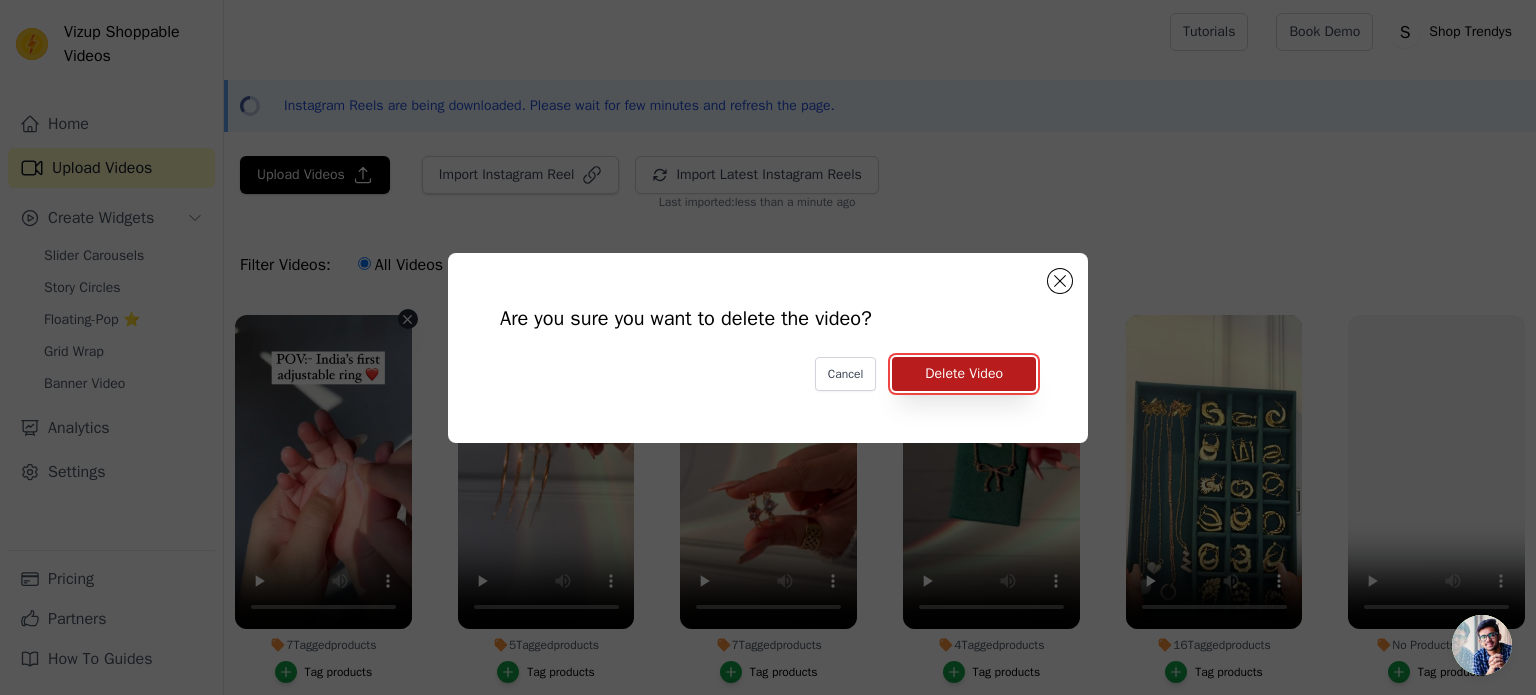 click on "Delete Video" at bounding box center (964, 374) 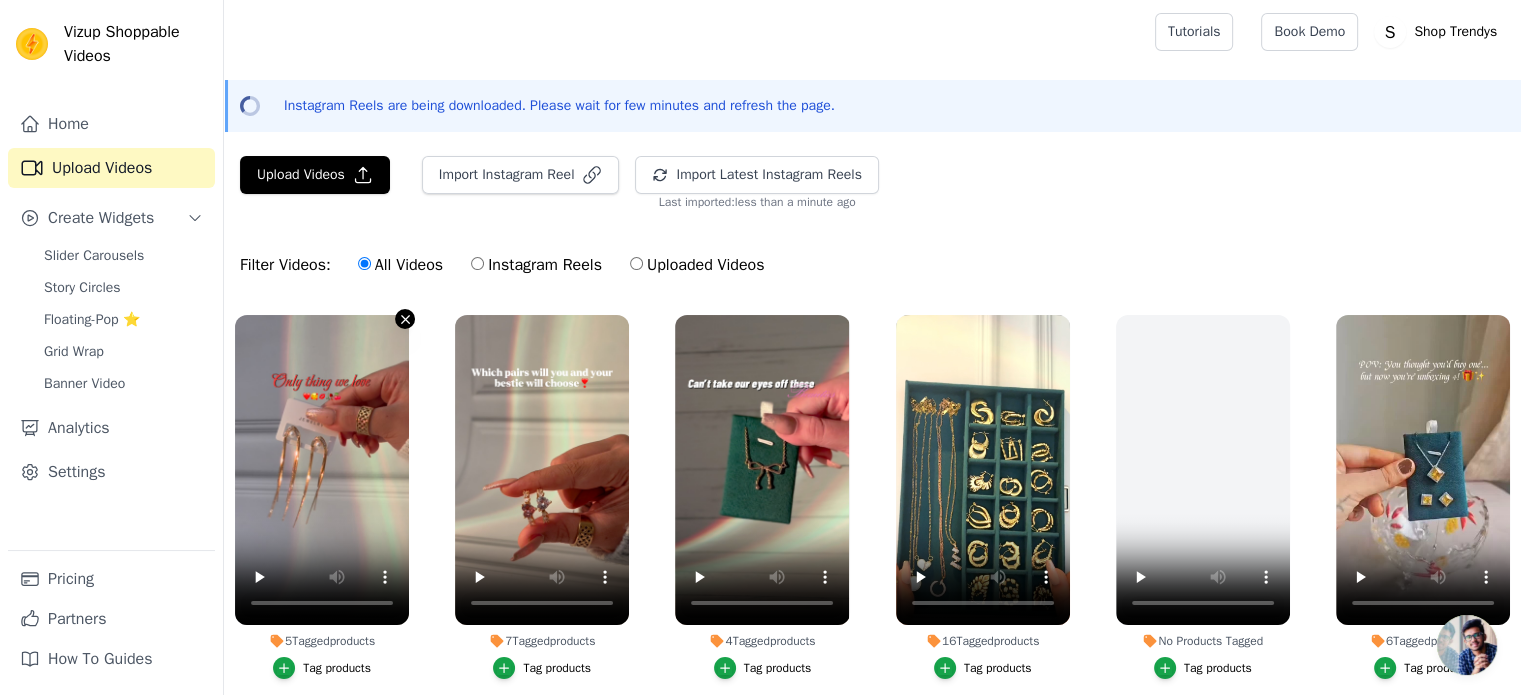 click 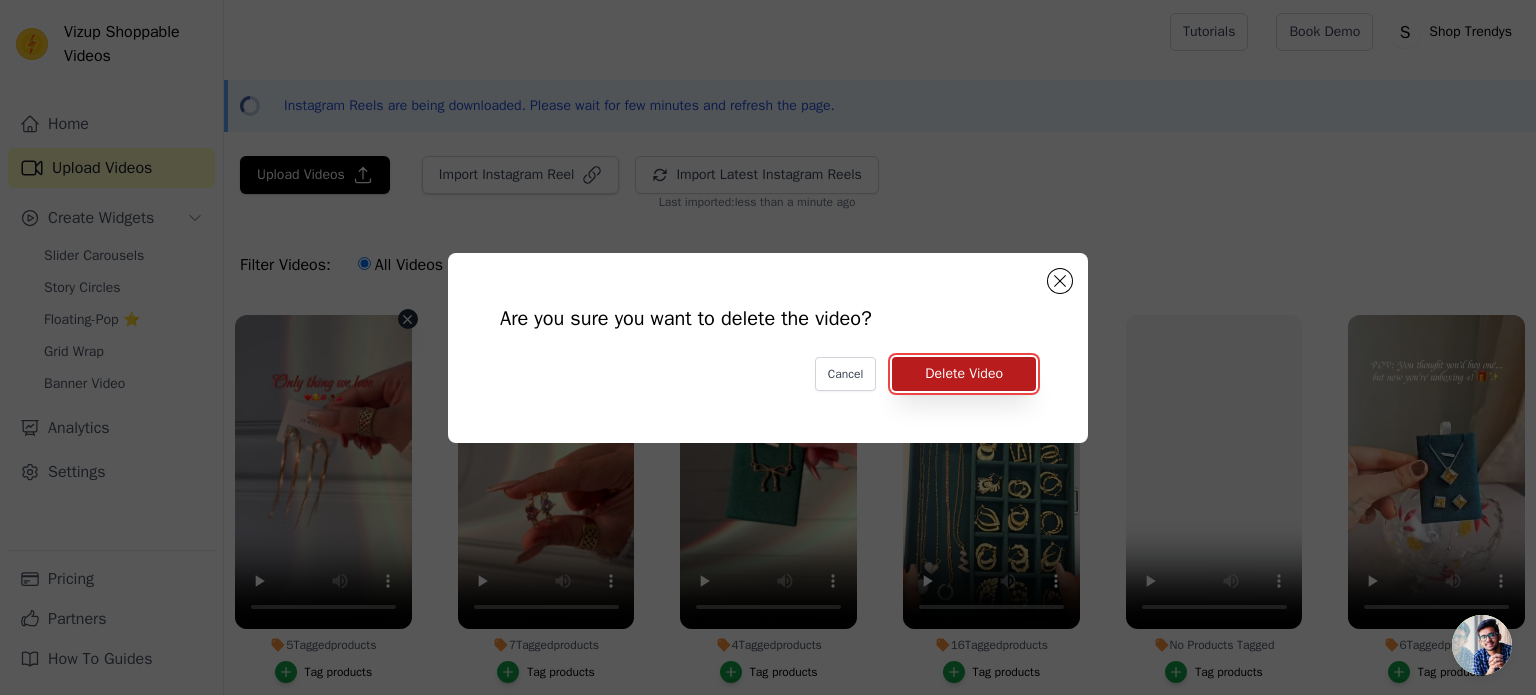 click on "Delete Video" at bounding box center (964, 374) 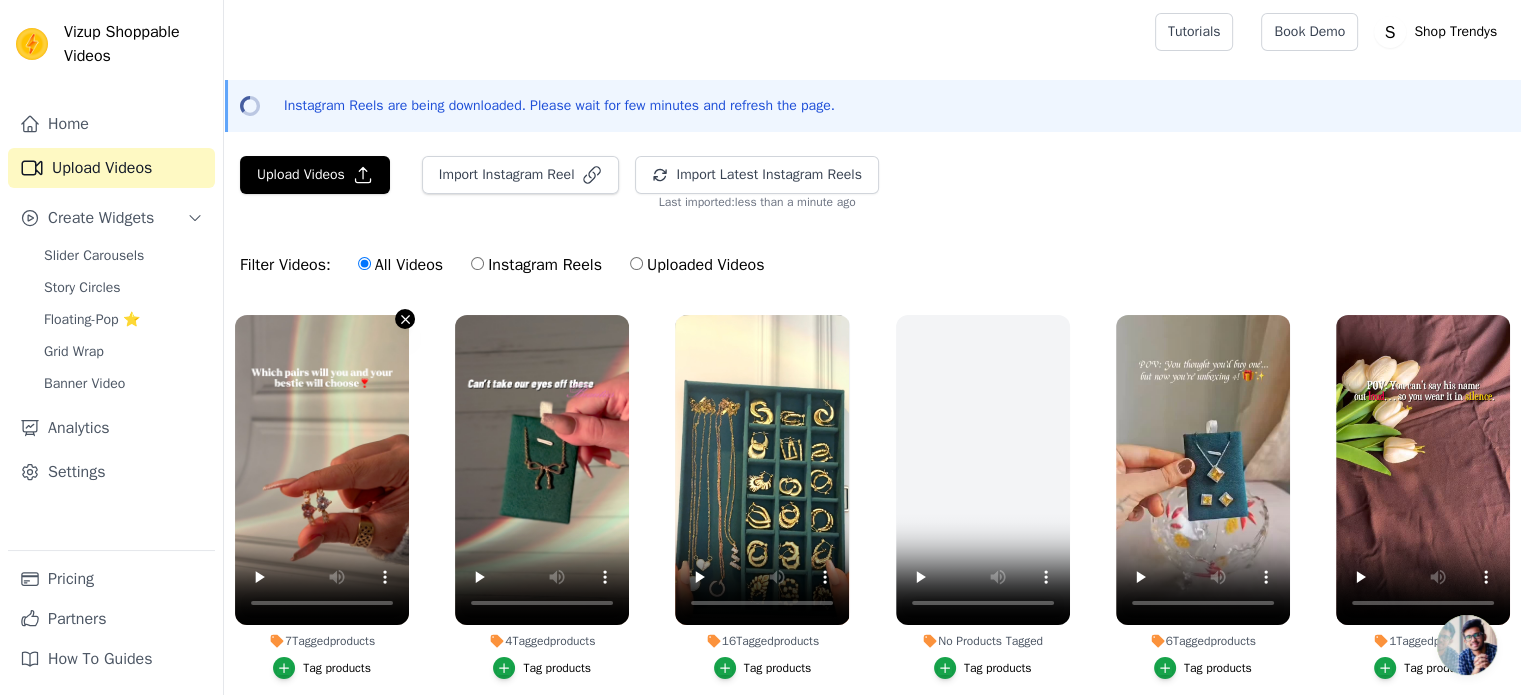 click 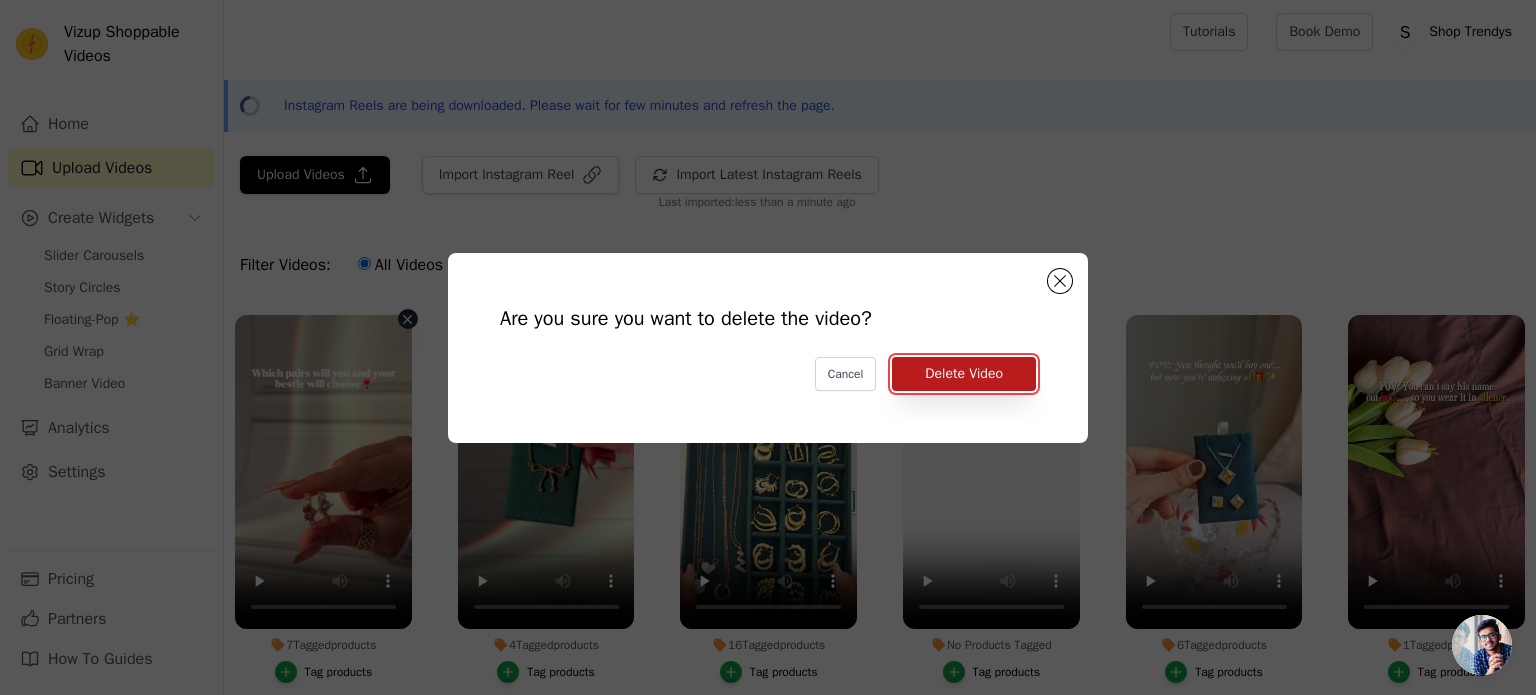 drag, startPoint x: 1008, startPoint y: 380, endPoint x: 963, endPoint y: 371, distance: 45.891174 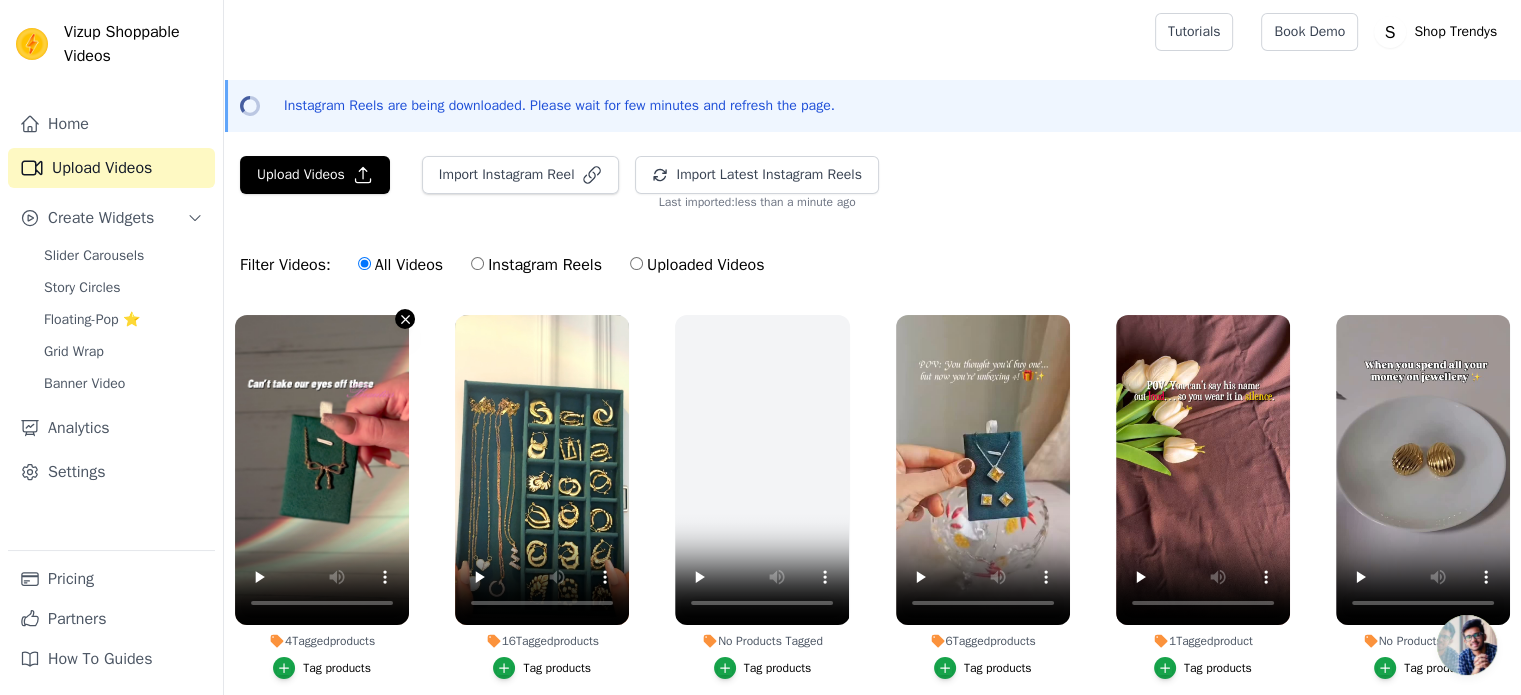 click 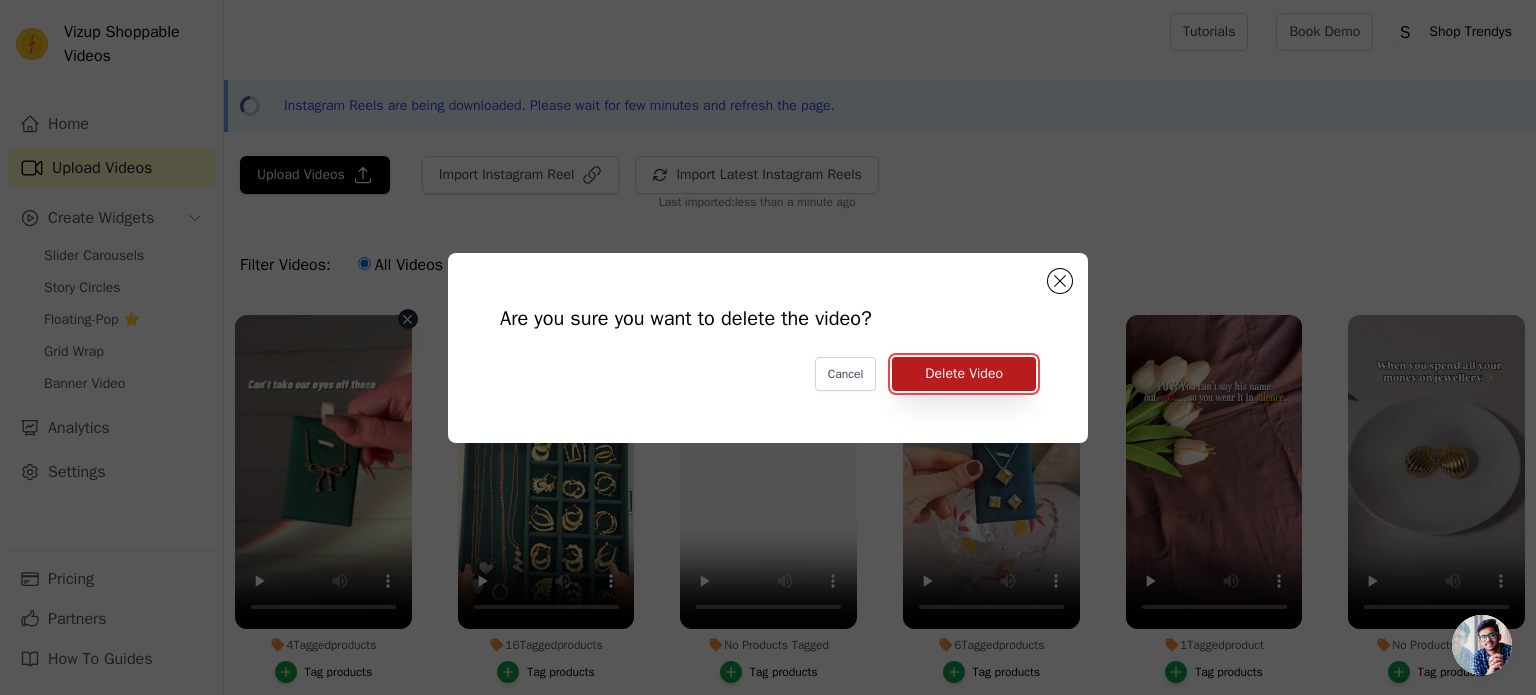 click on "Delete Video" at bounding box center (964, 374) 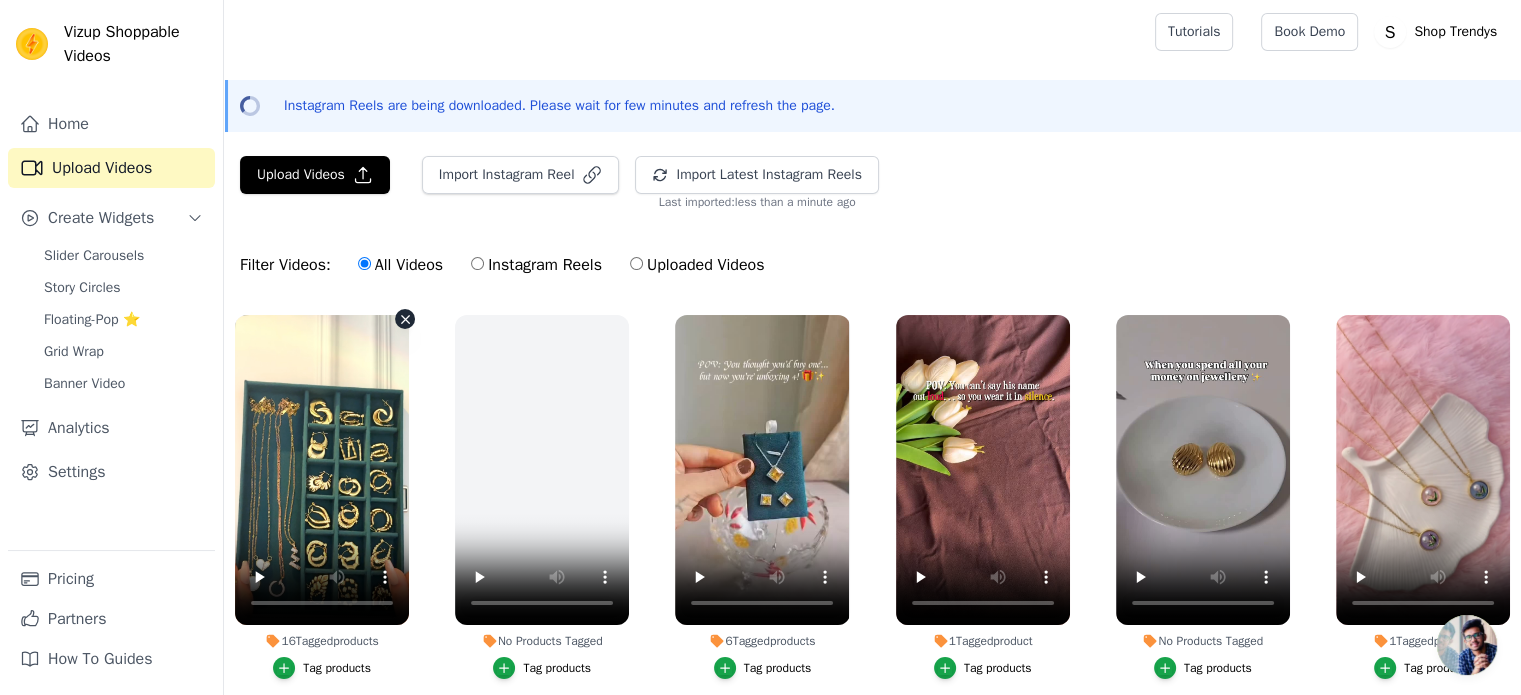 click 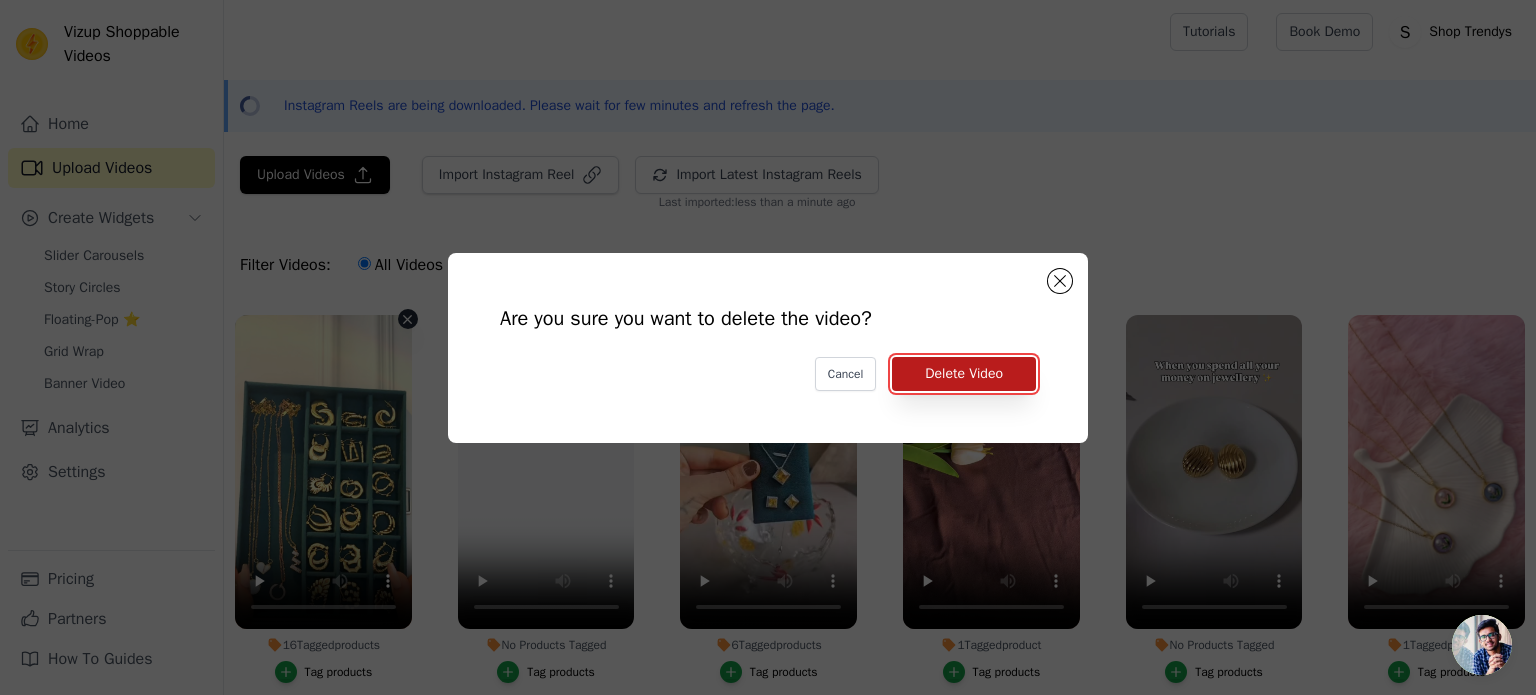 click on "Delete Video" at bounding box center (964, 374) 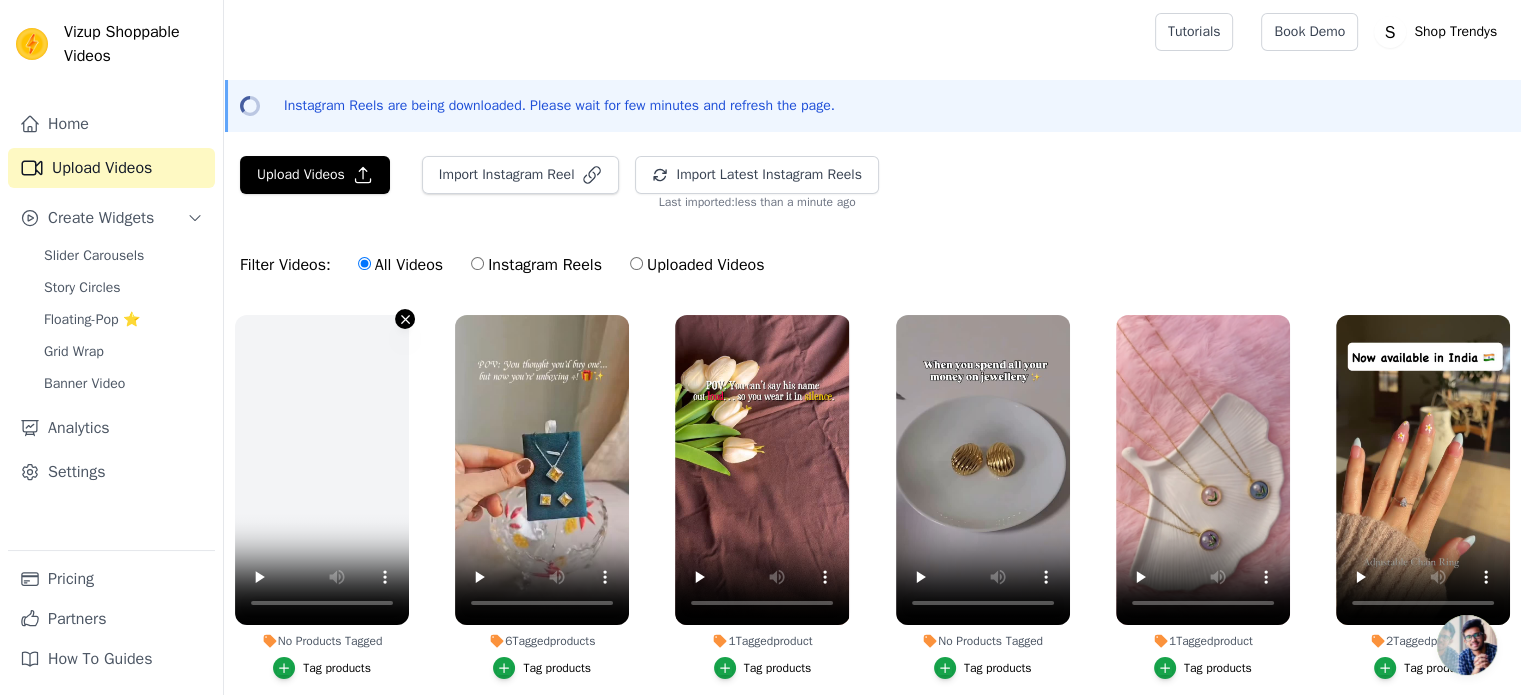 click on "No Products Tagged       Tag products" at bounding box center [405, 319] 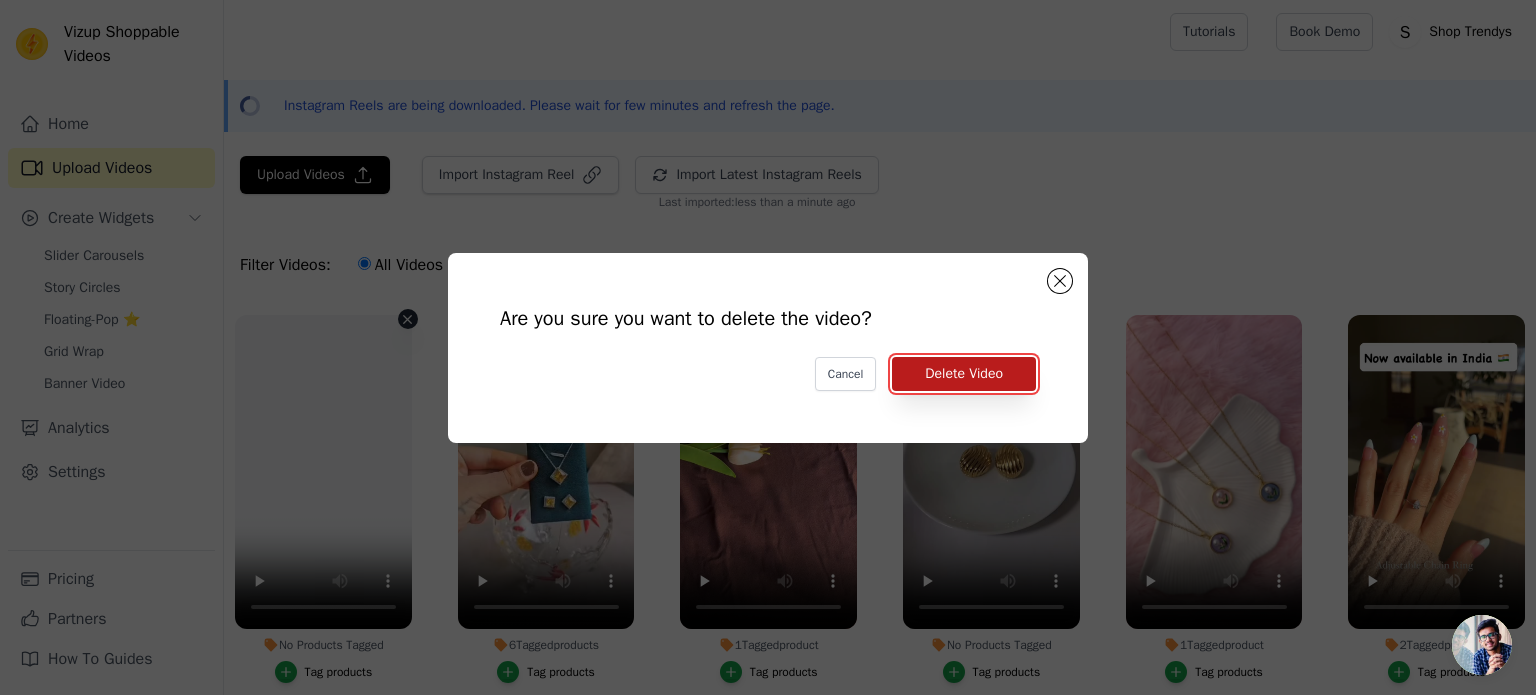 click on "Delete Video" at bounding box center [964, 374] 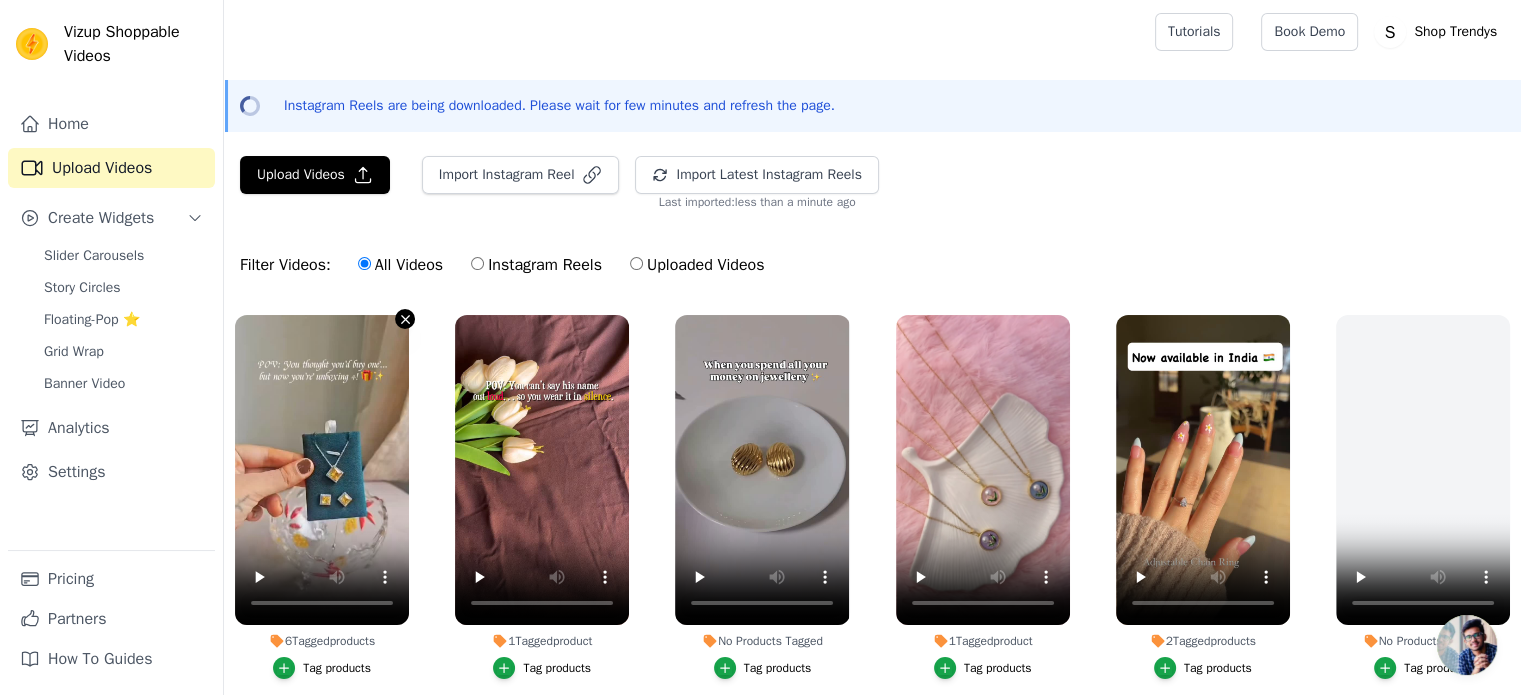 click 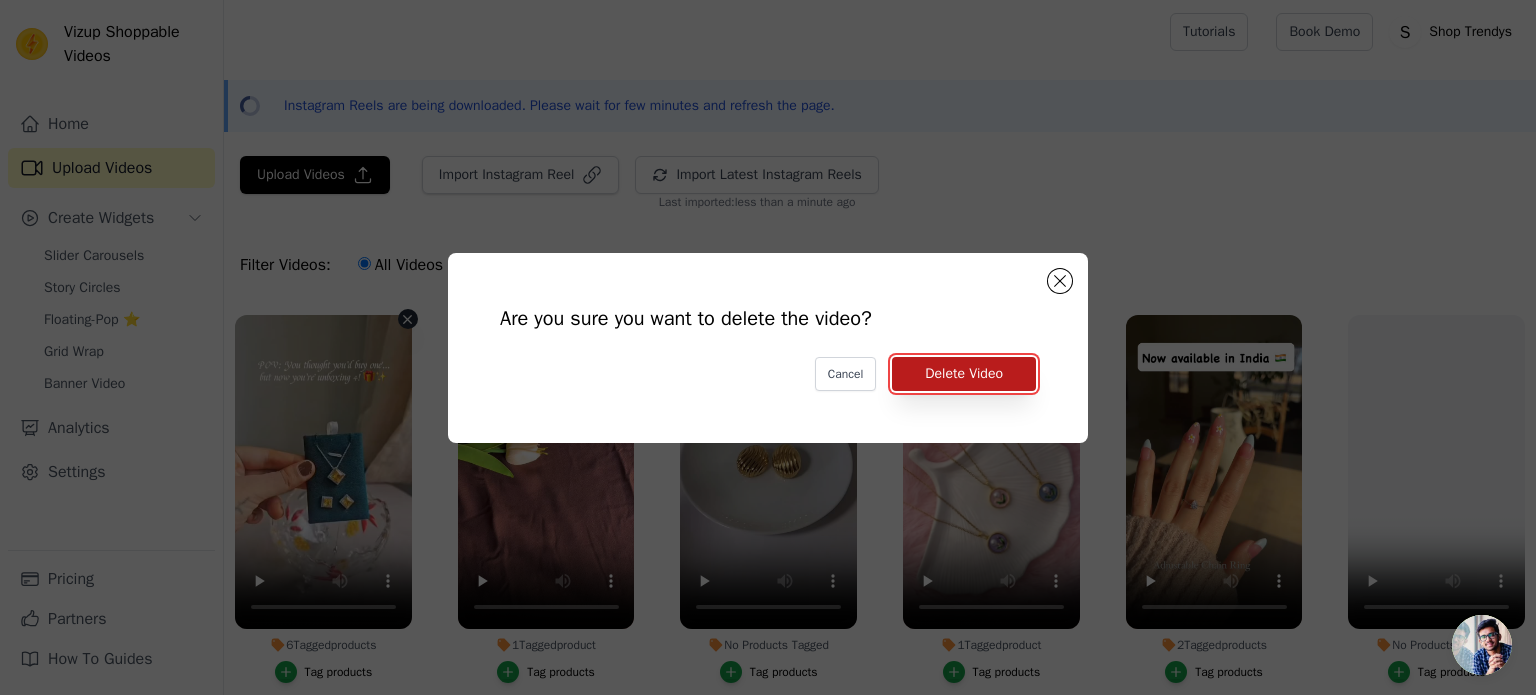 click on "Delete Video" at bounding box center (964, 374) 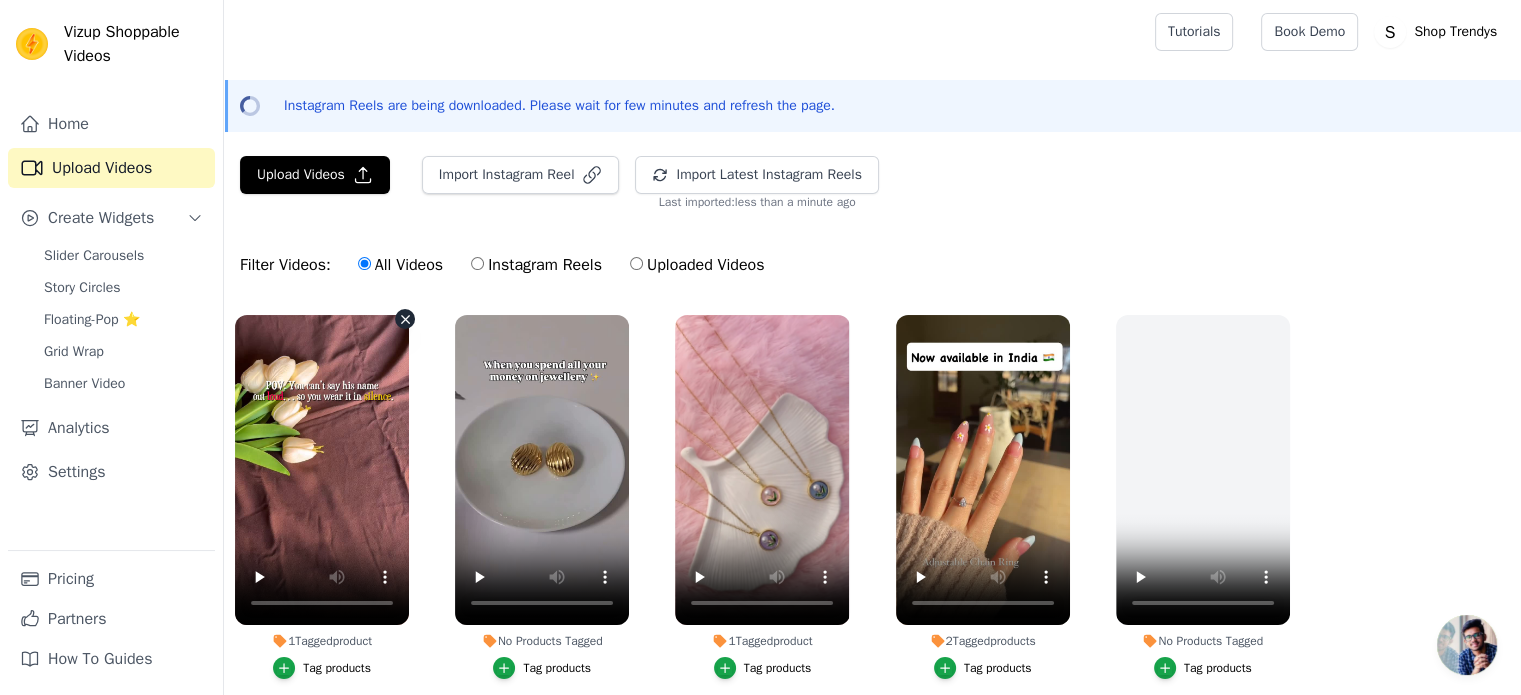click on "1  Tagged  product       Tag products" at bounding box center [405, 319] 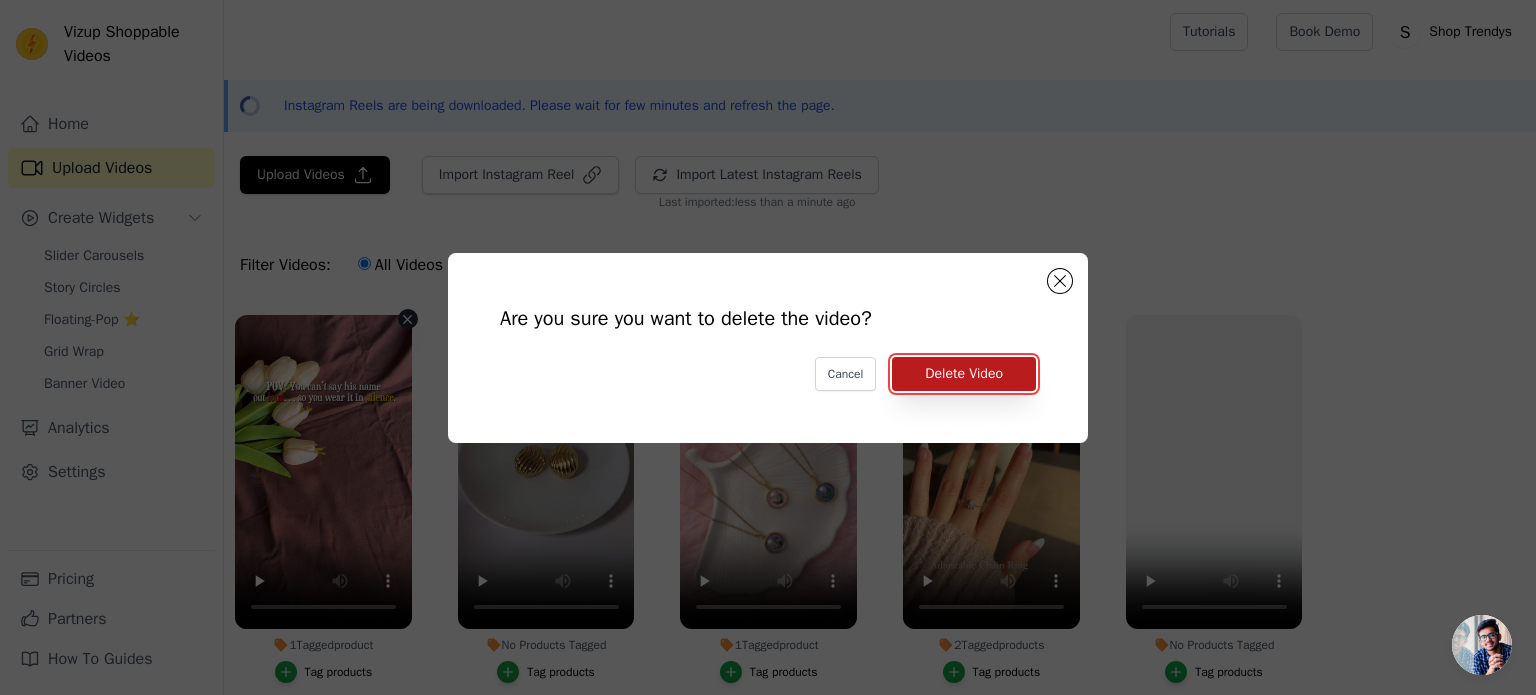 click on "Delete Video" at bounding box center [964, 374] 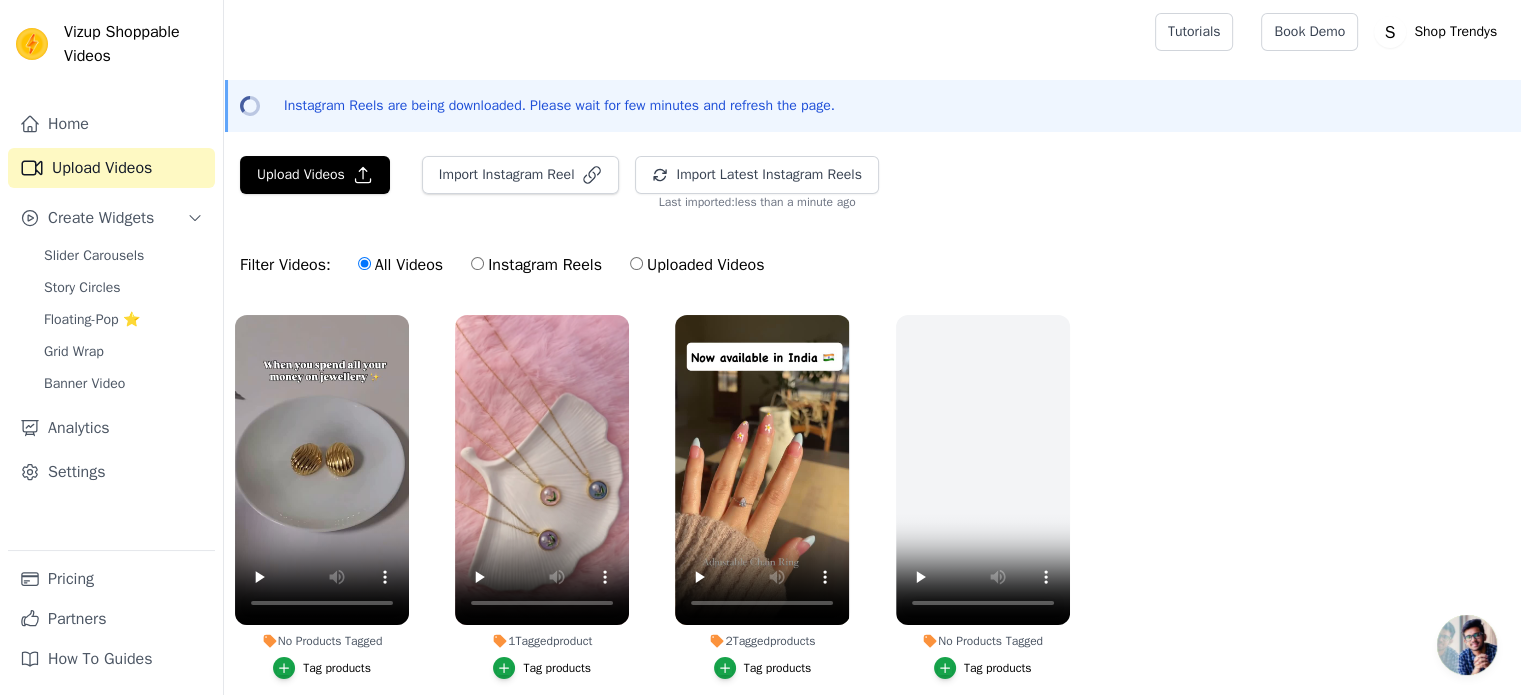 click on "No Products Tagged       Tag products" at bounding box center [322, 501] 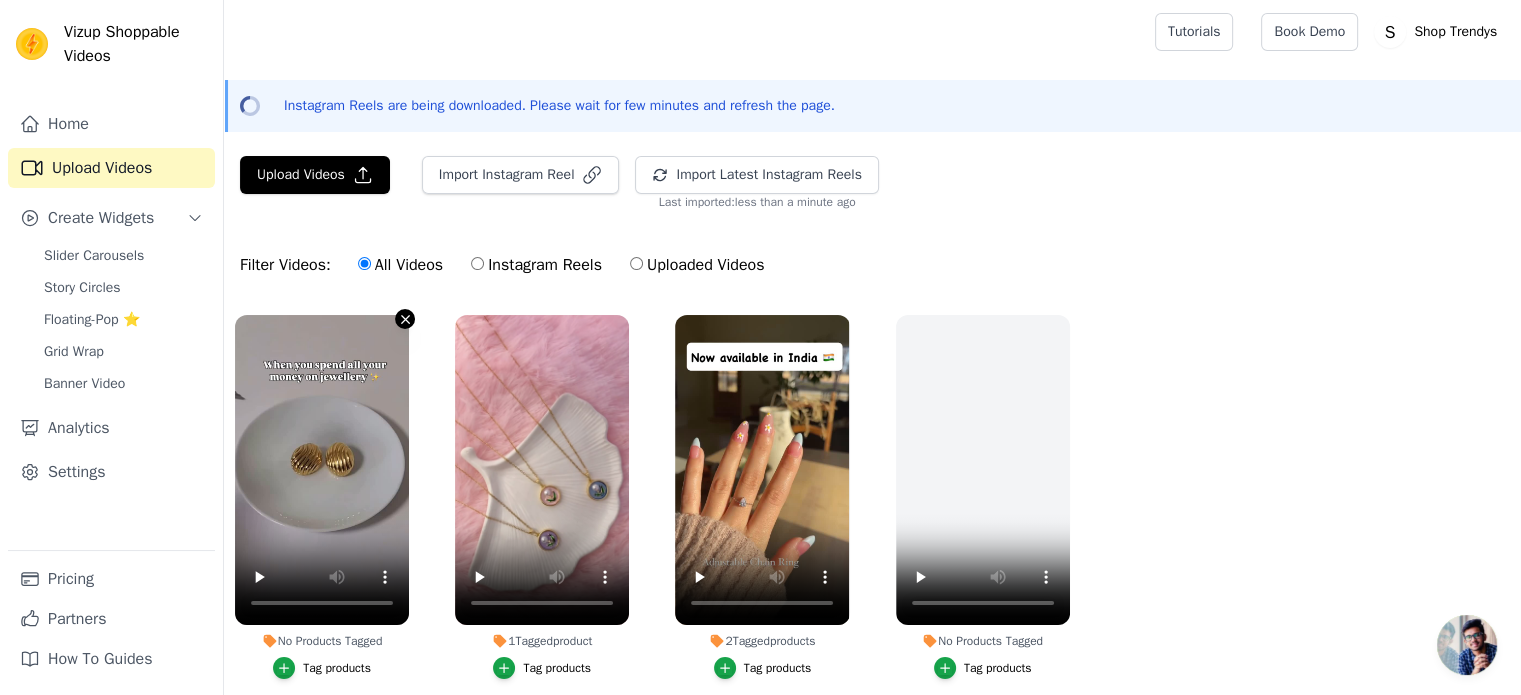 click 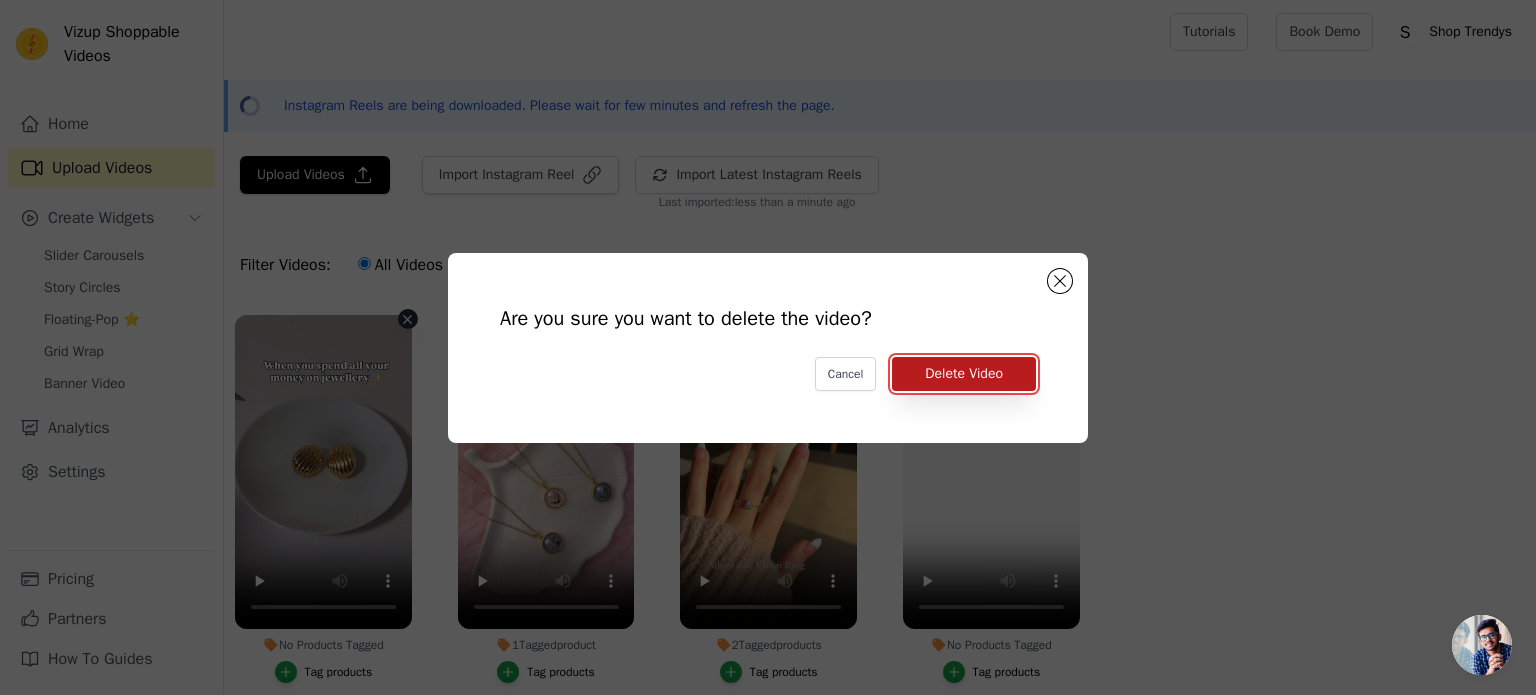click on "Delete Video" at bounding box center [964, 374] 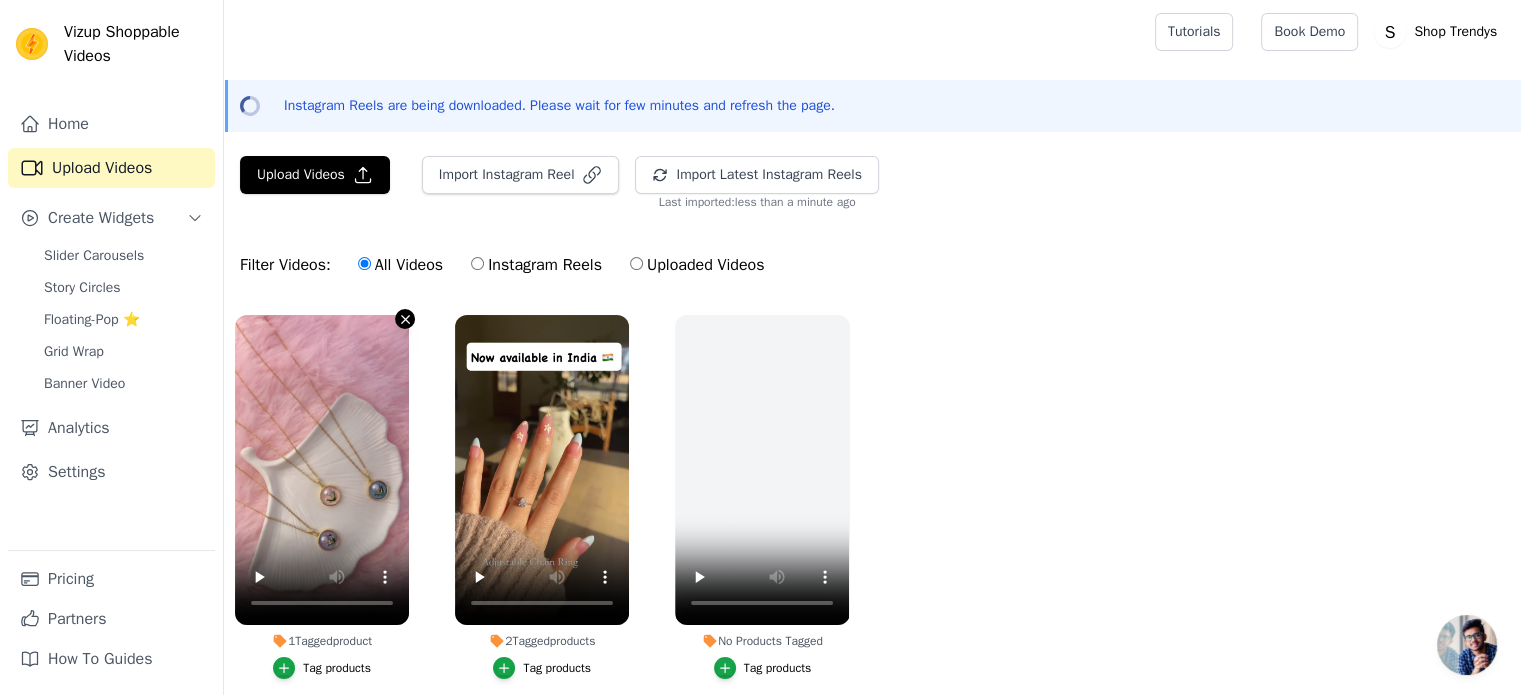 click 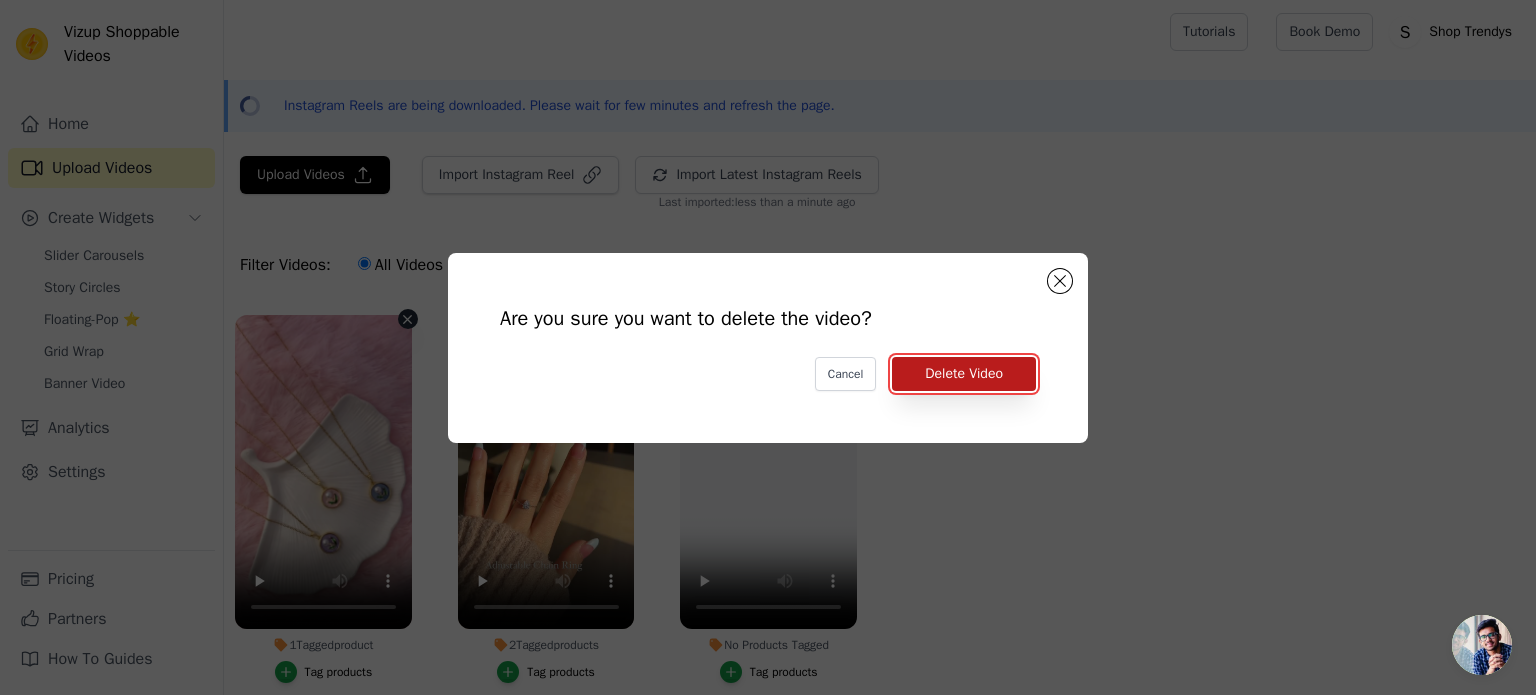 click on "Delete Video" at bounding box center [964, 374] 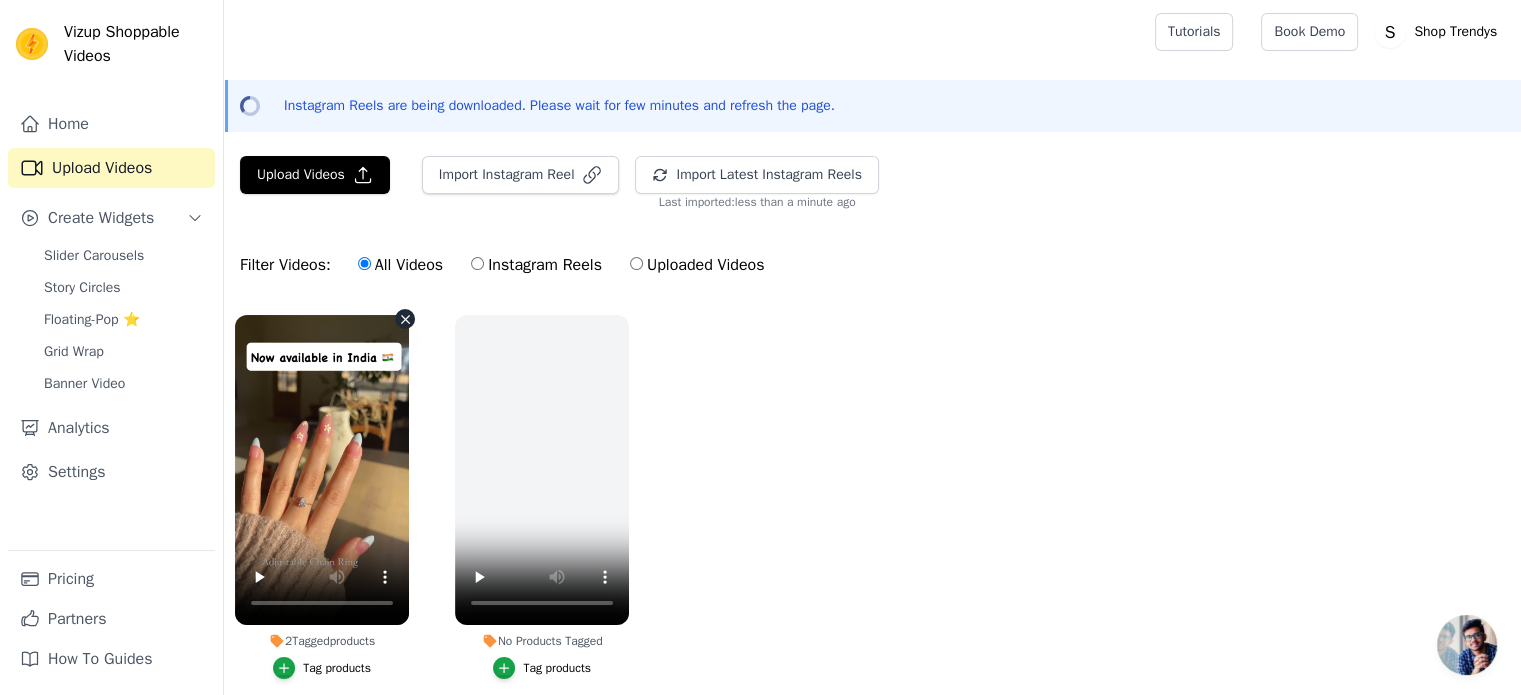 click 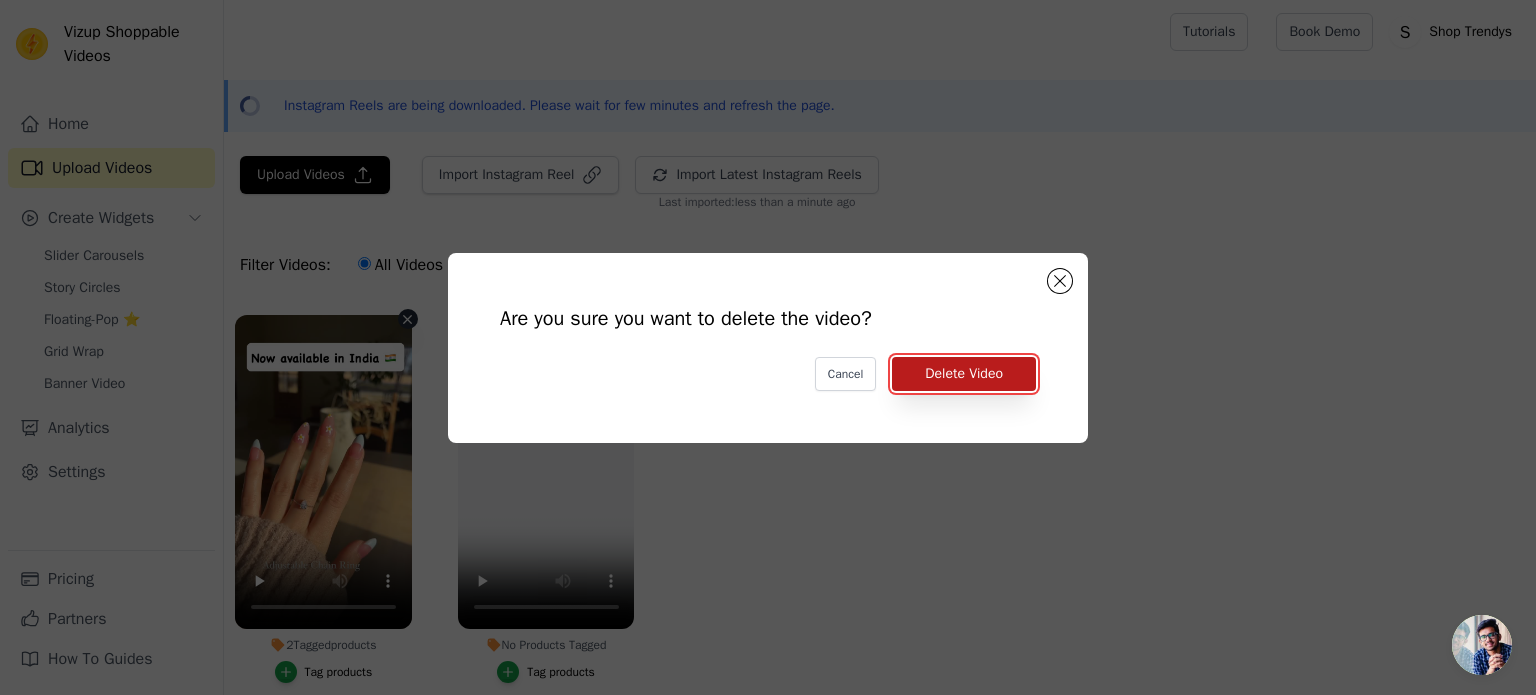 click on "Delete Video" at bounding box center [964, 374] 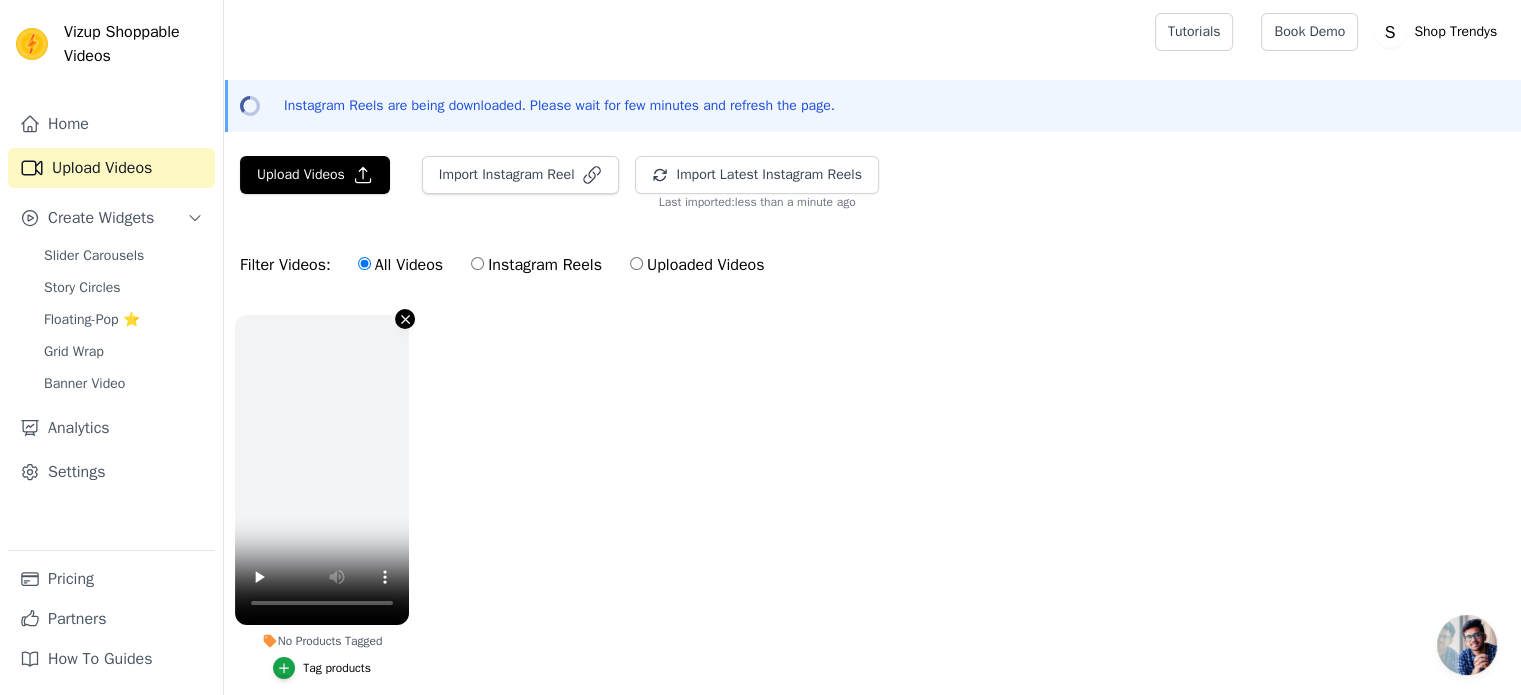 click 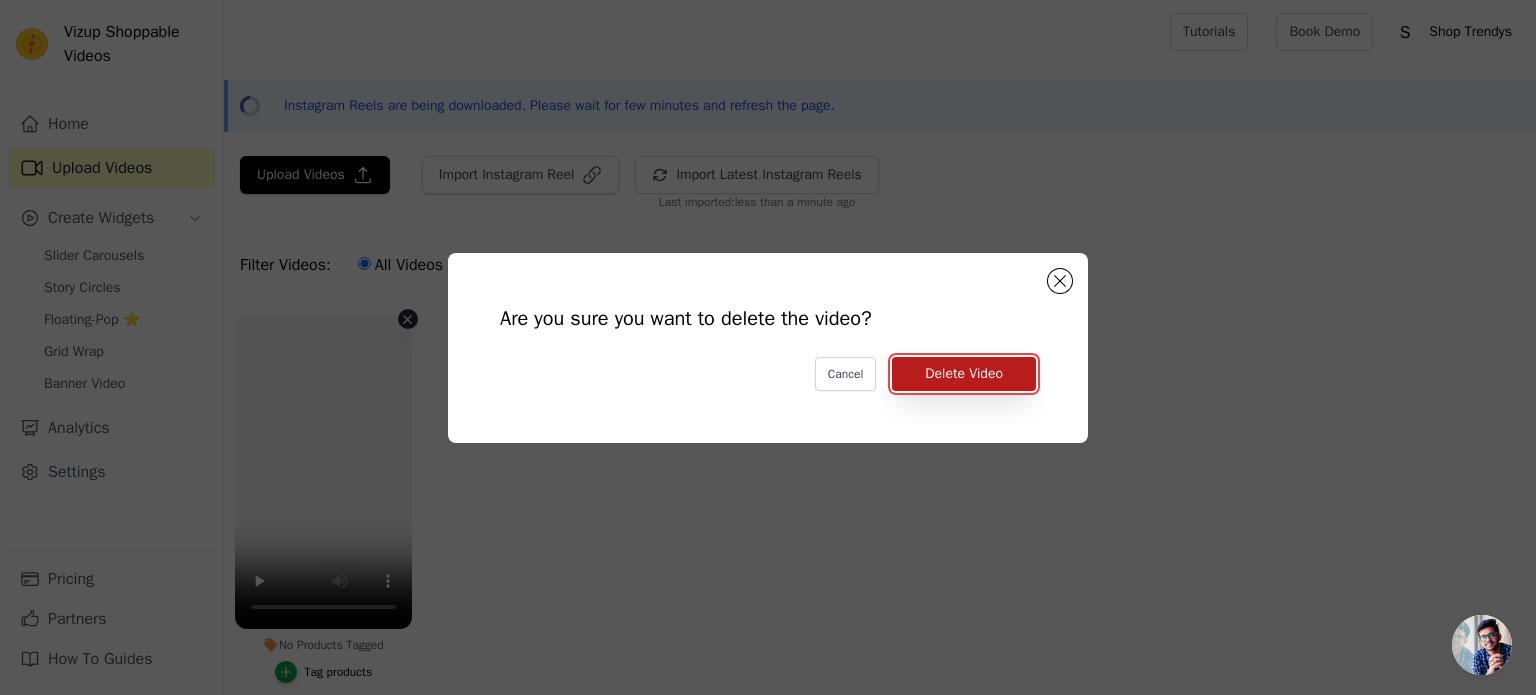click on "Delete Video" at bounding box center (964, 374) 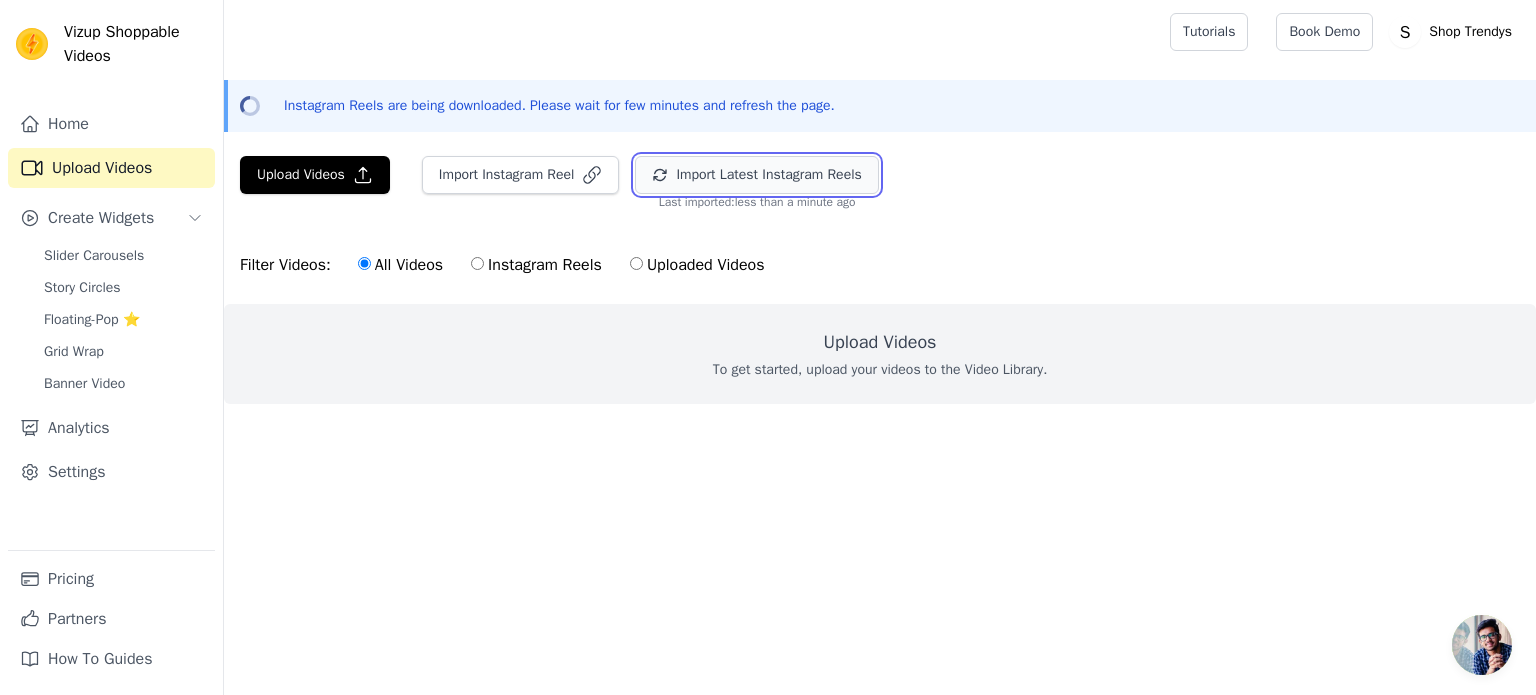 click on "Import Latest Instagram Reels" at bounding box center [756, 175] 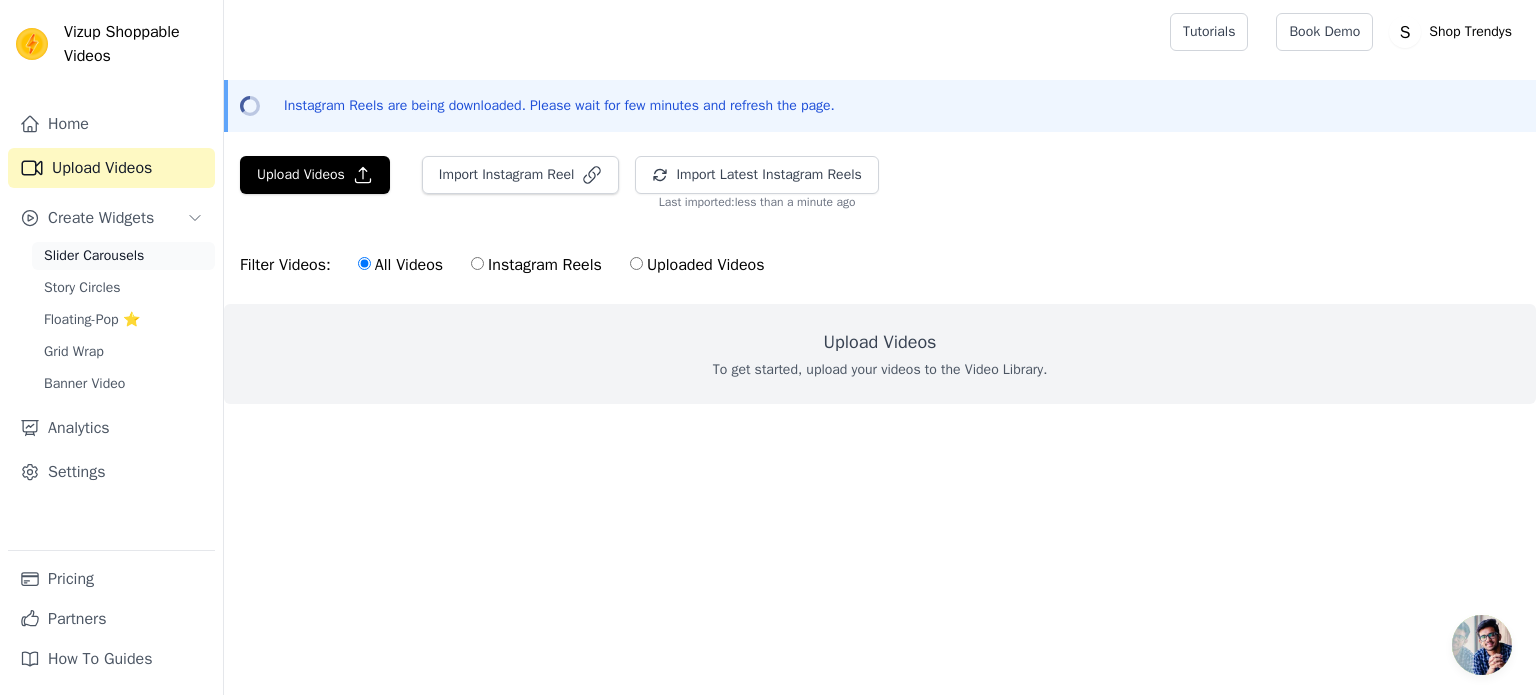 click on "Slider Carousels" at bounding box center [94, 256] 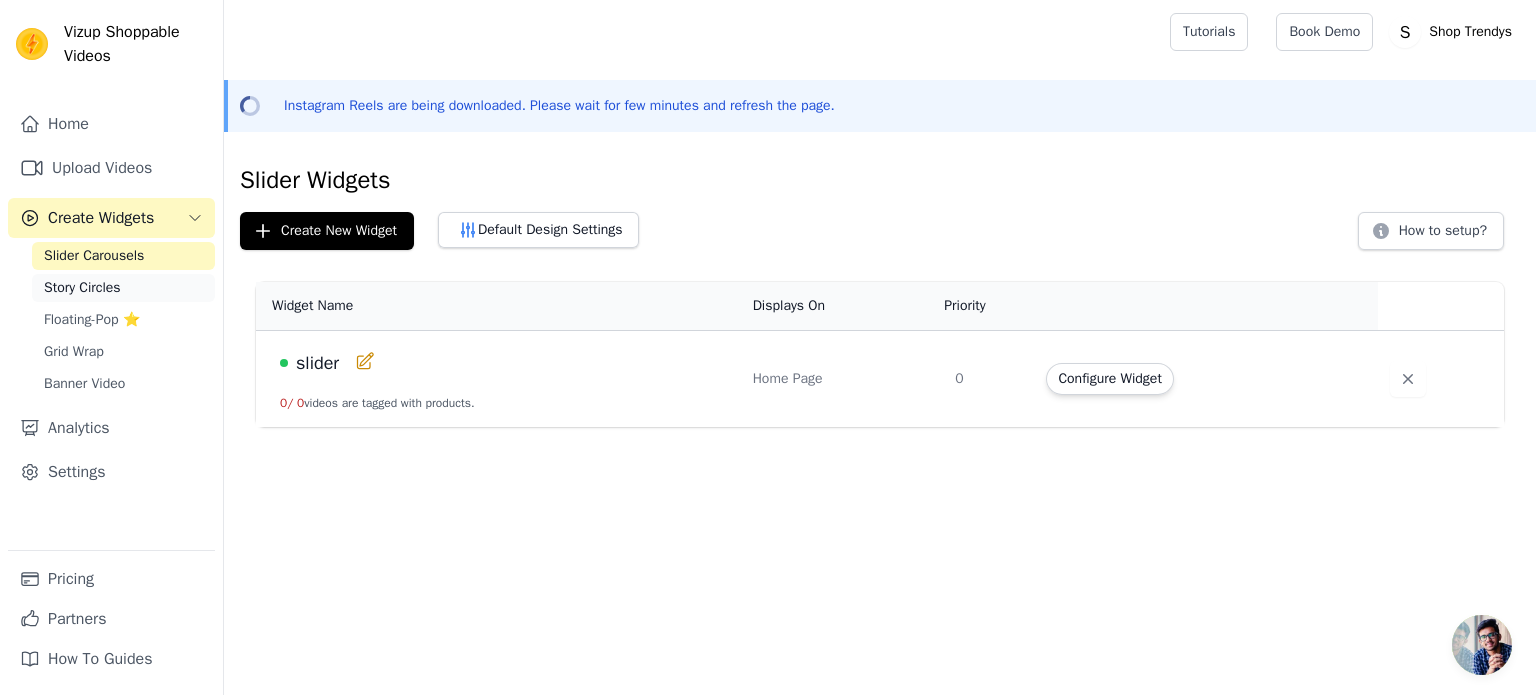 click on "Story Circles" at bounding box center [82, 288] 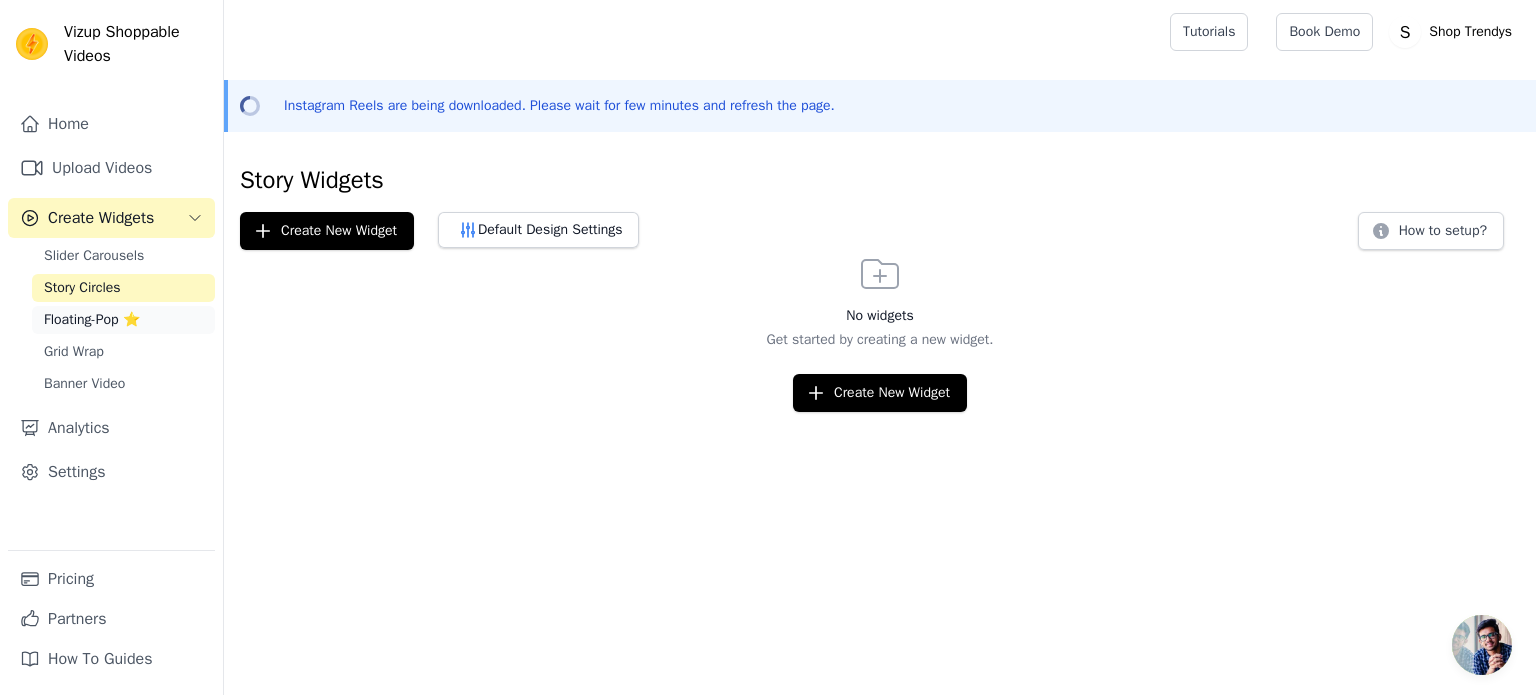 click on "Floating-Pop ⭐" at bounding box center [92, 320] 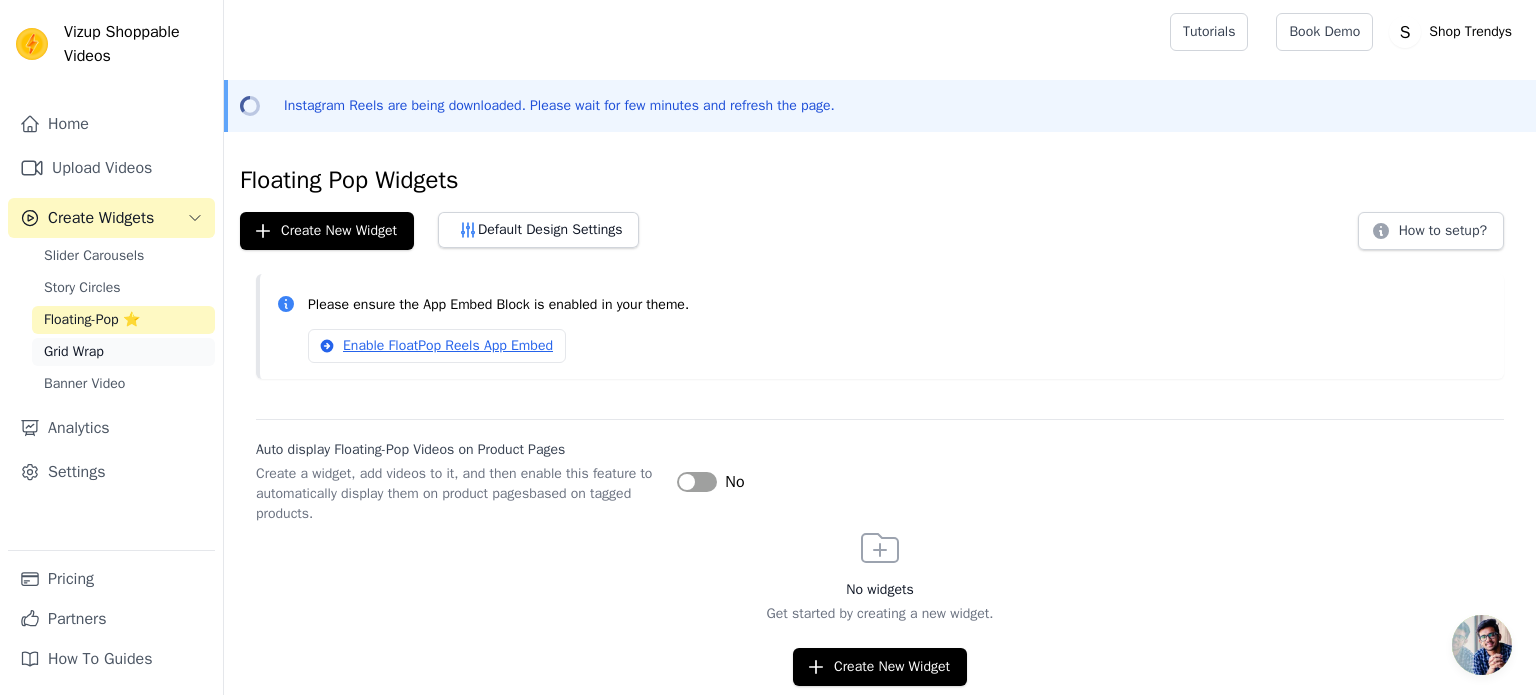 click on "Grid Wrap" at bounding box center (74, 352) 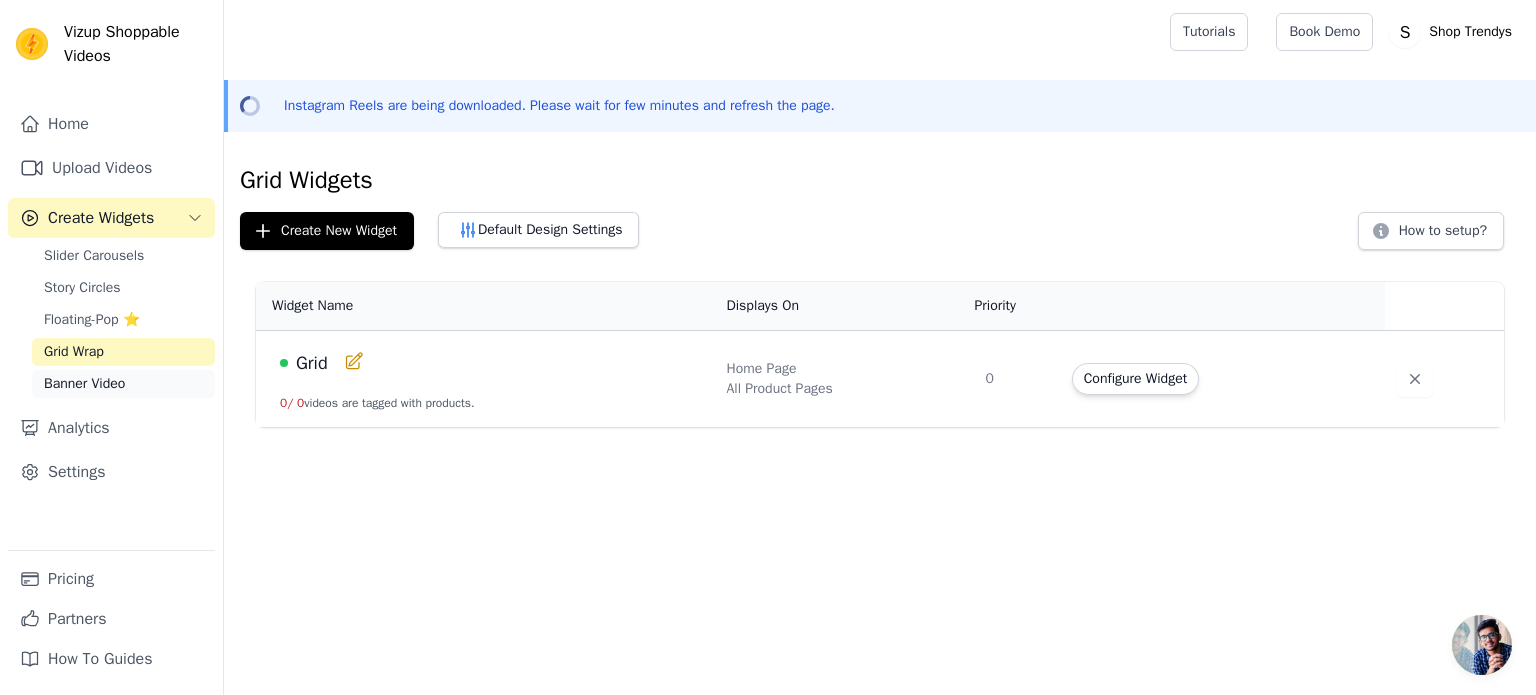 click on "Banner Video" at bounding box center [123, 384] 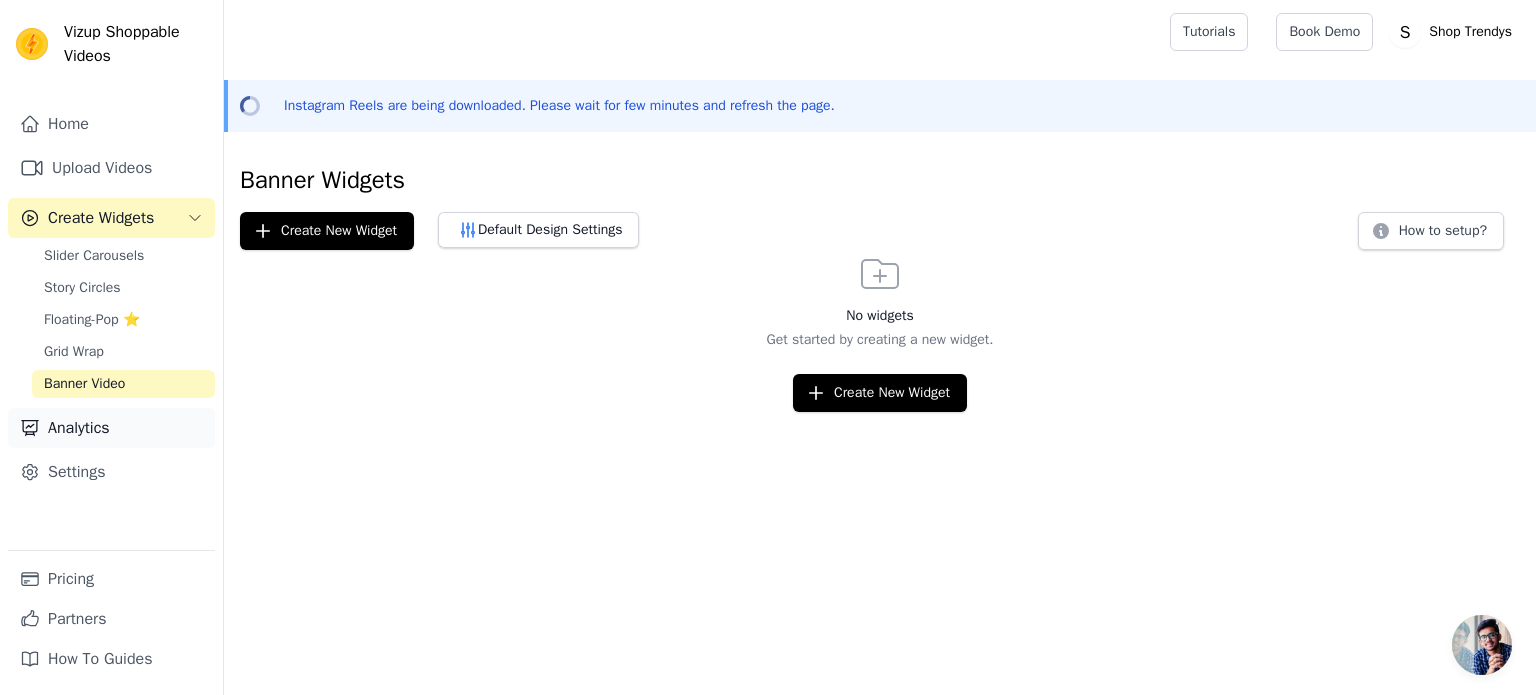 click on "Analytics" at bounding box center [111, 428] 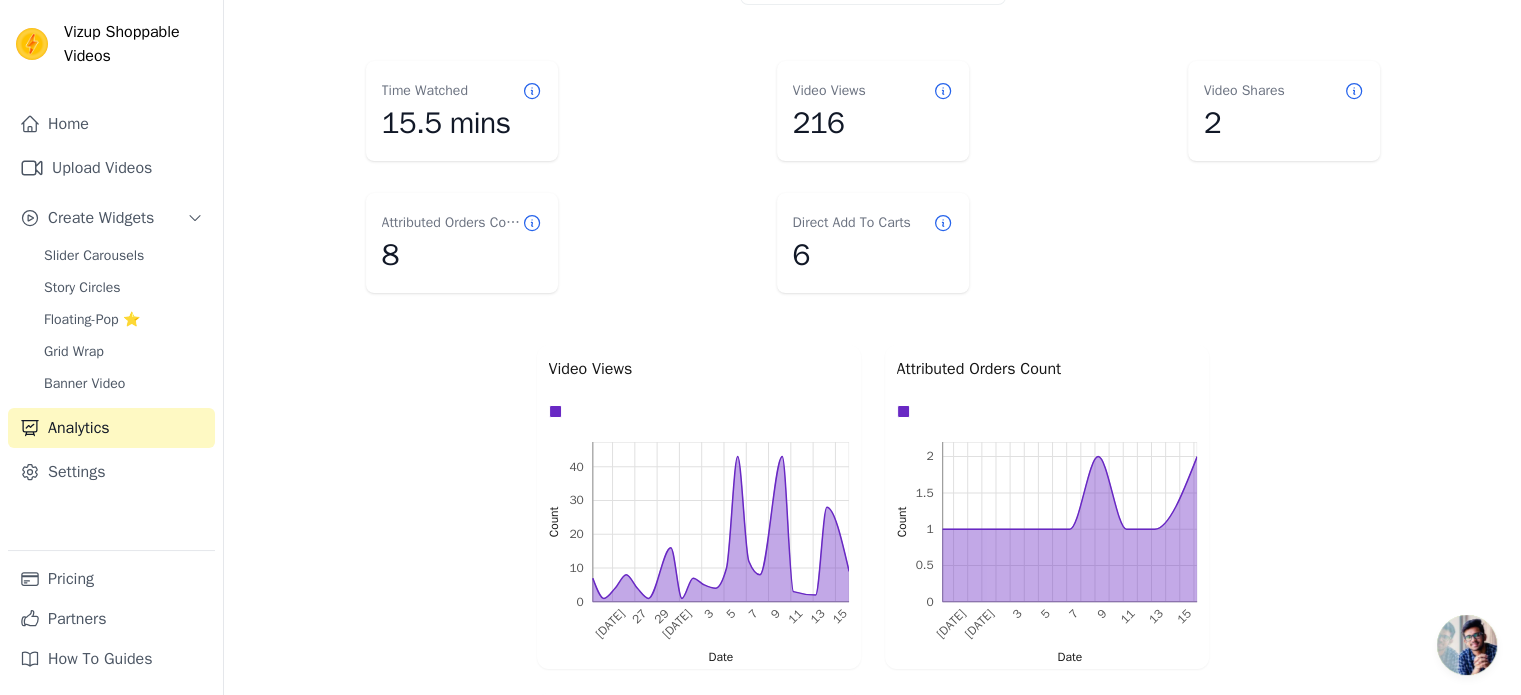 scroll, scrollTop: 400, scrollLeft: 0, axis: vertical 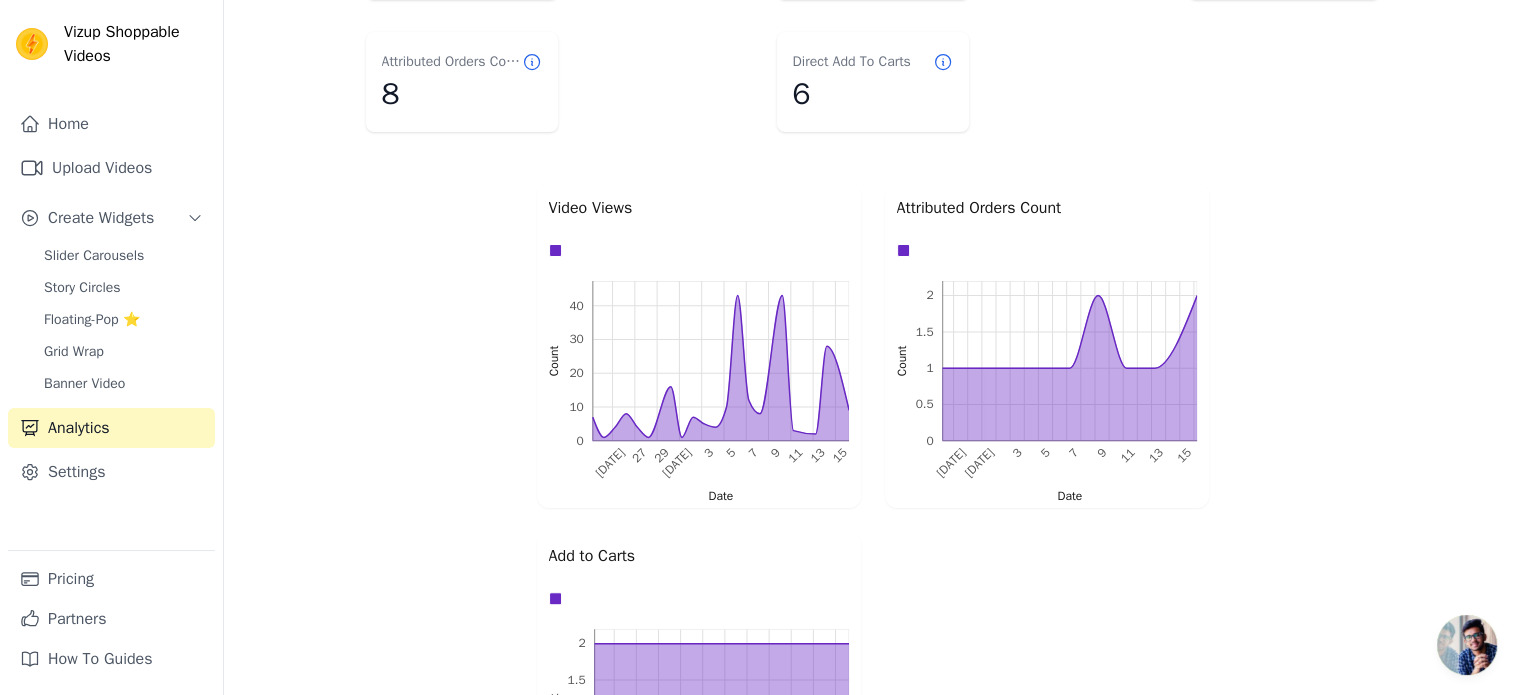 click 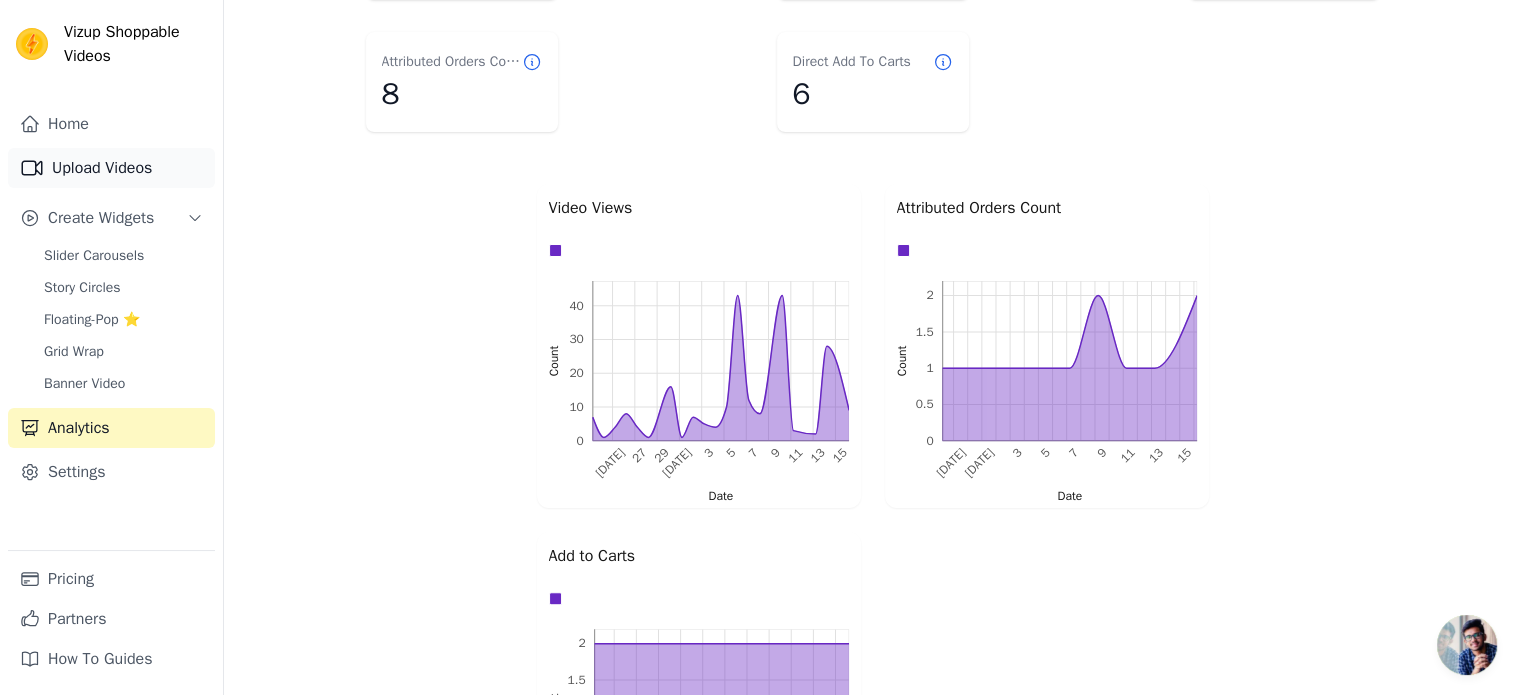 click on "Upload Videos" at bounding box center (111, 168) 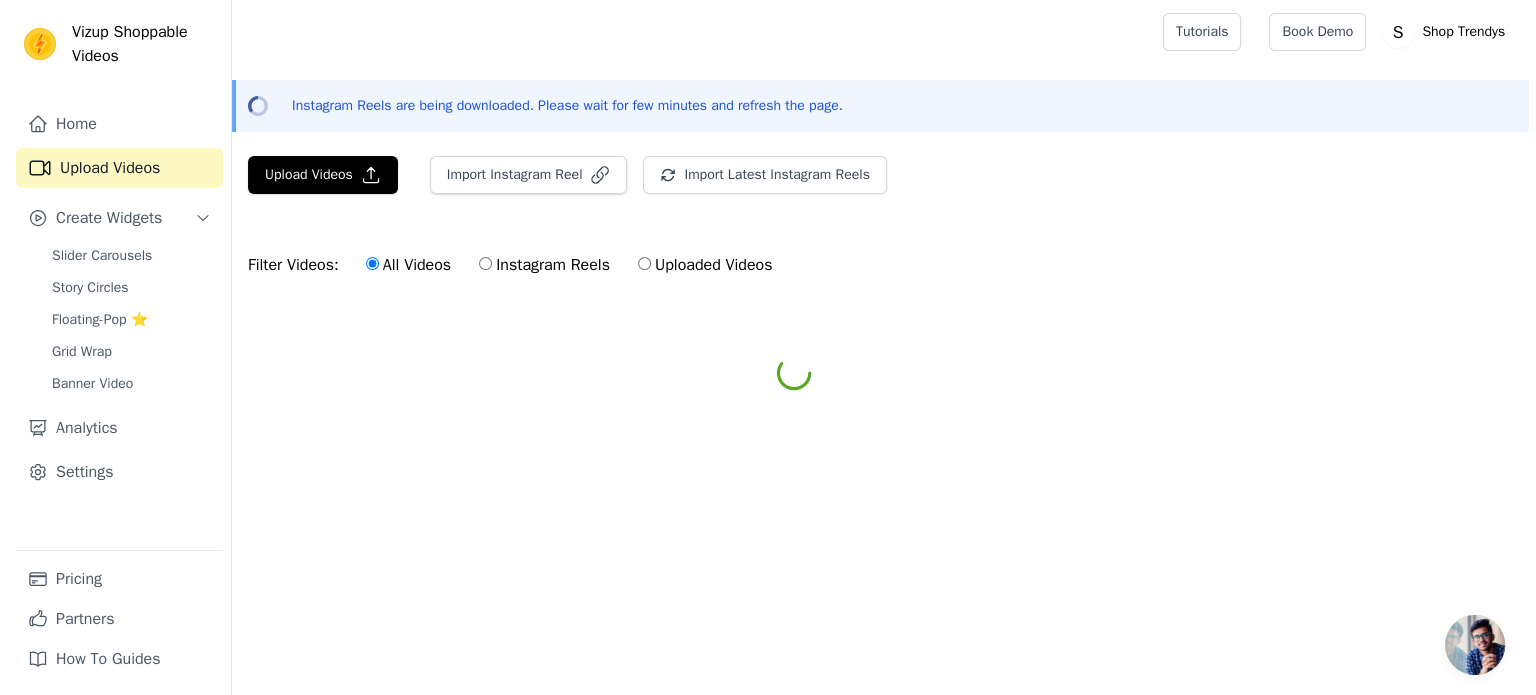 scroll, scrollTop: 0, scrollLeft: 0, axis: both 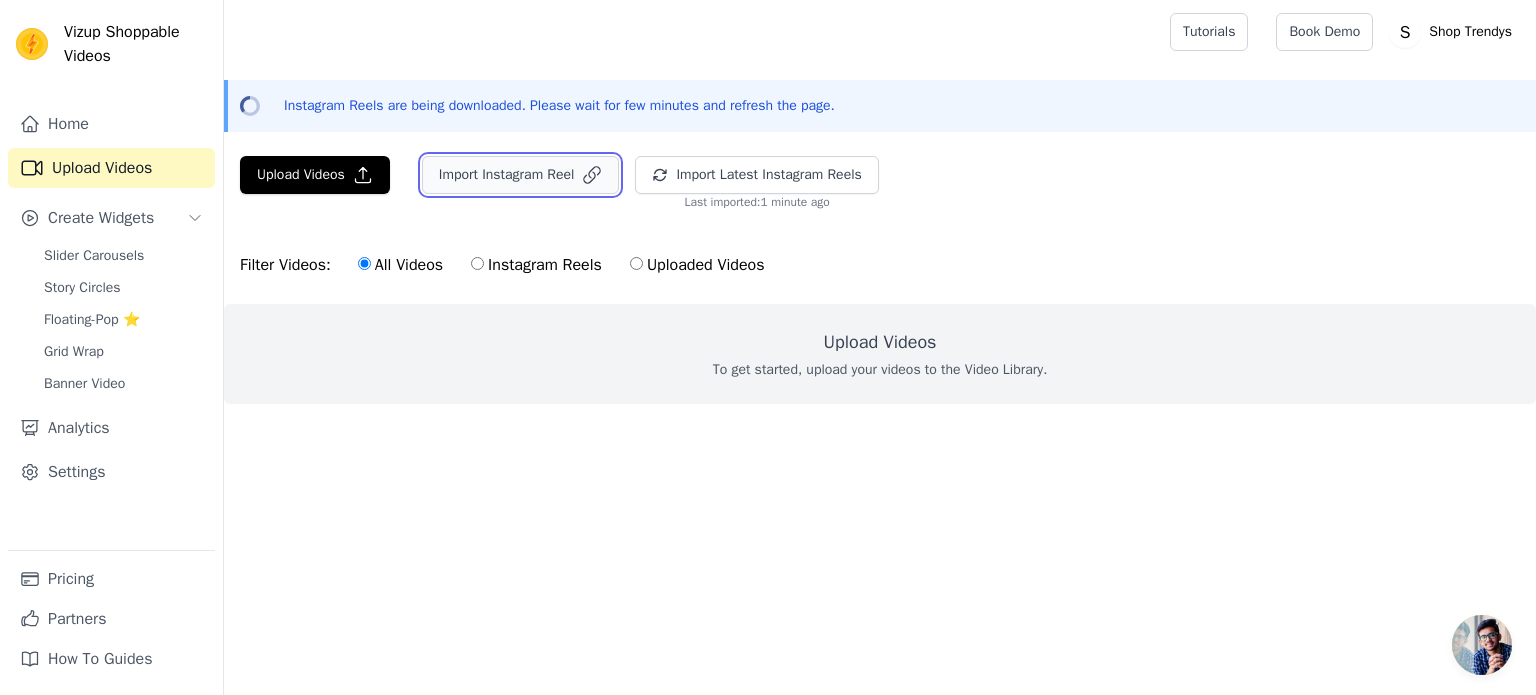 click on "Import Instagram Reel" at bounding box center (521, 175) 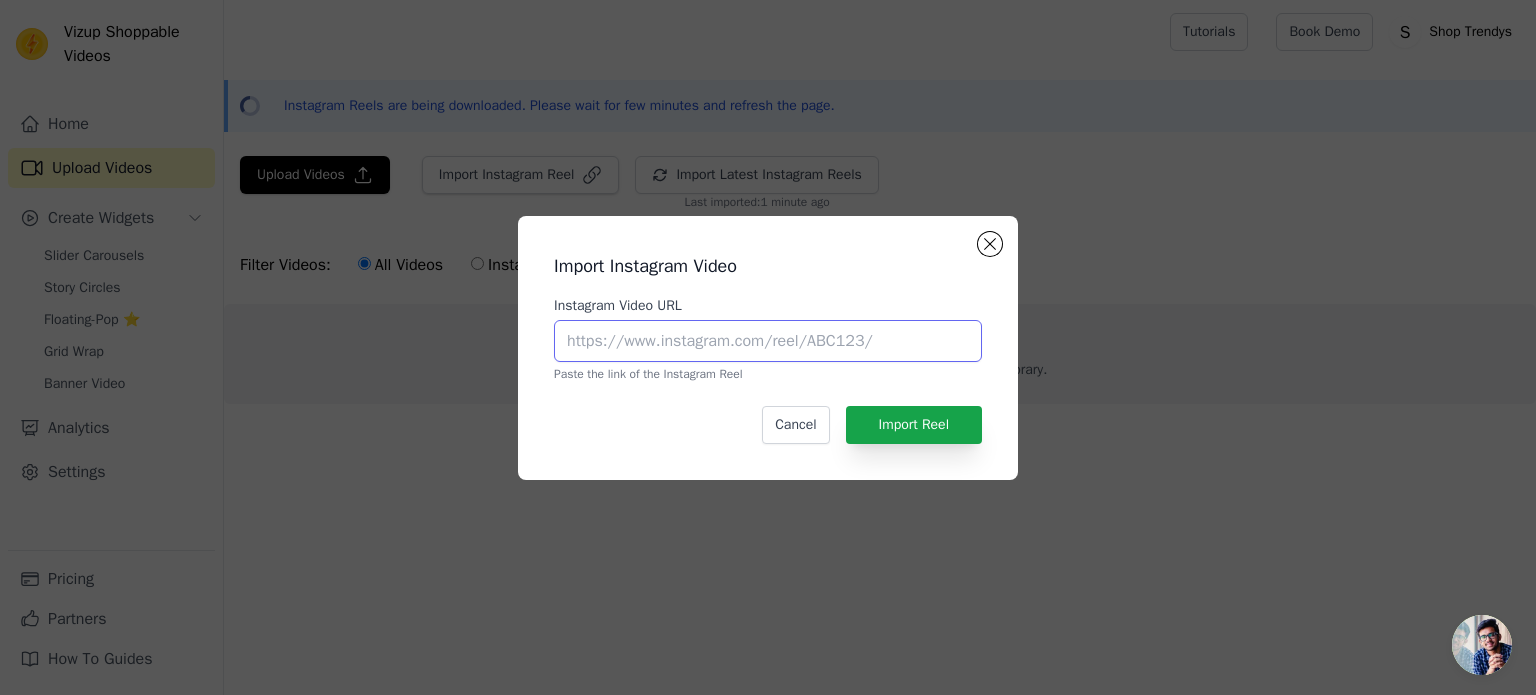 click on "Instagram Video URL" at bounding box center [768, 341] 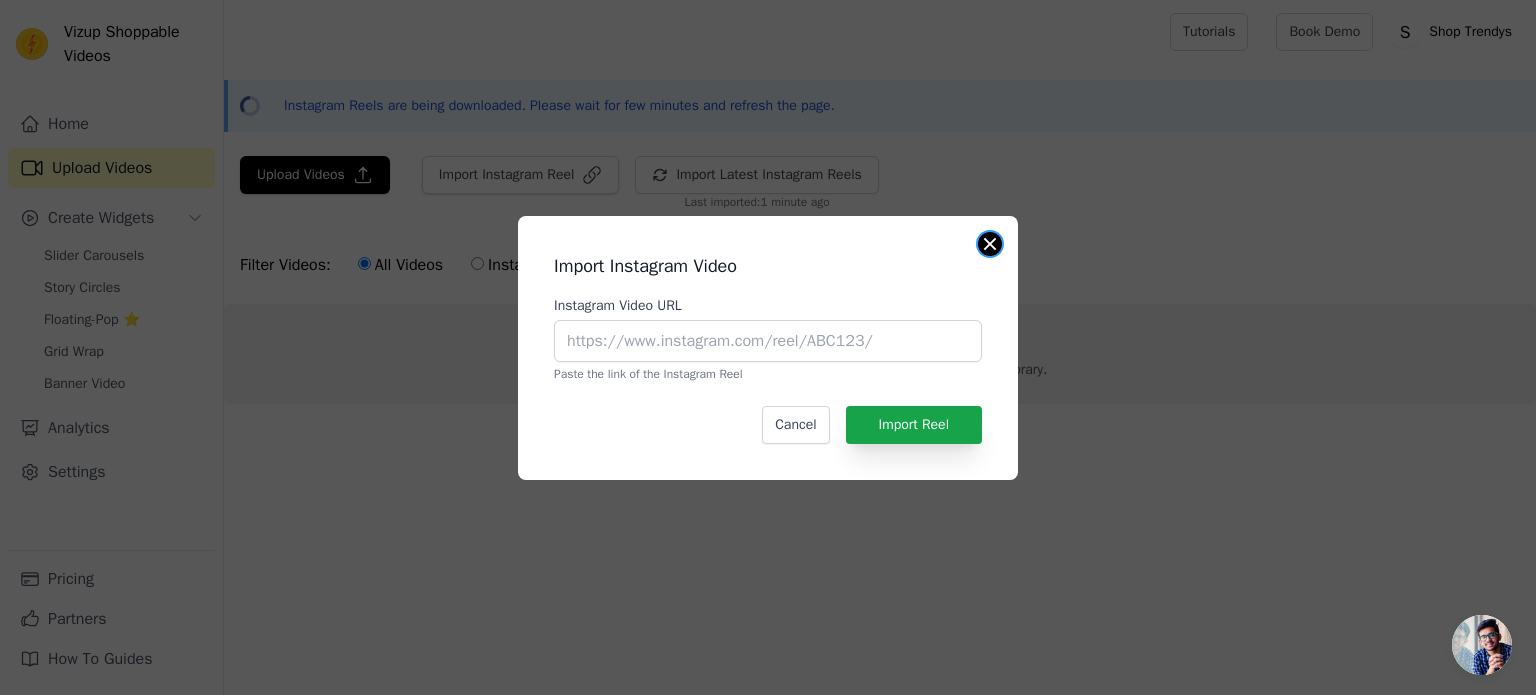 click at bounding box center [990, 244] 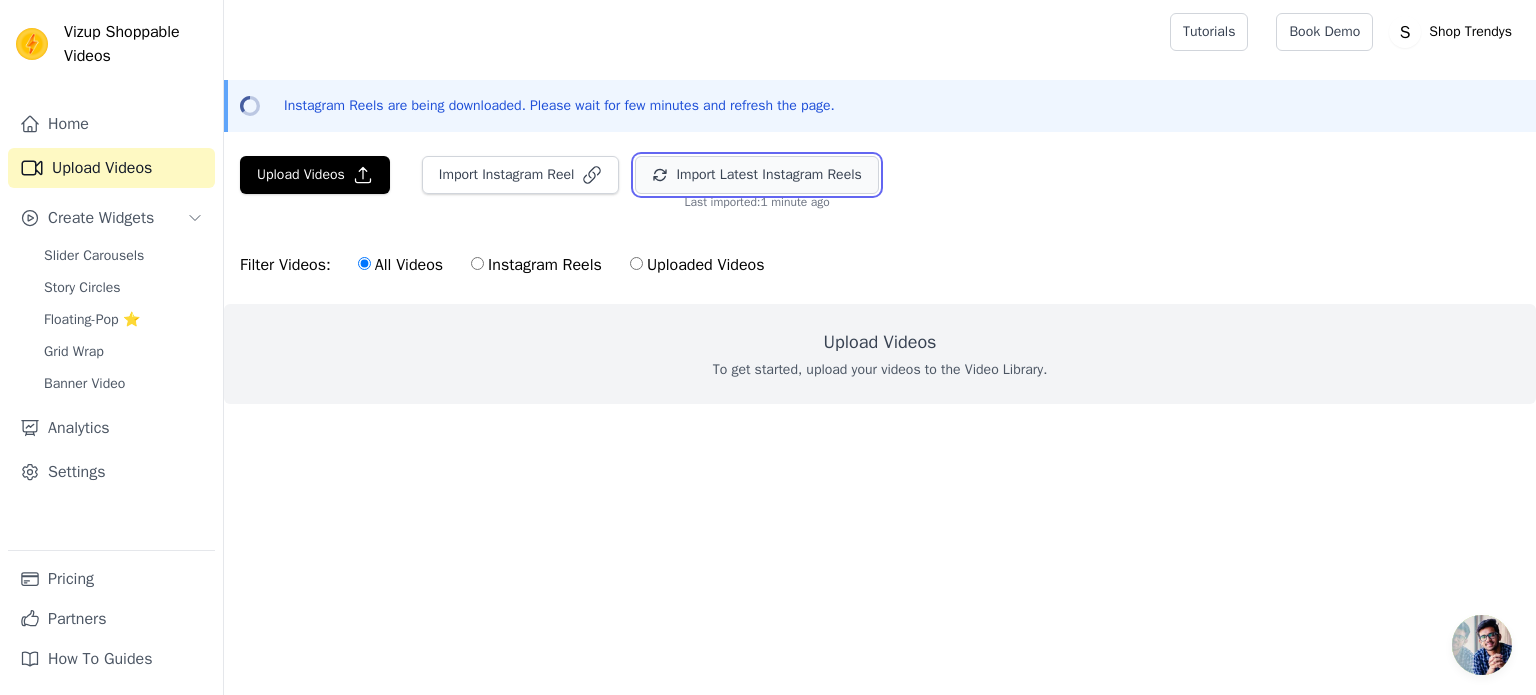 click on "Import Latest Instagram Reels" at bounding box center [756, 175] 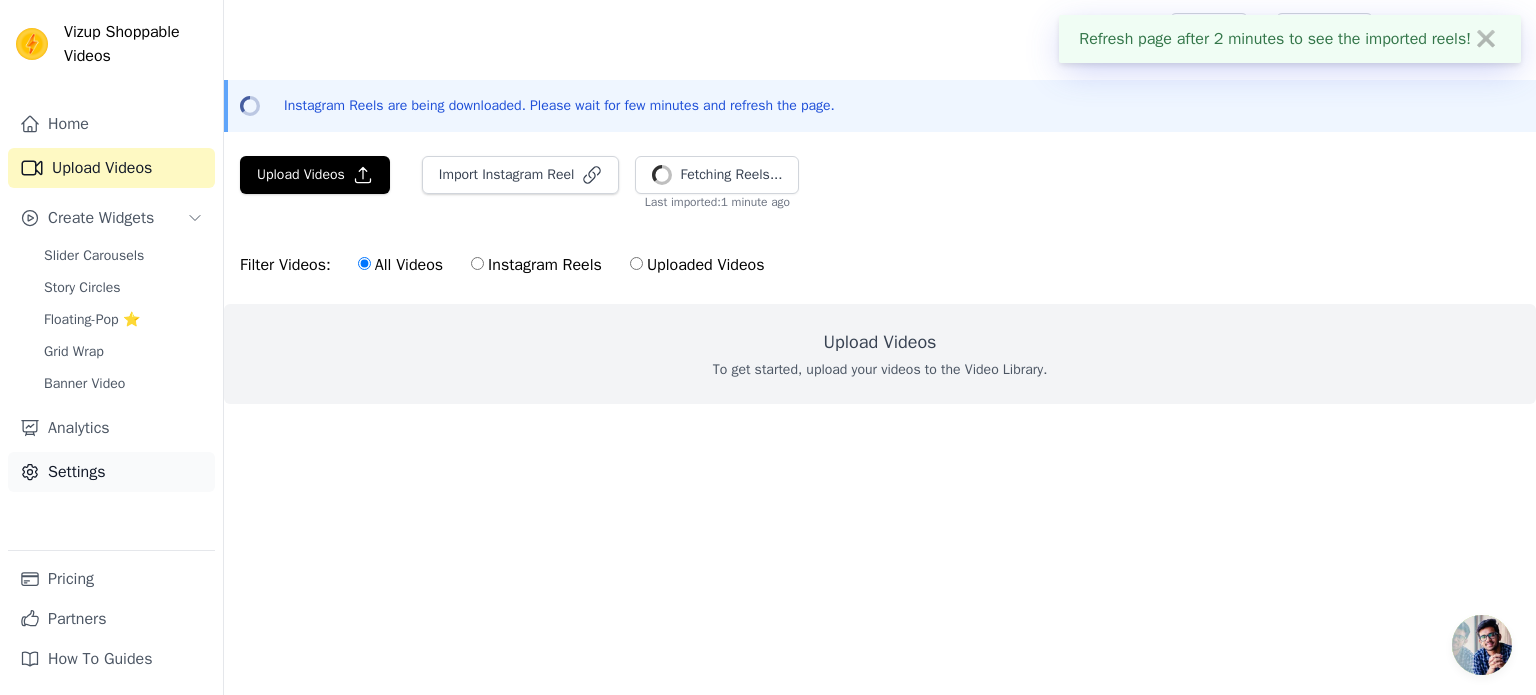 click on "Settings" at bounding box center [111, 472] 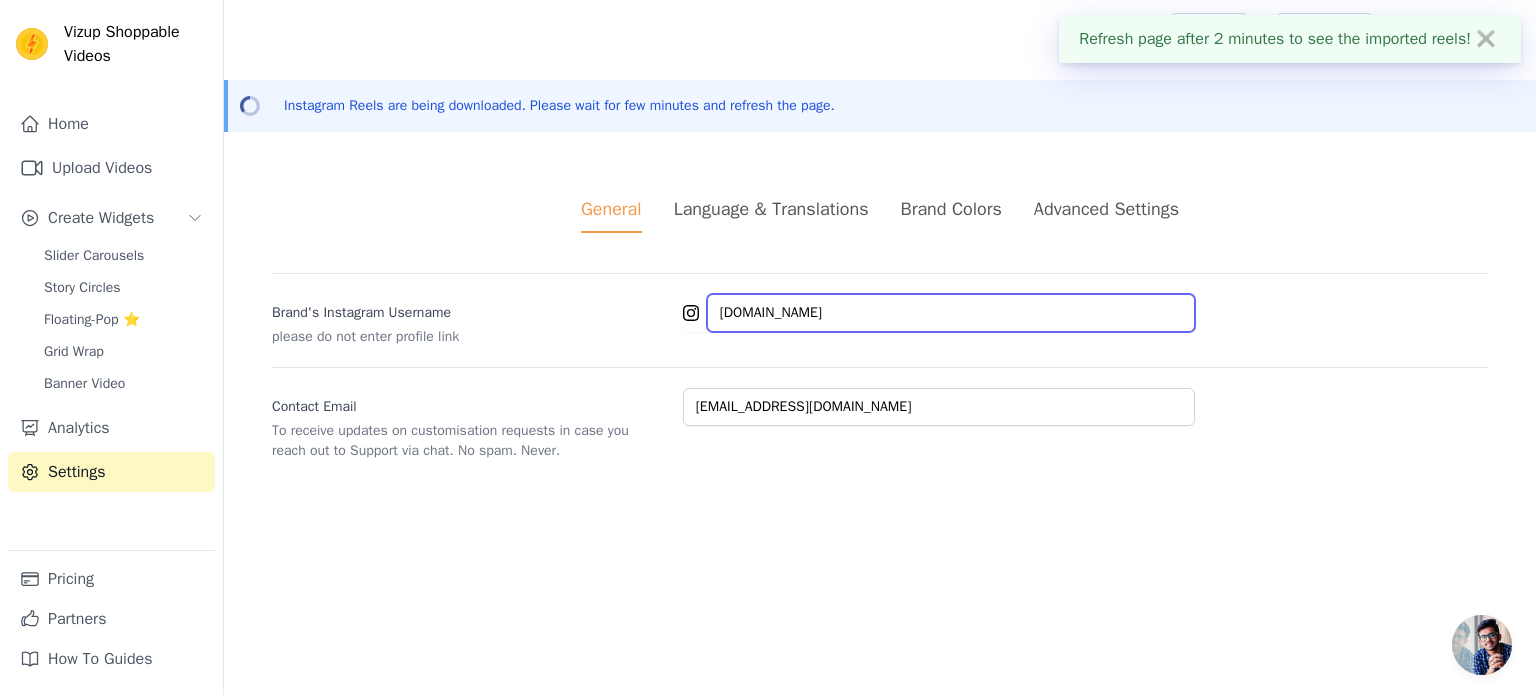 click on "shoptrendys.in" at bounding box center [951, 313] 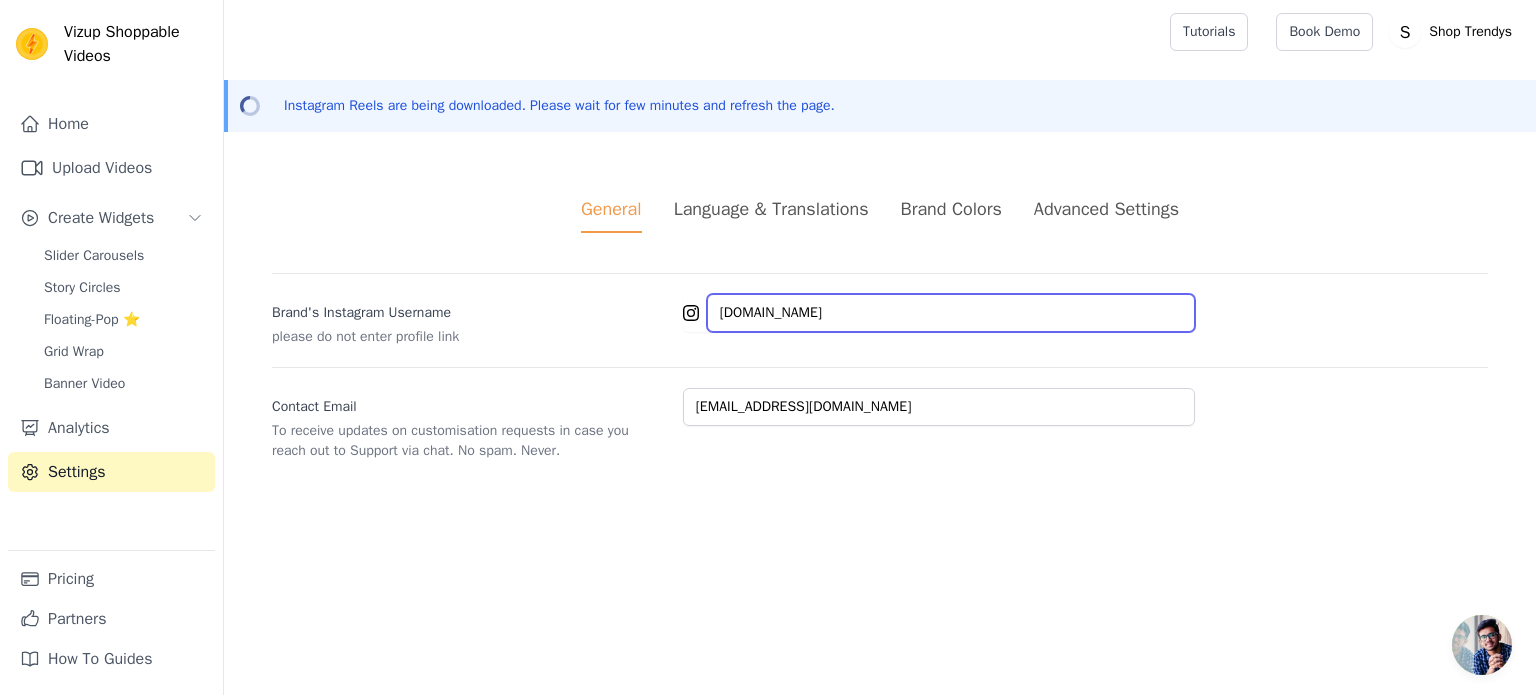 click on "shoptrendys.in" at bounding box center [951, 313] 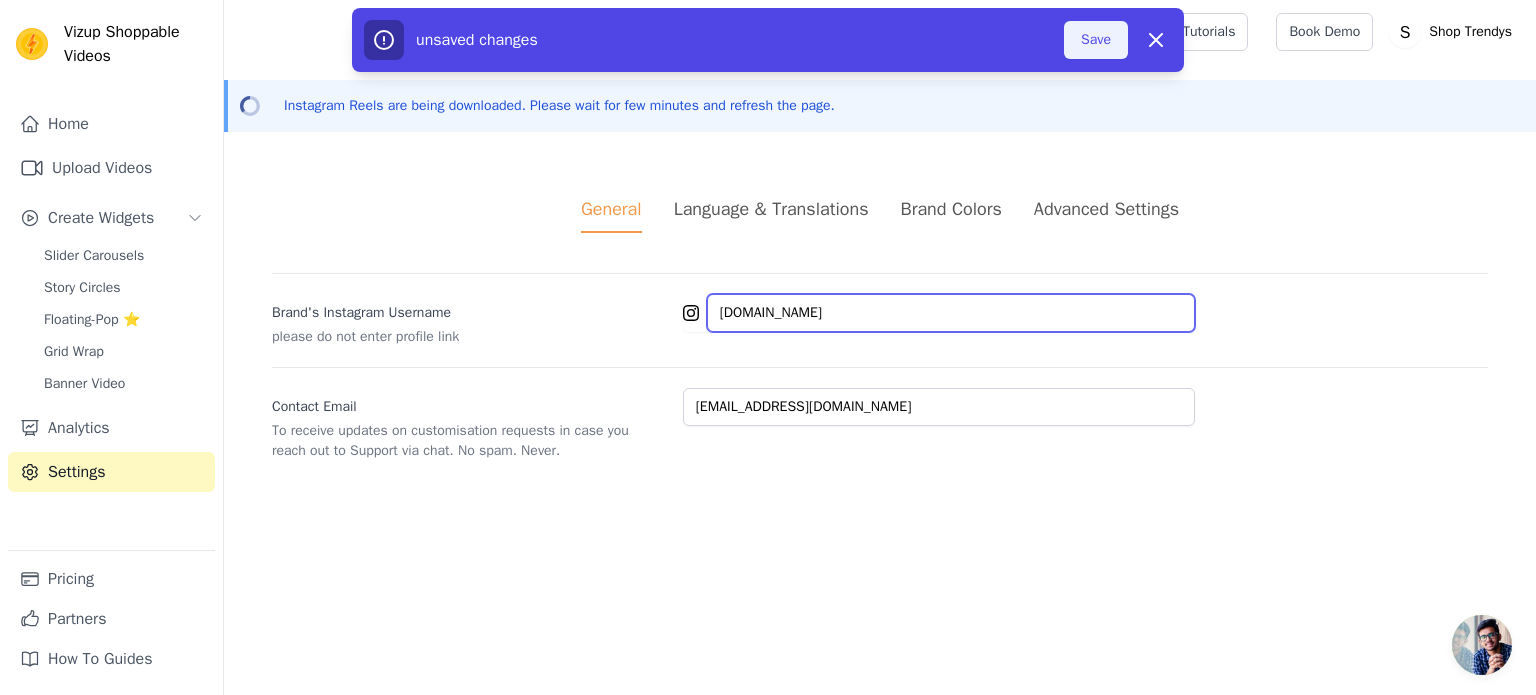 type on "nime.shoptrendys.in" 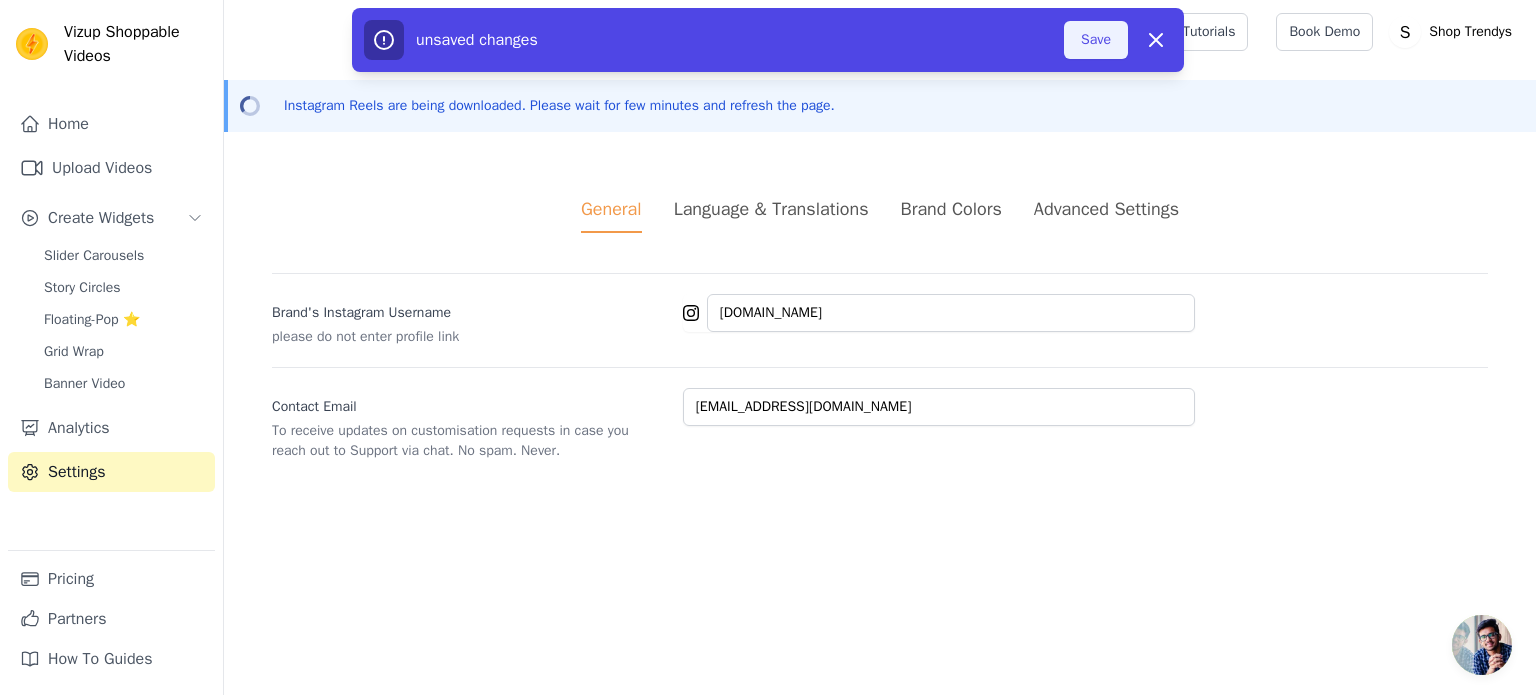click on "Save" at bounding box center [1096, 40] 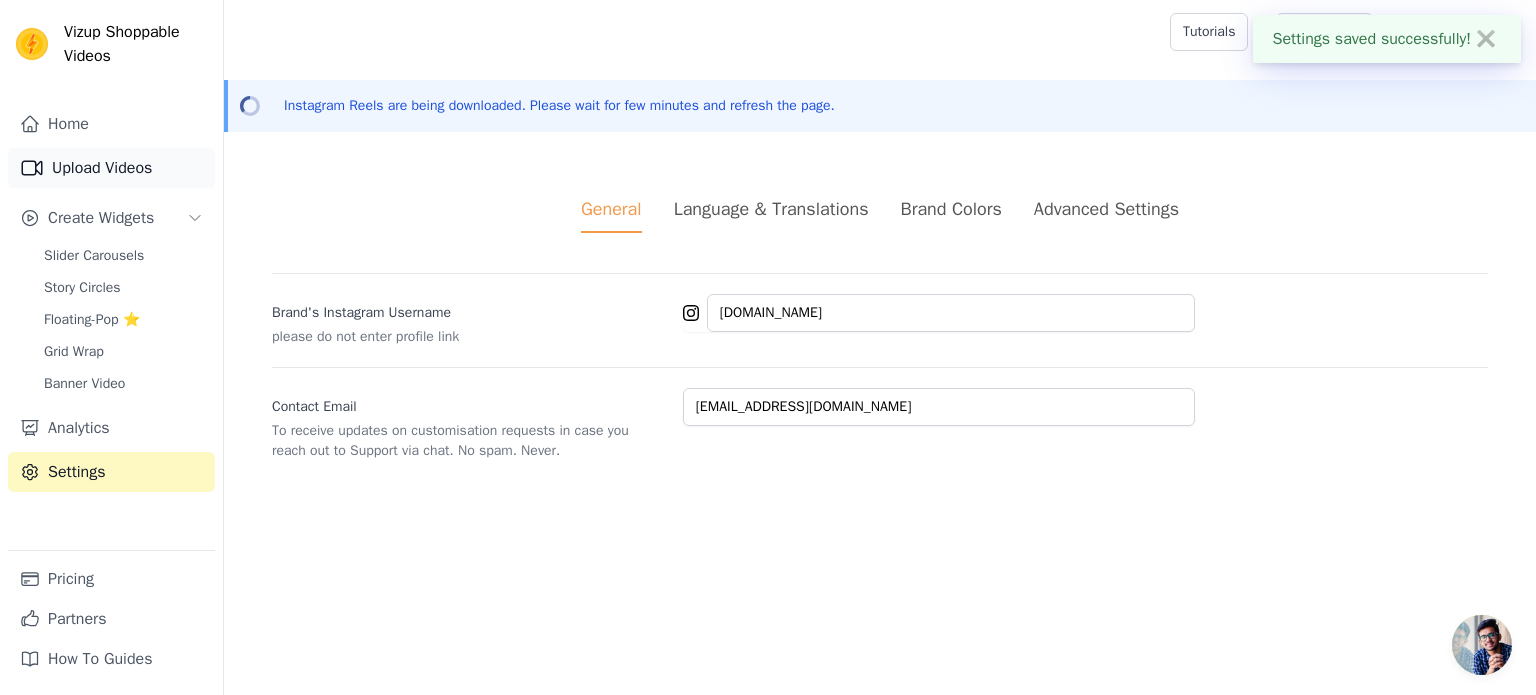 click on "Upload Videos" at bounding box center [111, 168] 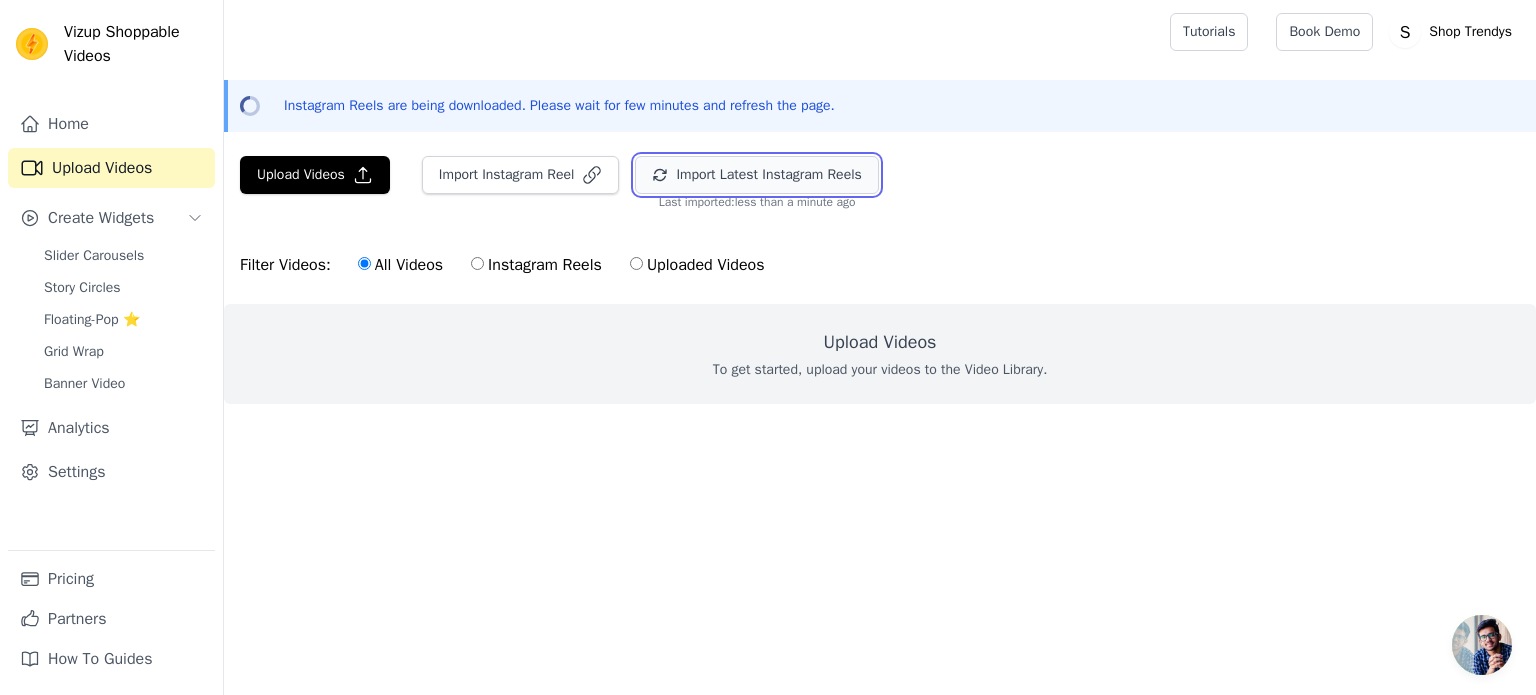 click on "Import Latest Instagram Reels" at bounding box center (756, 175) 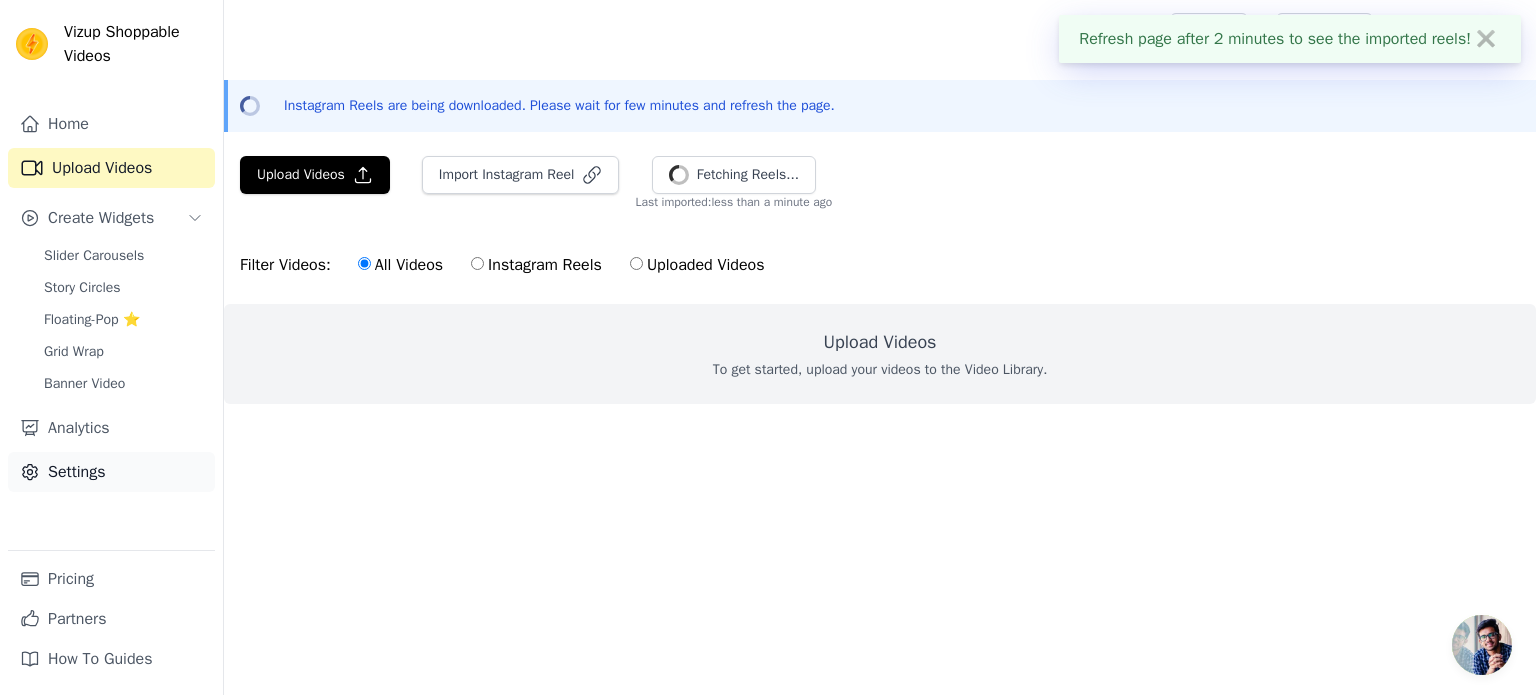 click on "Settings" at bounding box center [111, 472] 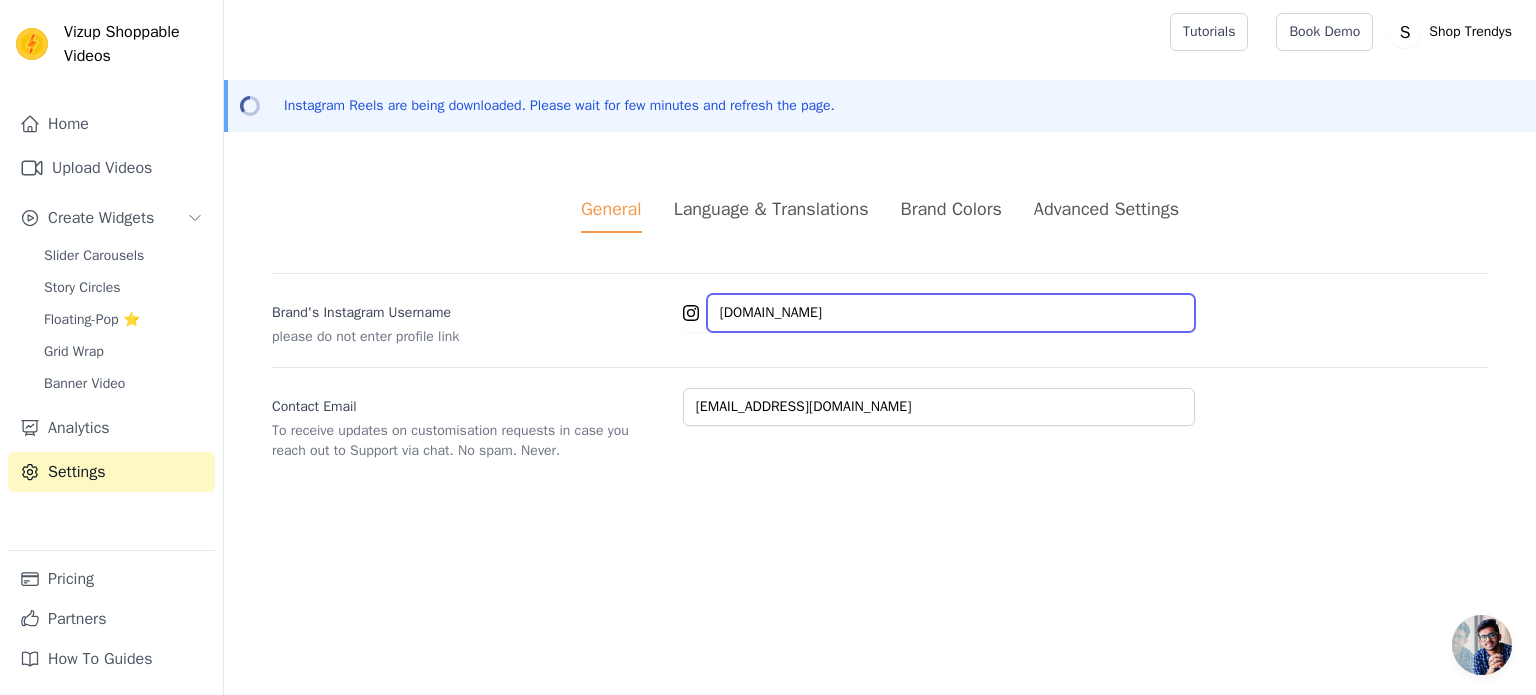 click on "nime.shoptrendys.in" at bounding box center (951, 313) 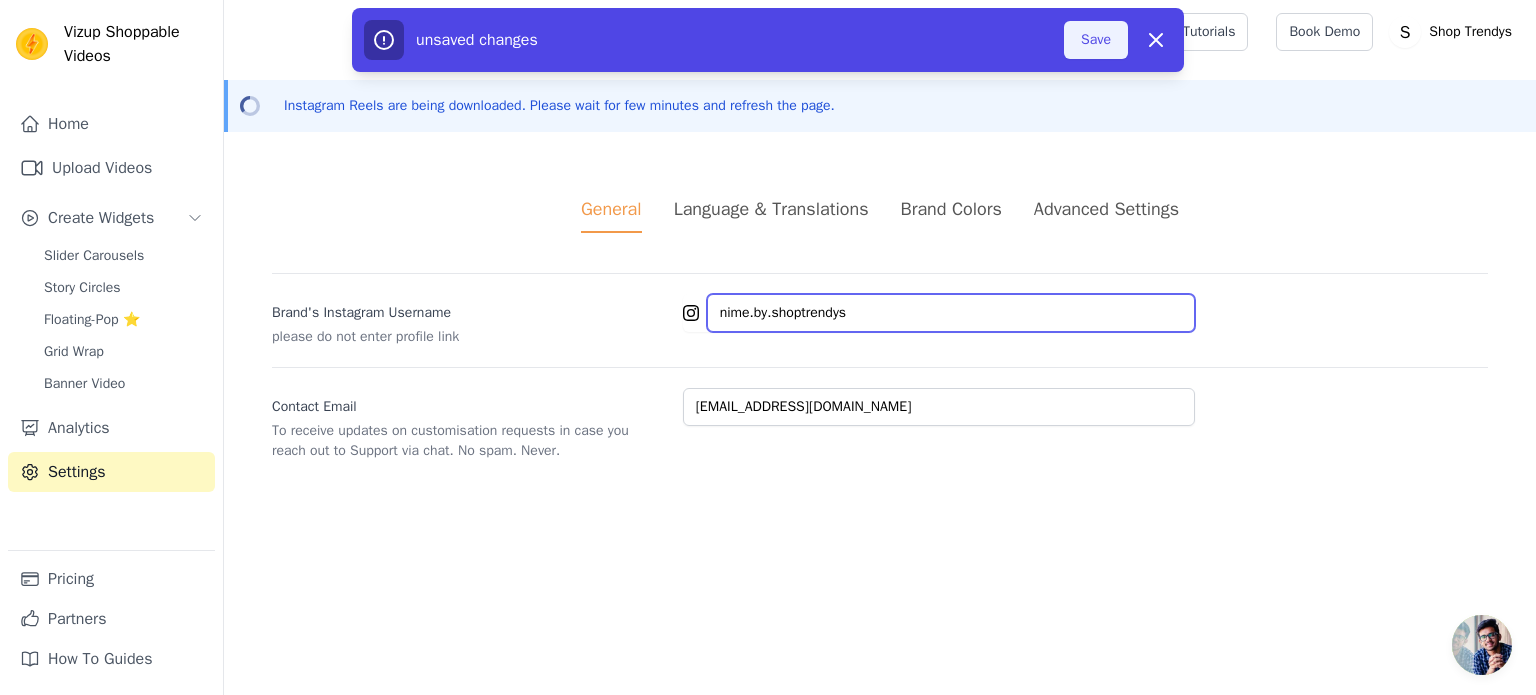 type on "nime.by.shoptrendys" 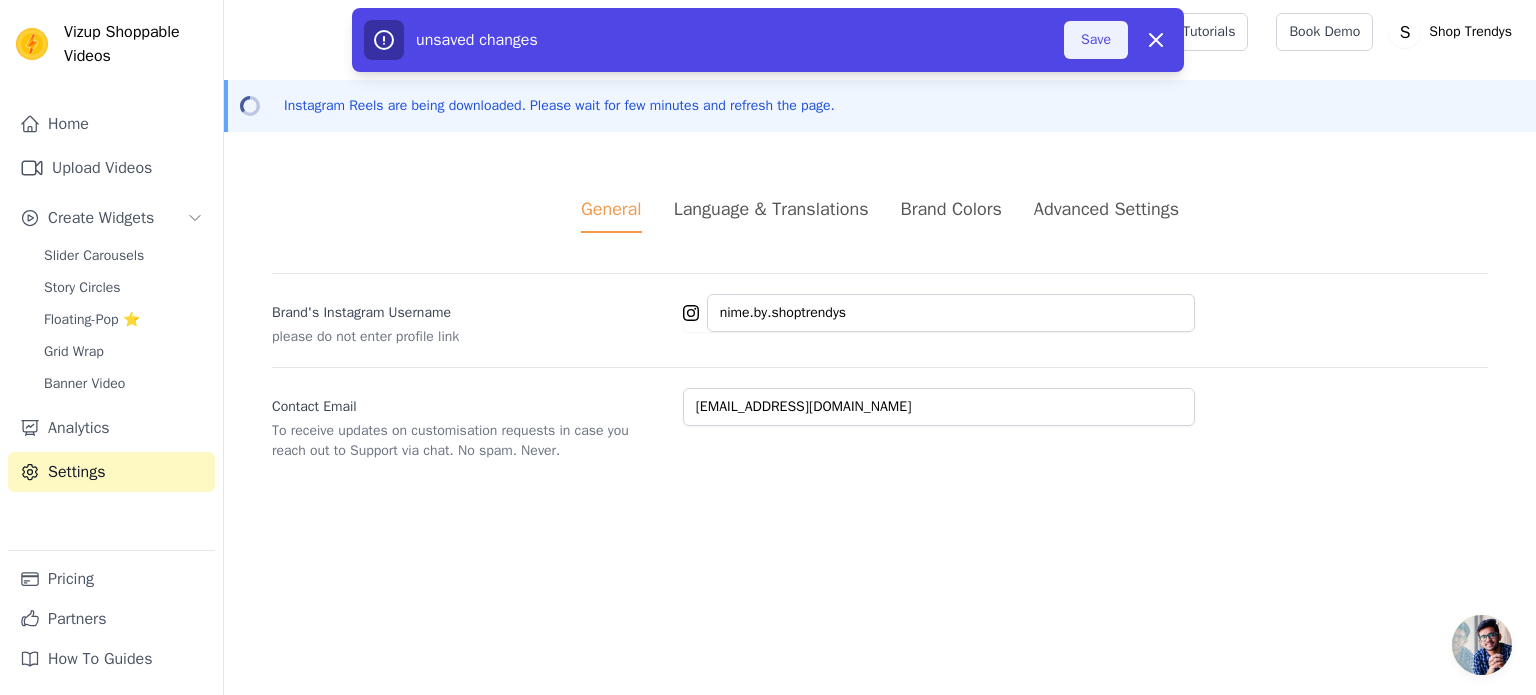 click on "Save" at bounding box center [1096, 40] 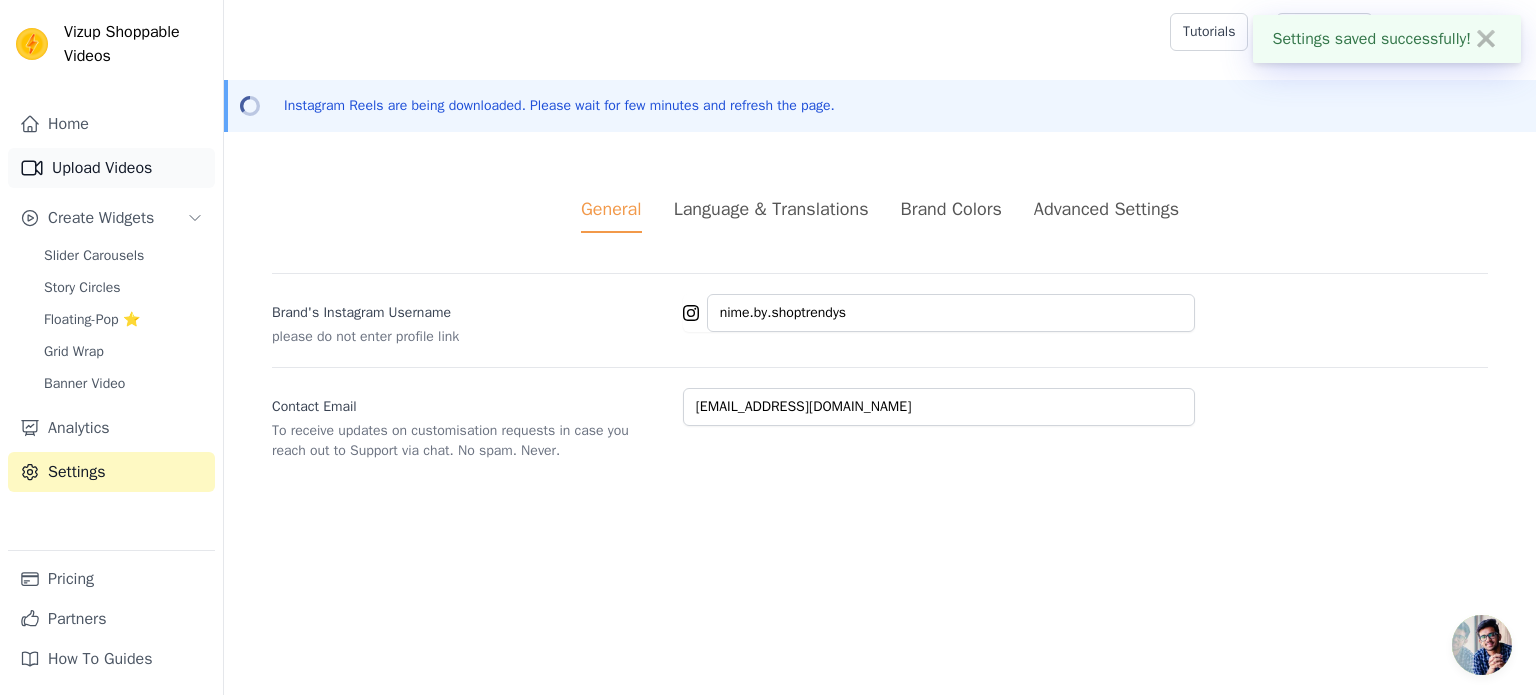 click on "Upload Videos" at bounding box center (111, 168) 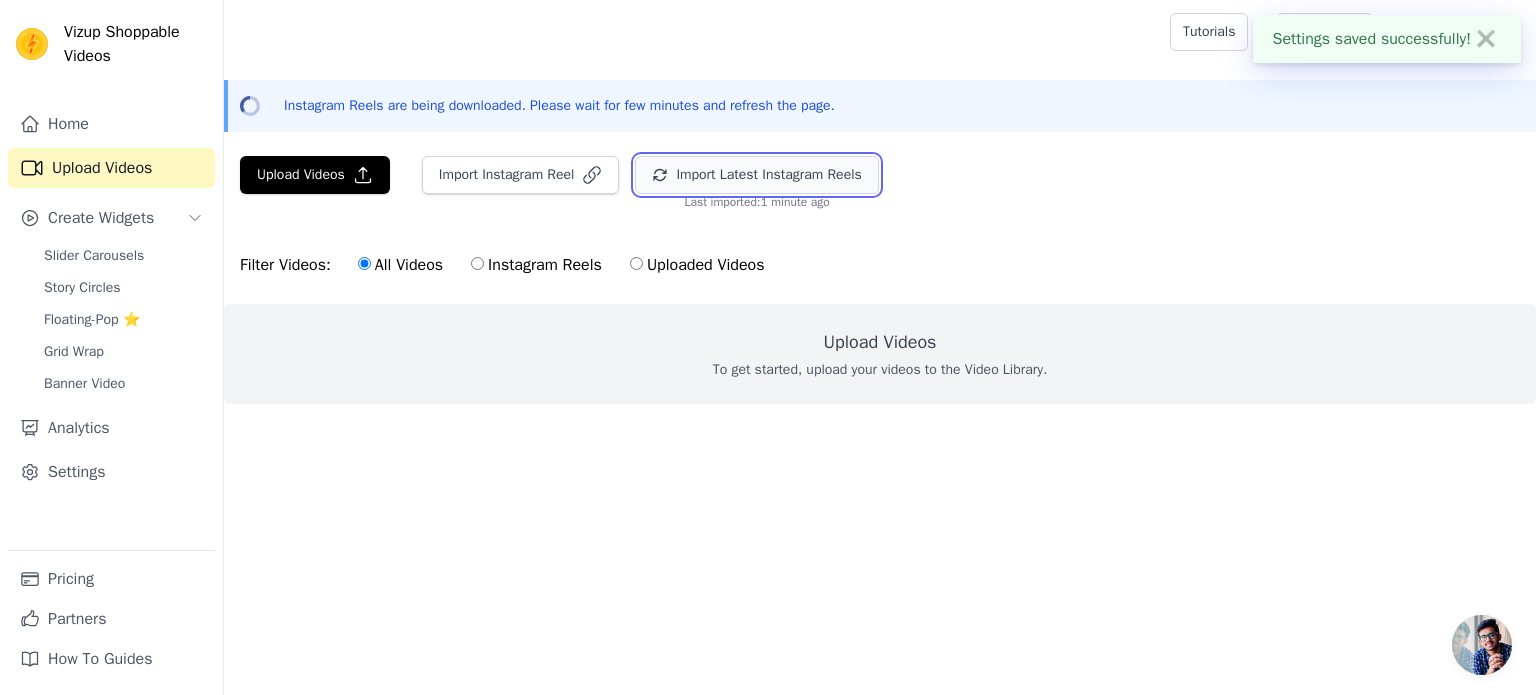 click on "Import Latest Instagram Reels" at bounding box center (756, 175) 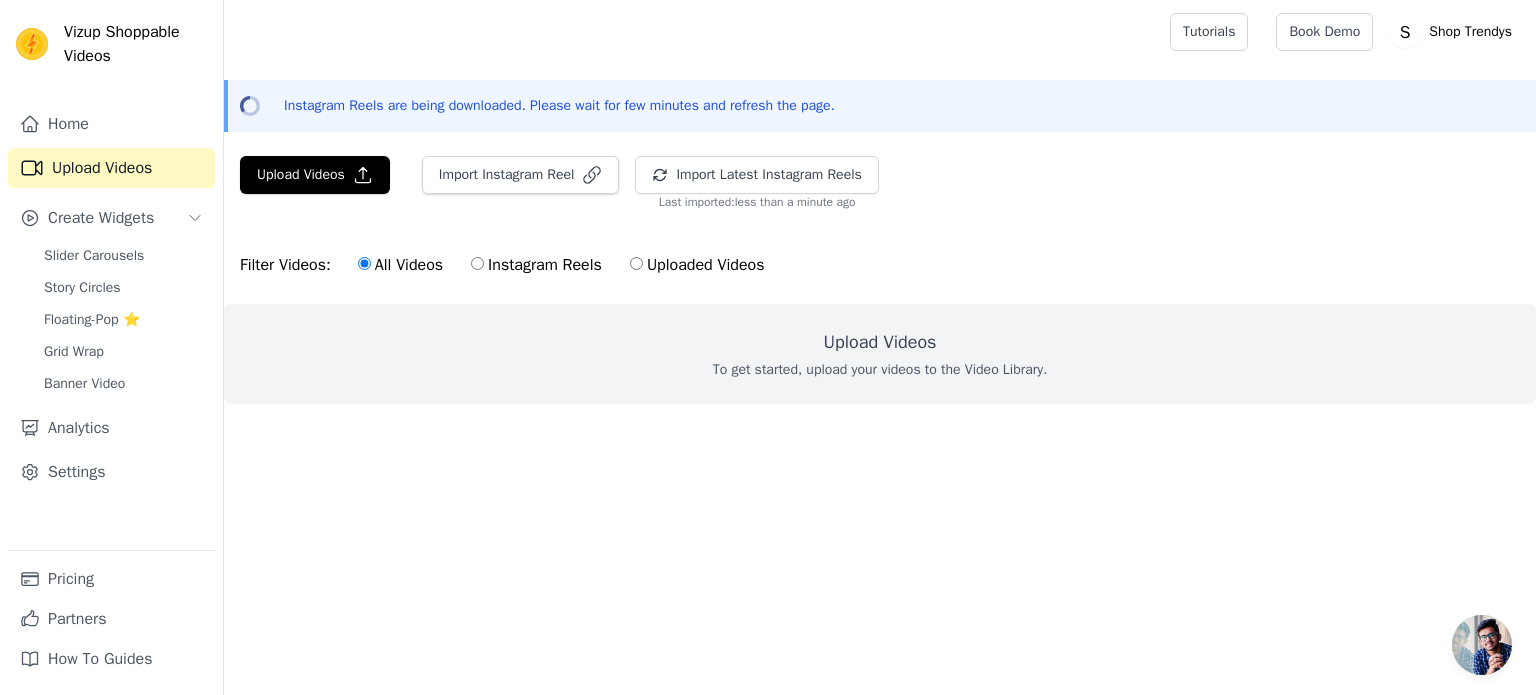 click on "Uploaded Videos" at bounding box center (636, 263) 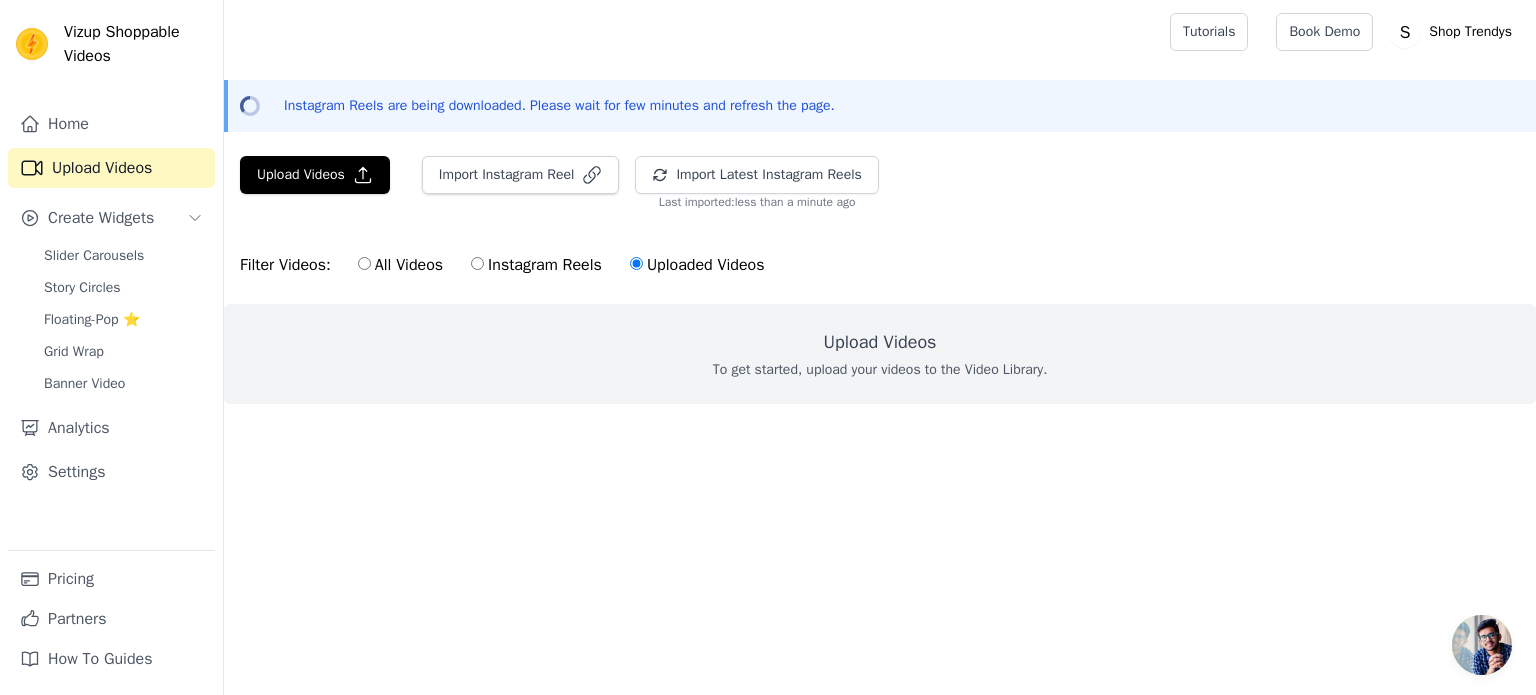 click on "All Videos" at bounding box center [400, 265] 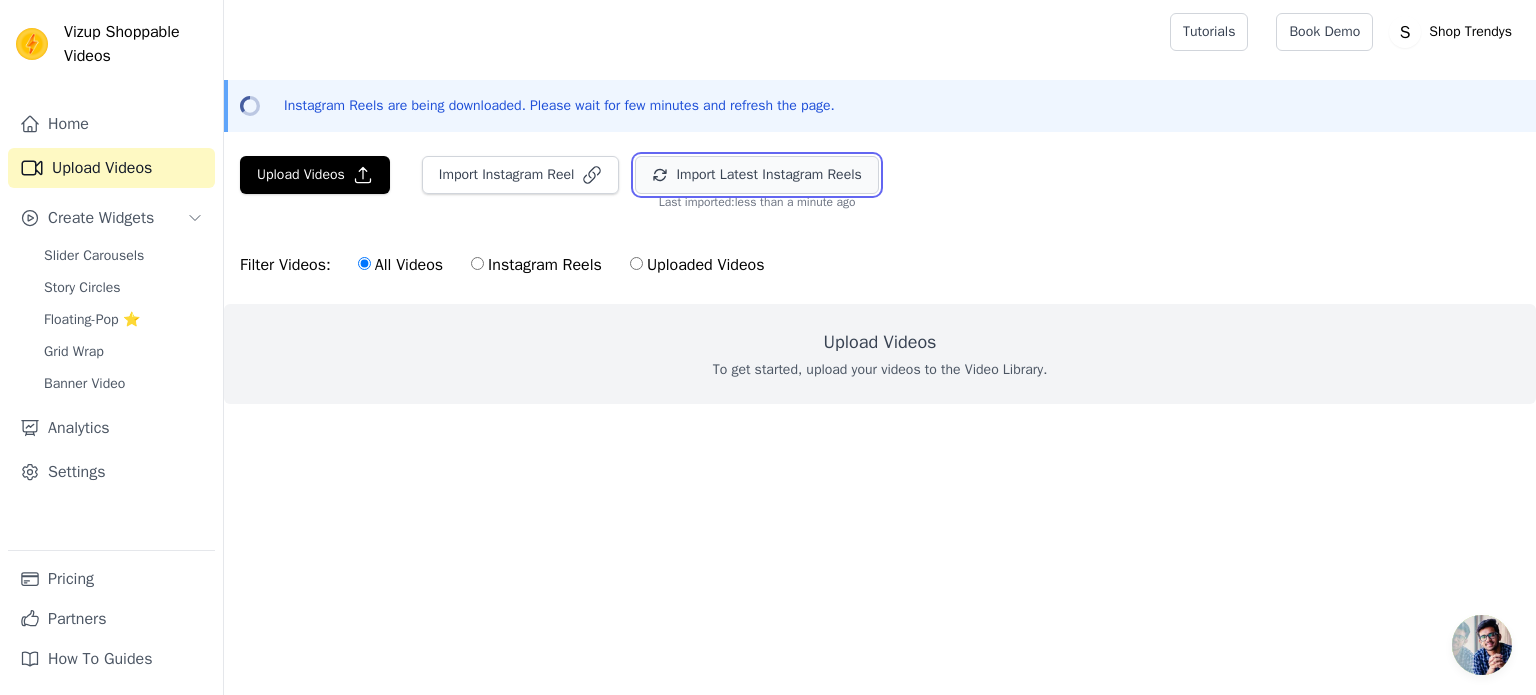 click on "Import Latest Instagram Reels" at bounding box center (756, 175) 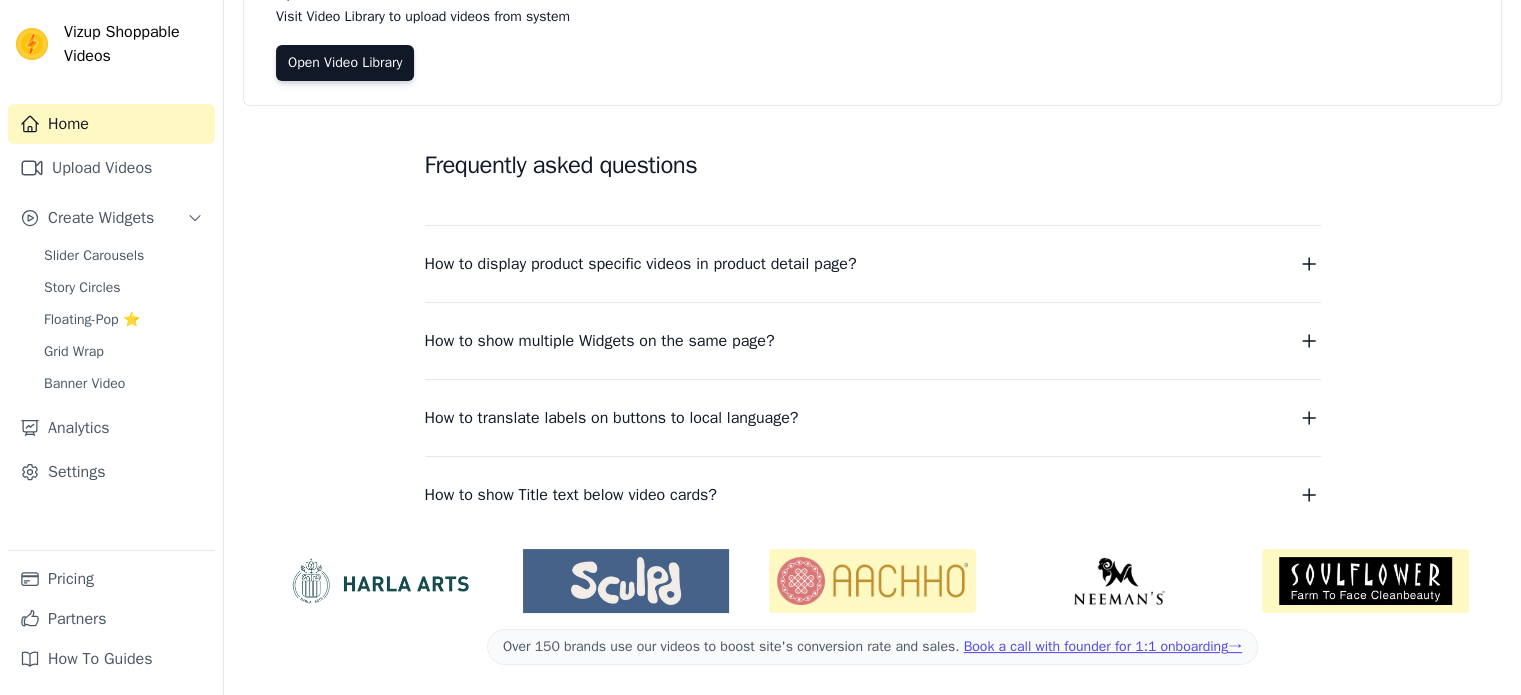 scroll, scrollTop: 256, scrollLeft: 0, axis: vertical 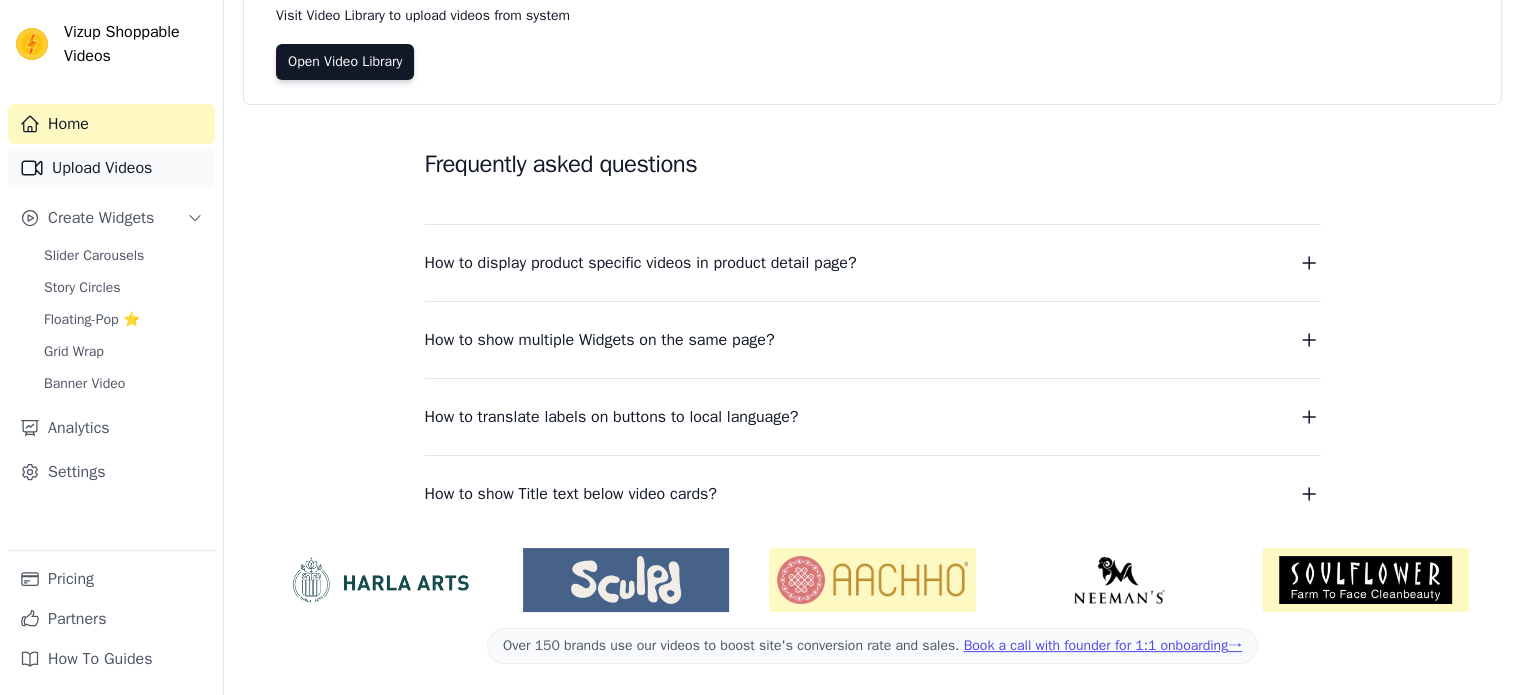 click on "Upload Videos" at bounding box center [111, 168] 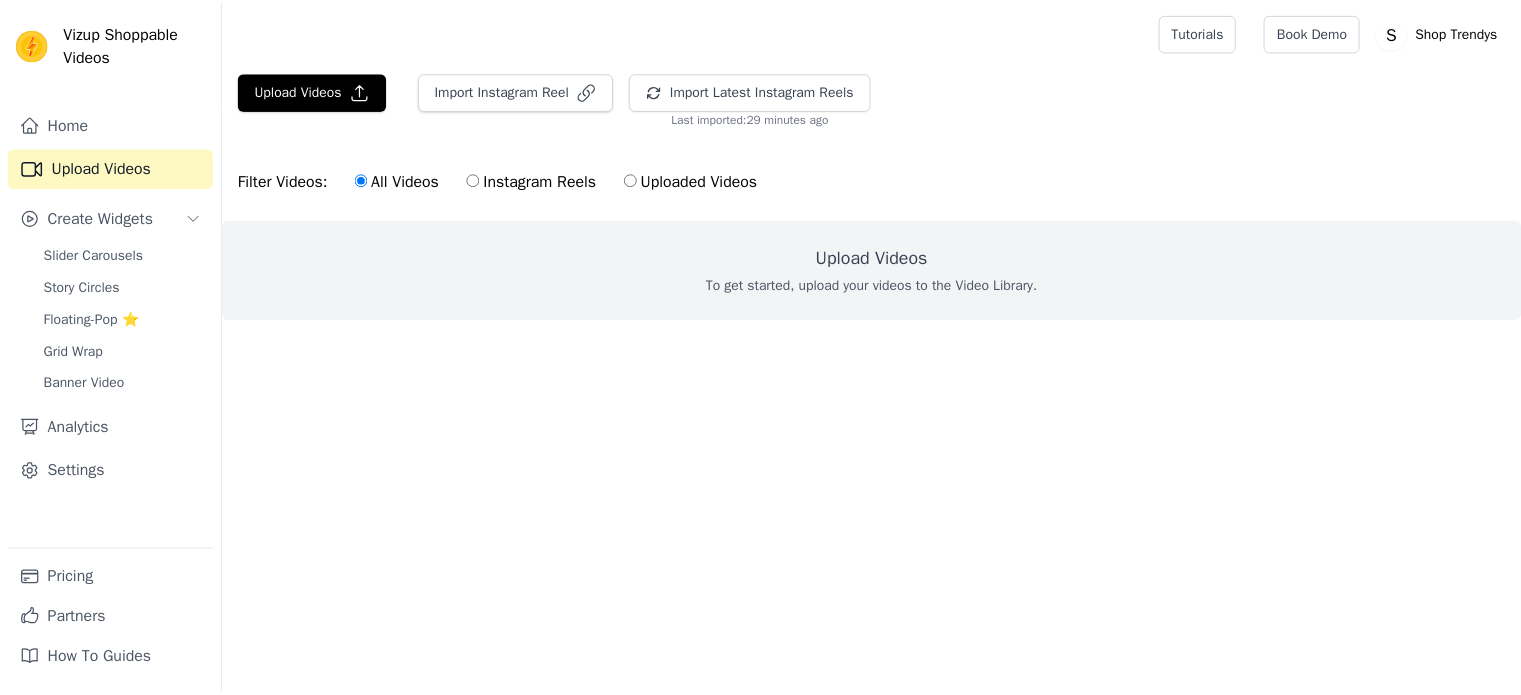 scroll, scrollTop: 0, scrollLeft: 0, axis: both 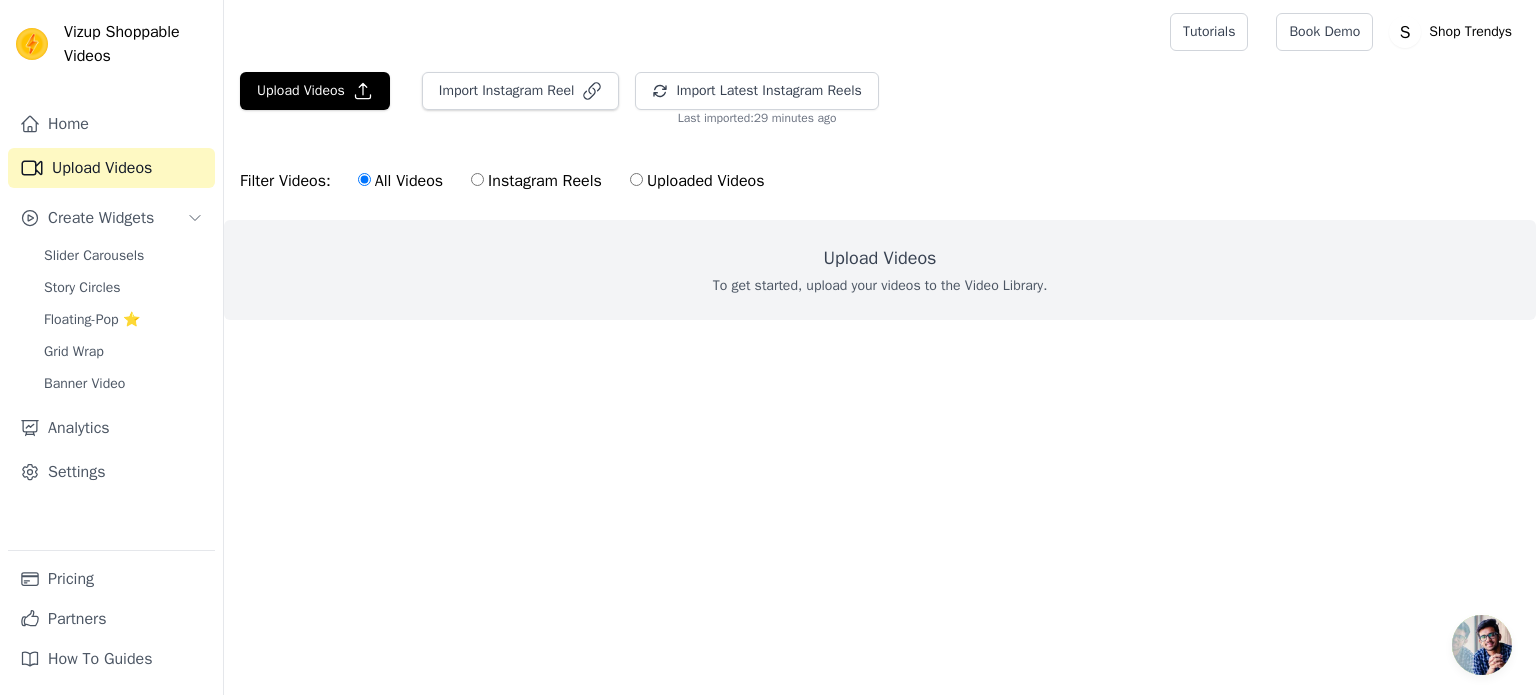 click on "Uploaded Videos" at bounding box center [636, 179] 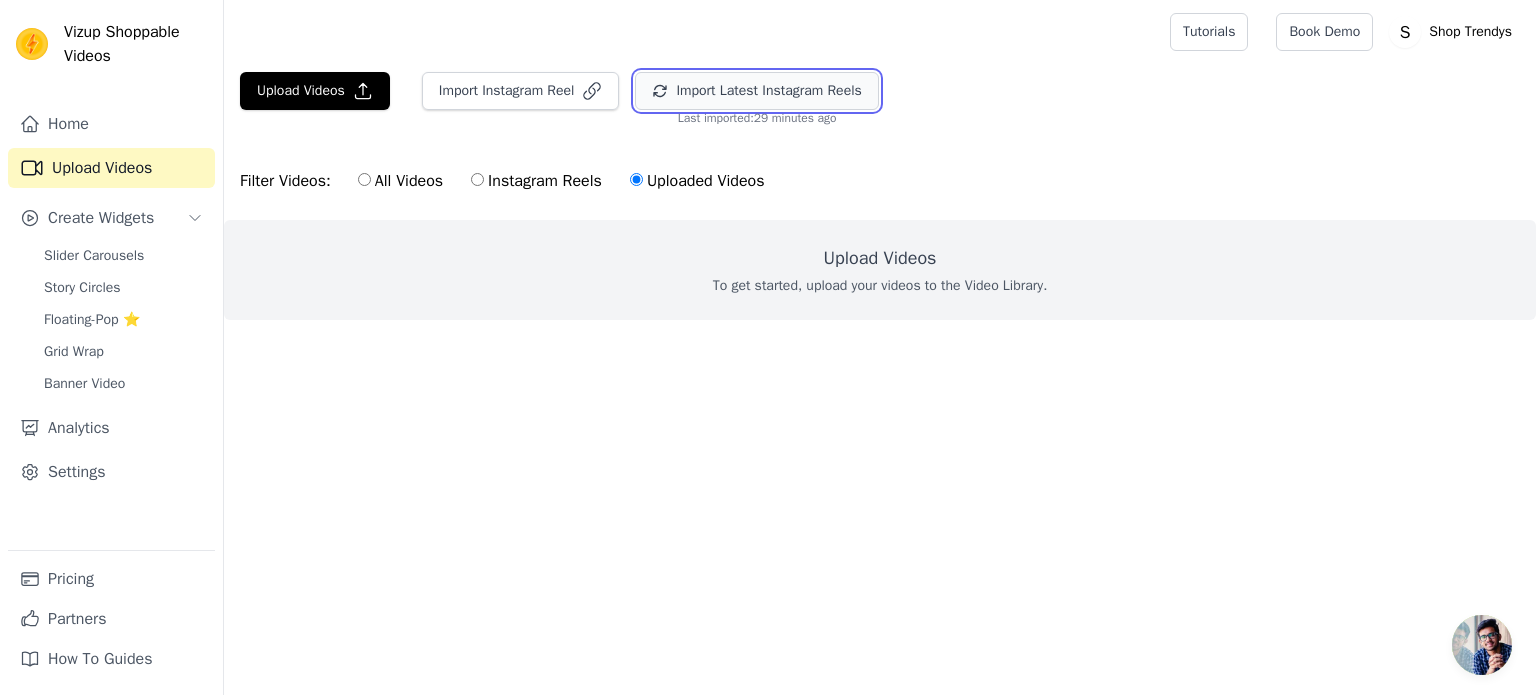 click on "Import Latest Instagram Reels" at bounding box center (756, 91) 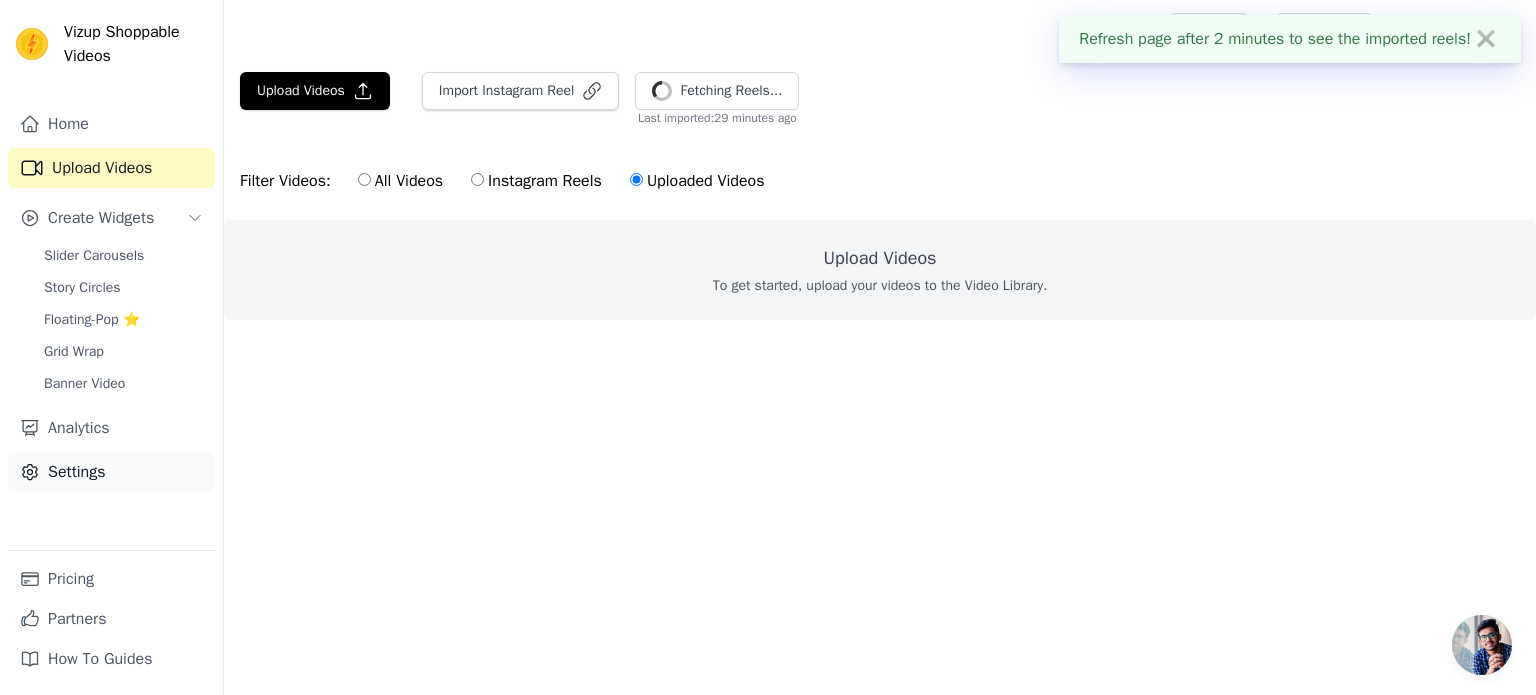 click on "Settings" at bounding box center [111, 472] 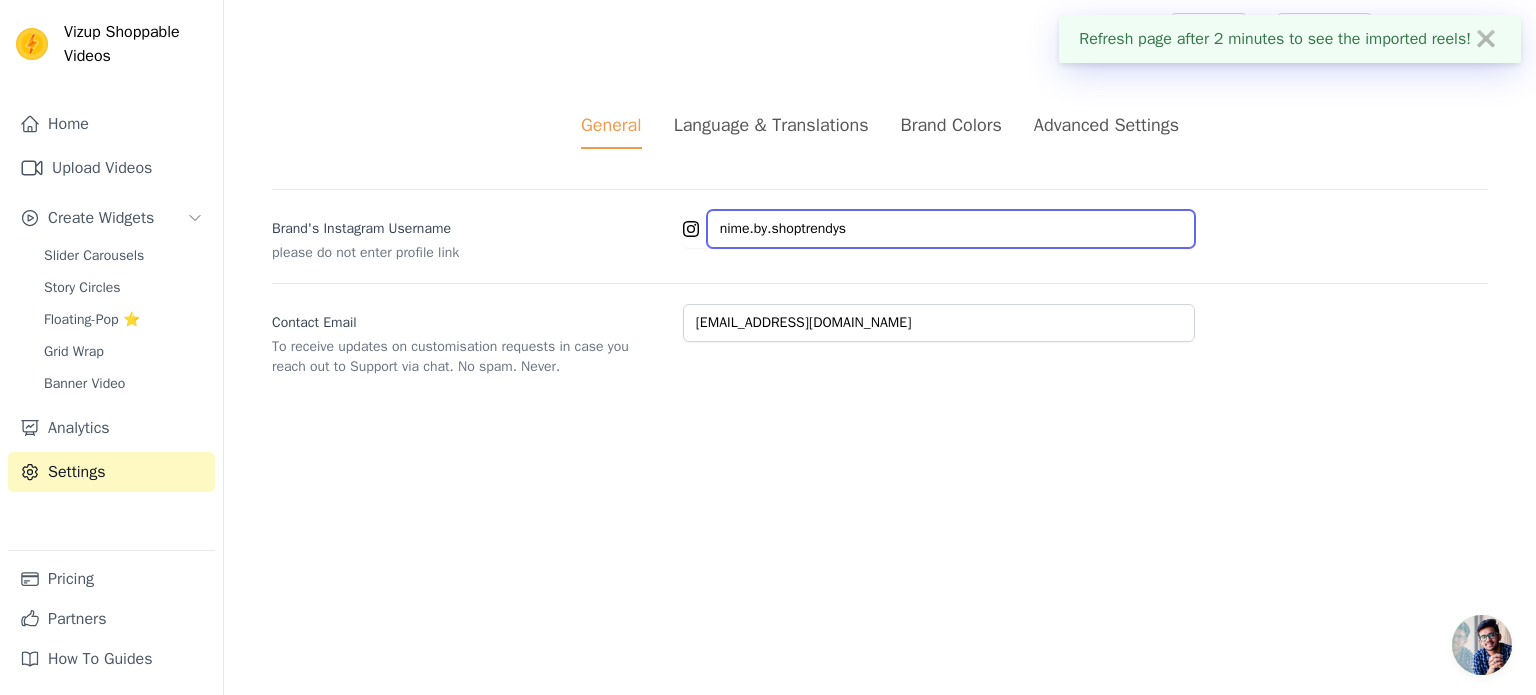 click on "nime.by.shoptrendys" at bounding box center (951, 229) 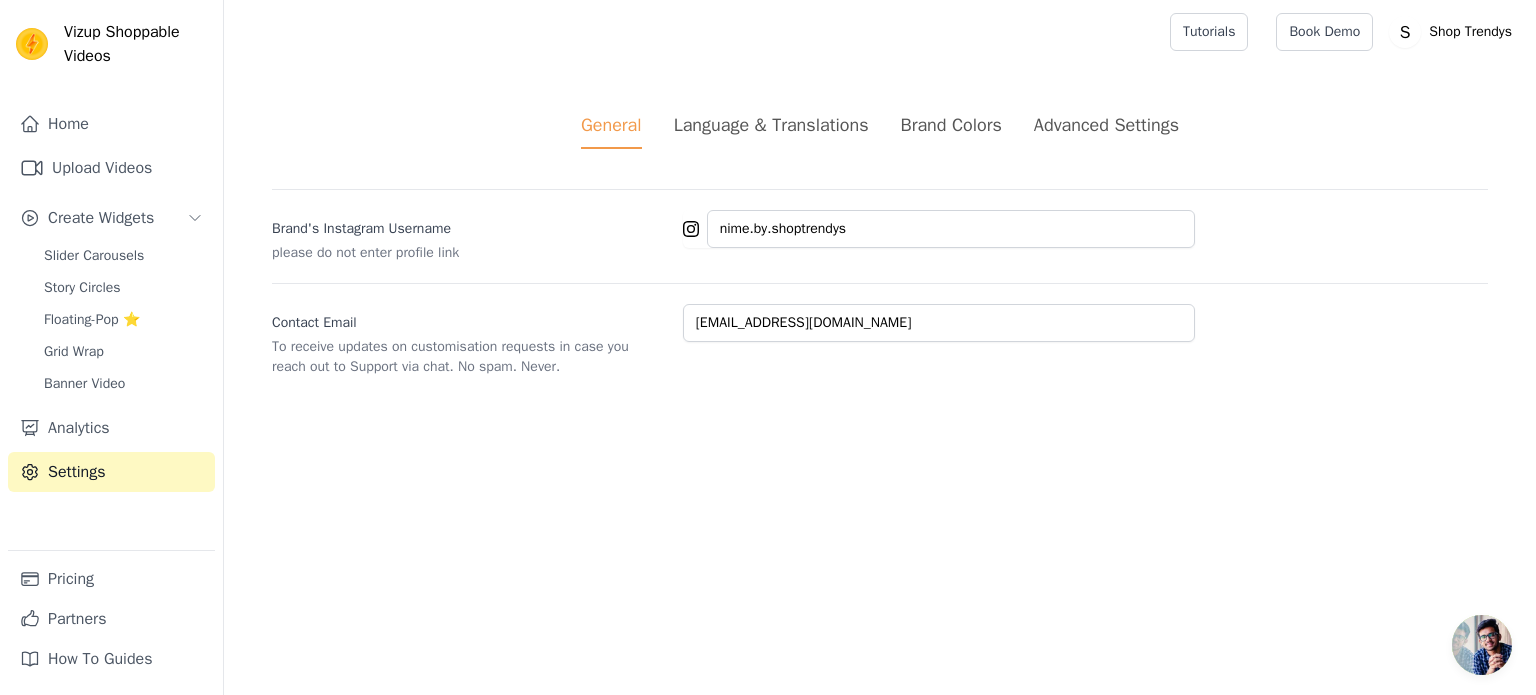 click on "Language & Translations" at bounding box center (771, 125) 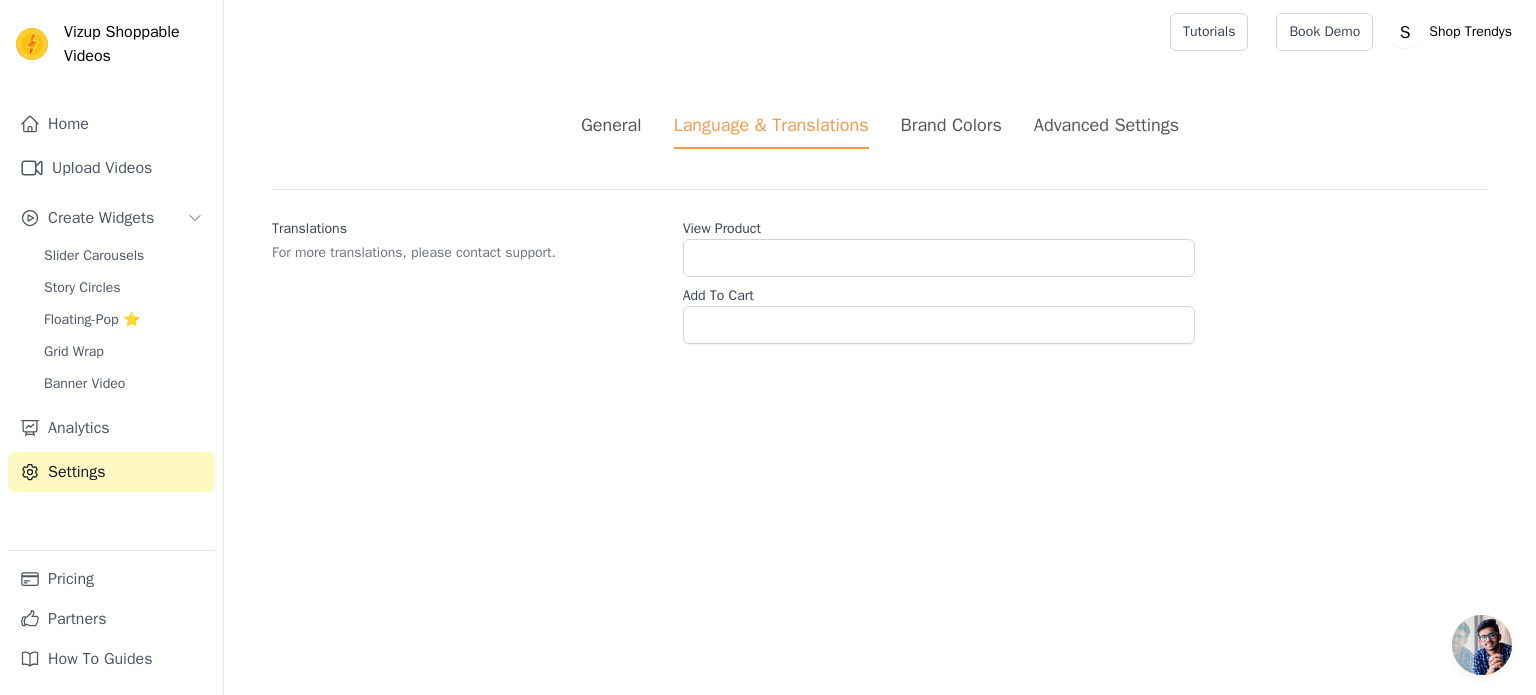 click on "Brand Colors" at bounding box center (951, 125) 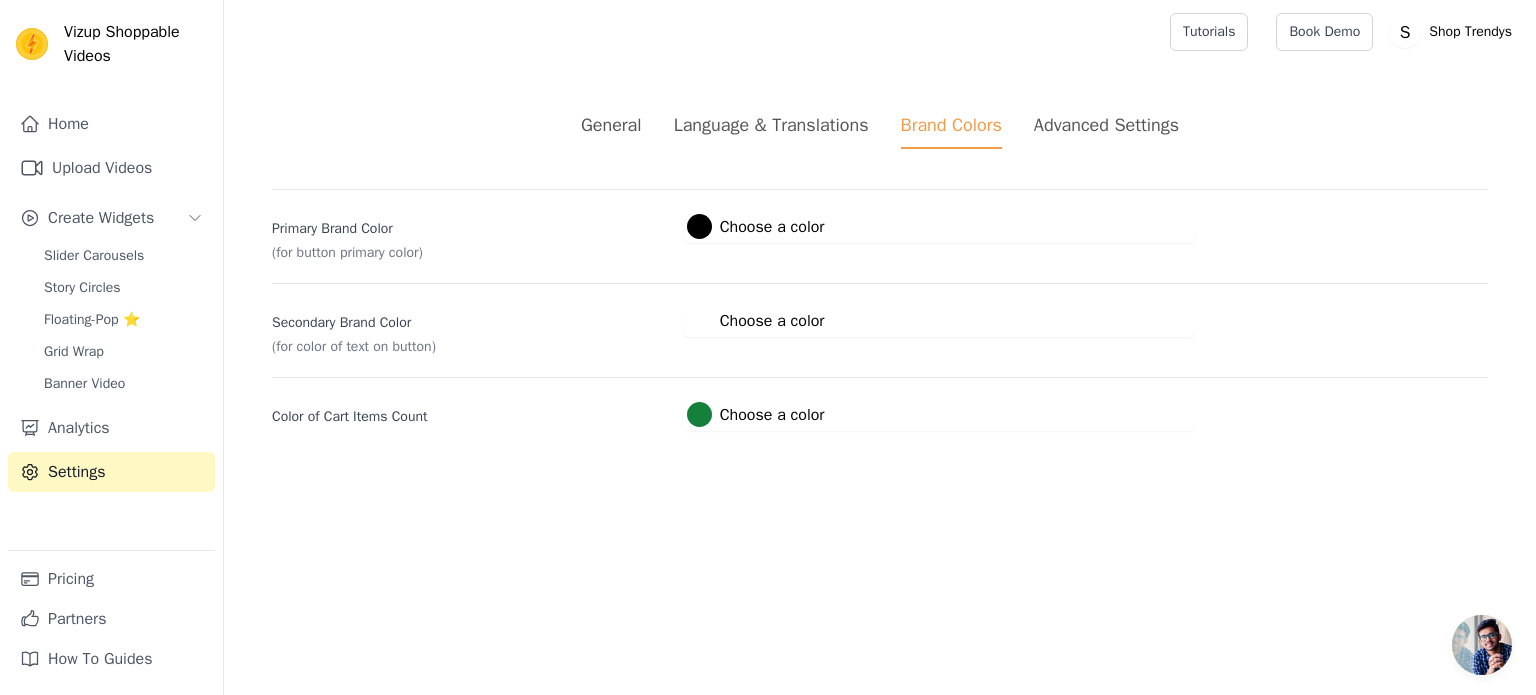 click on "Advanced Settings" at bounding box center (1106, 125) 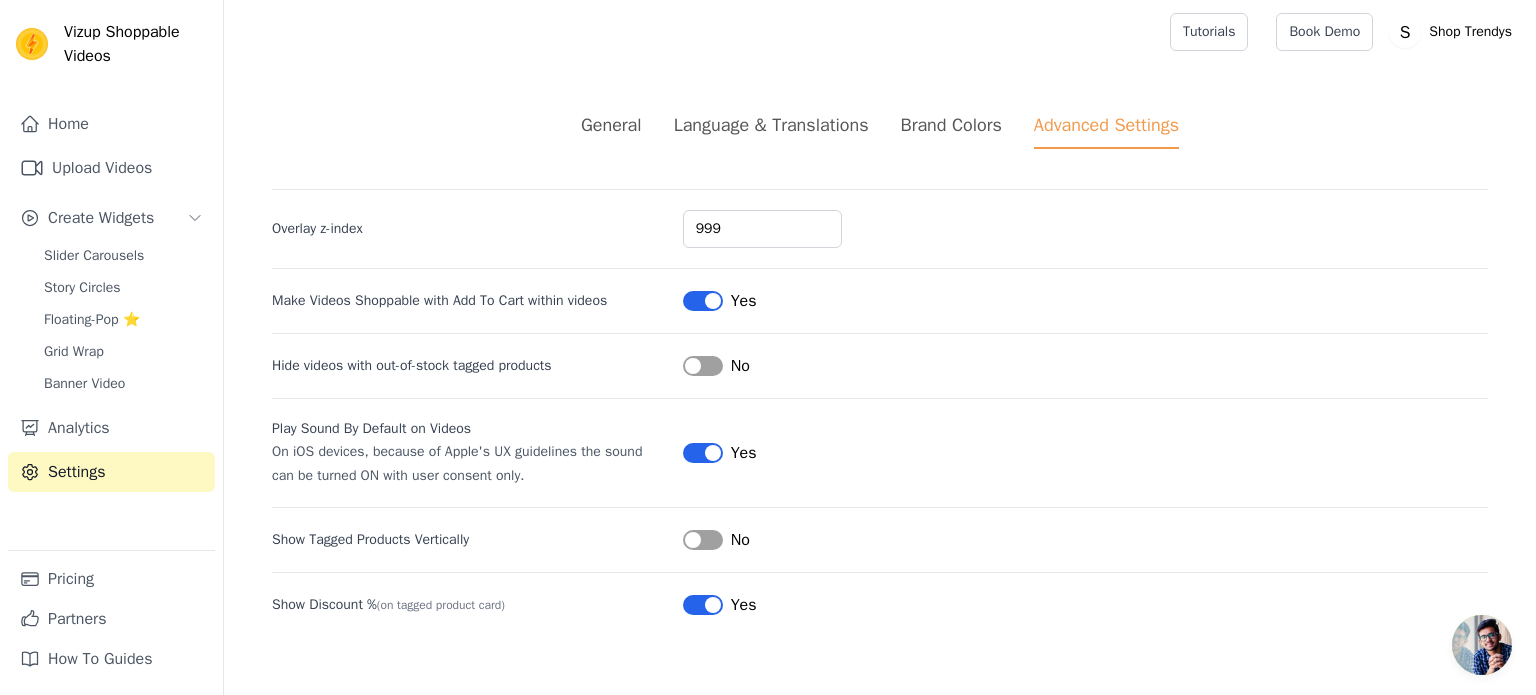 click on "General" at bounding box center [611, 125] 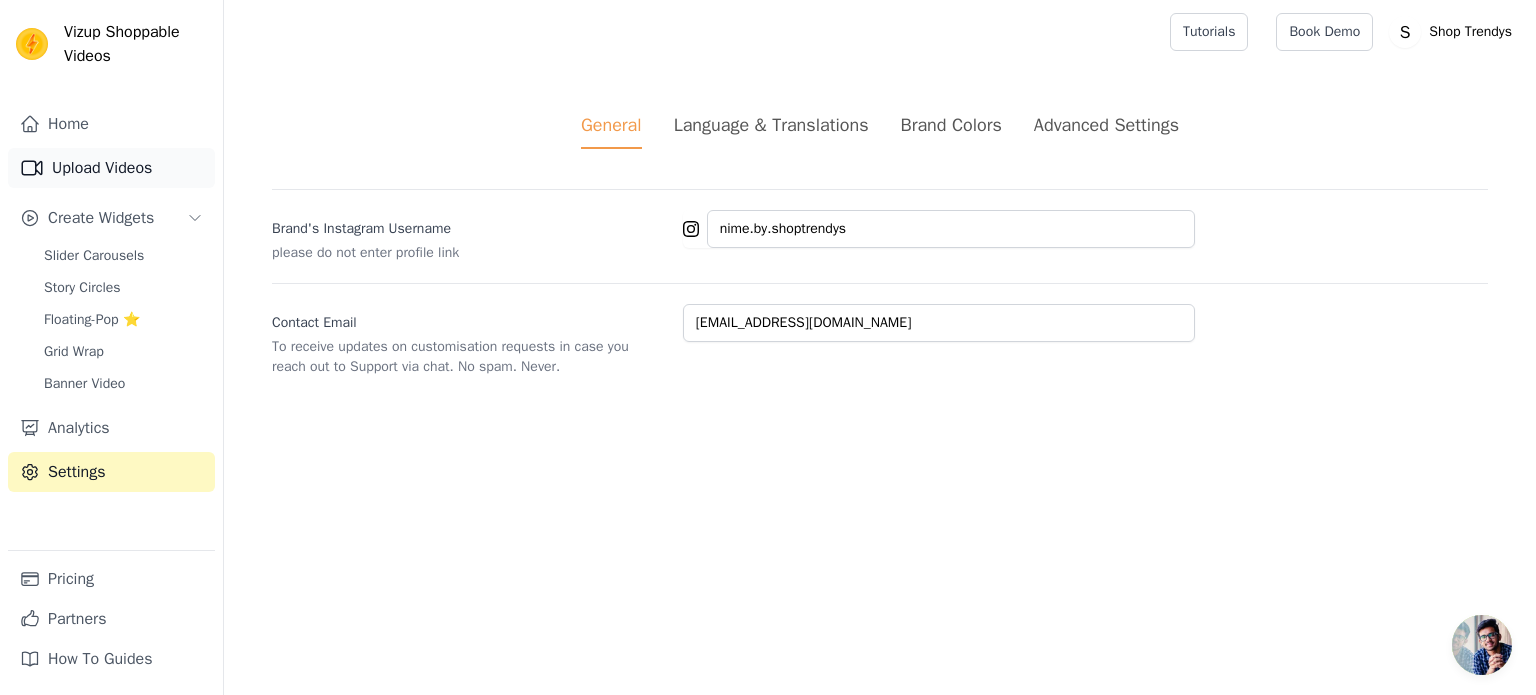 click on "Upload Videos" at bounding box center [111, 168] 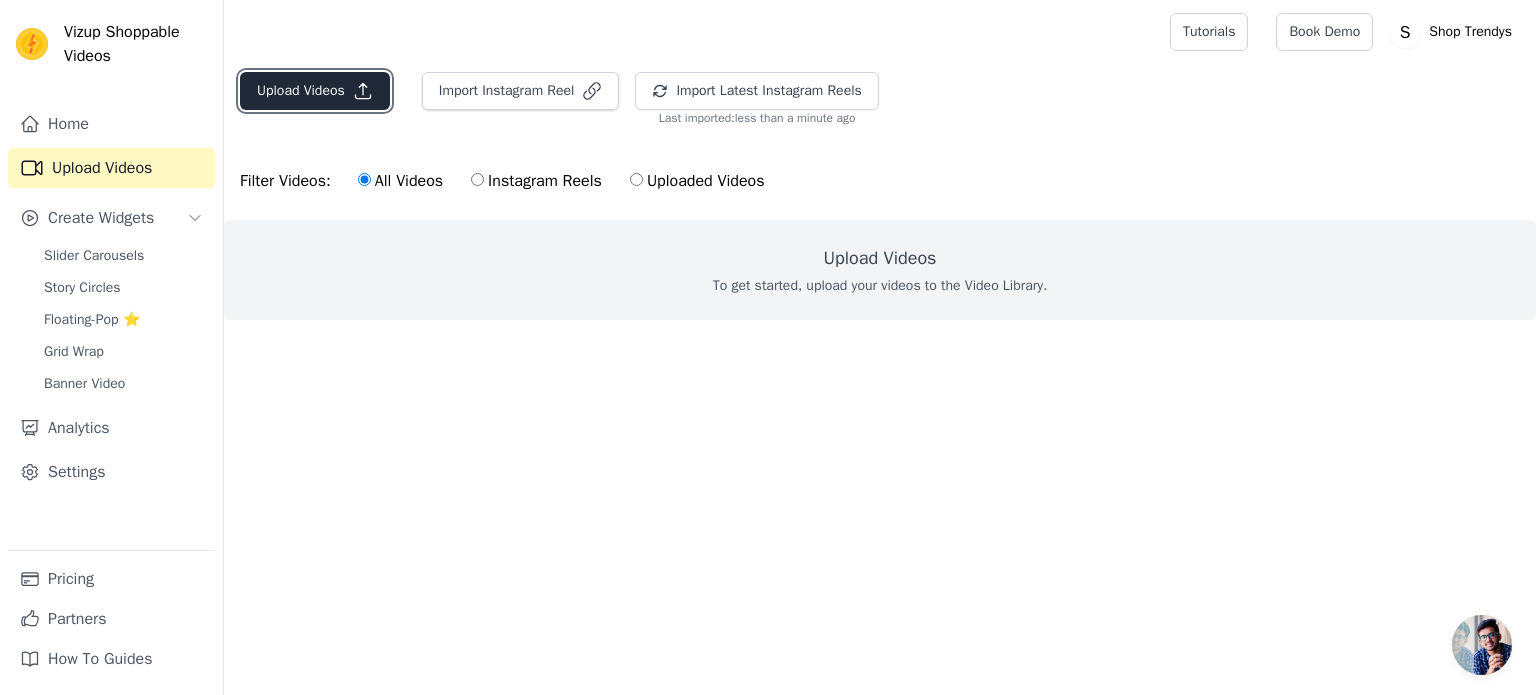 click on "Upload Videos" at bounding box center (315, 91) 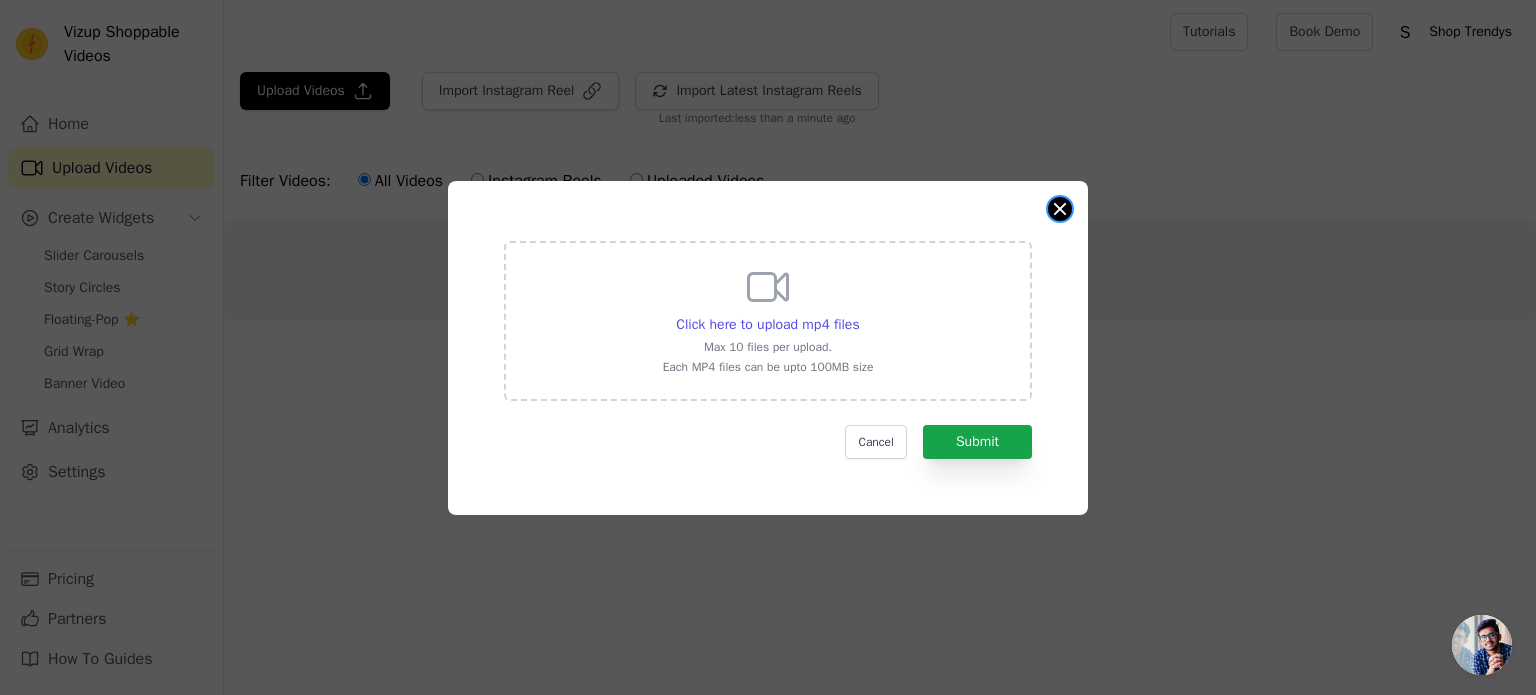 click at bounding box center [1060, 209] 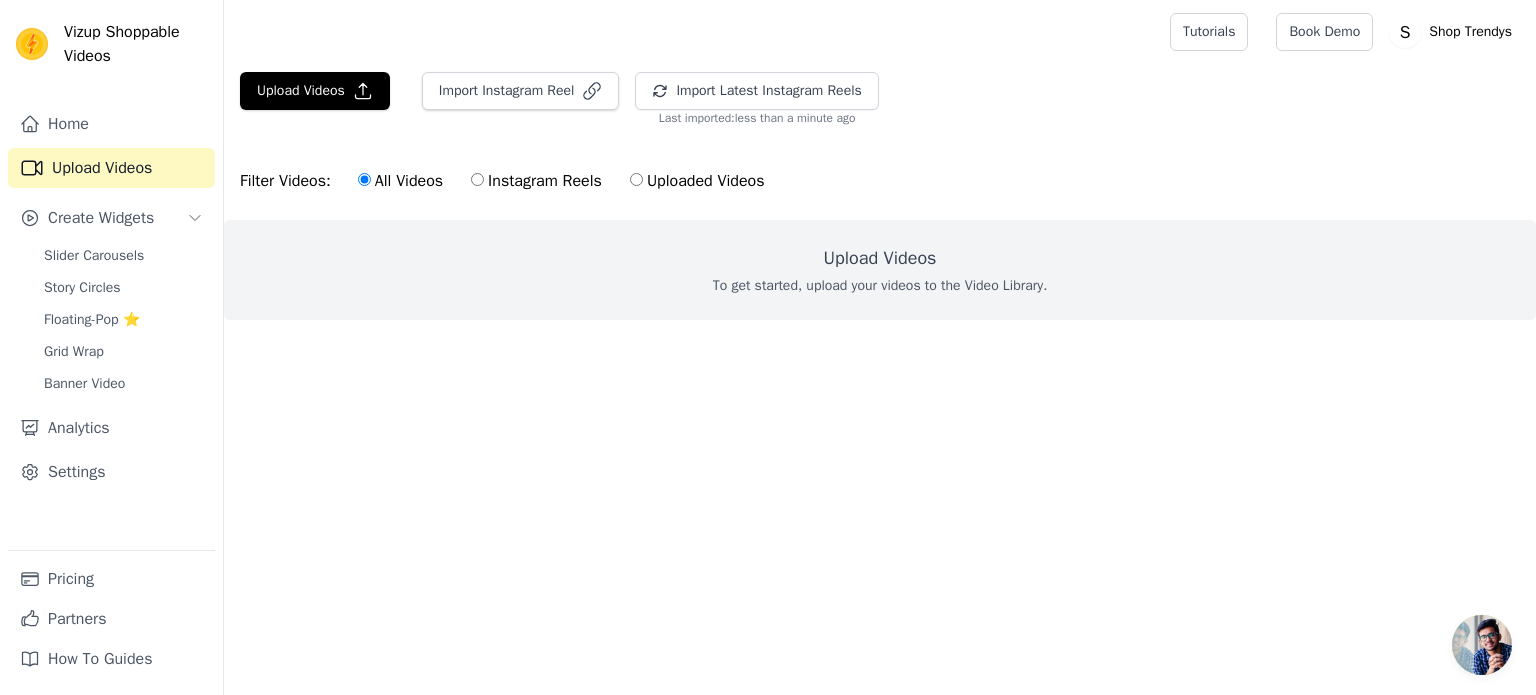 click on "Instagram Reels" at bounding box center (536, 181) 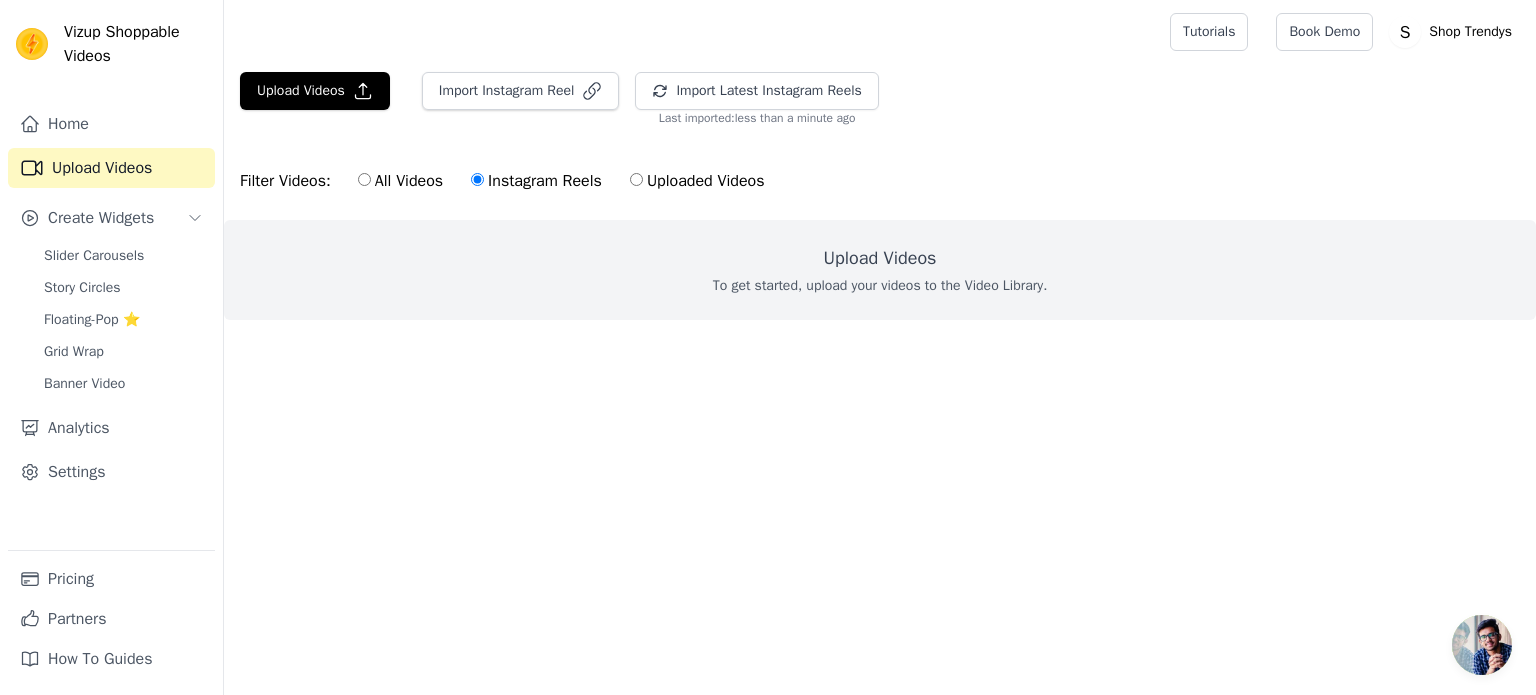 click on "Last imported:  less than a minute ago" at bounding box center (757, 118) 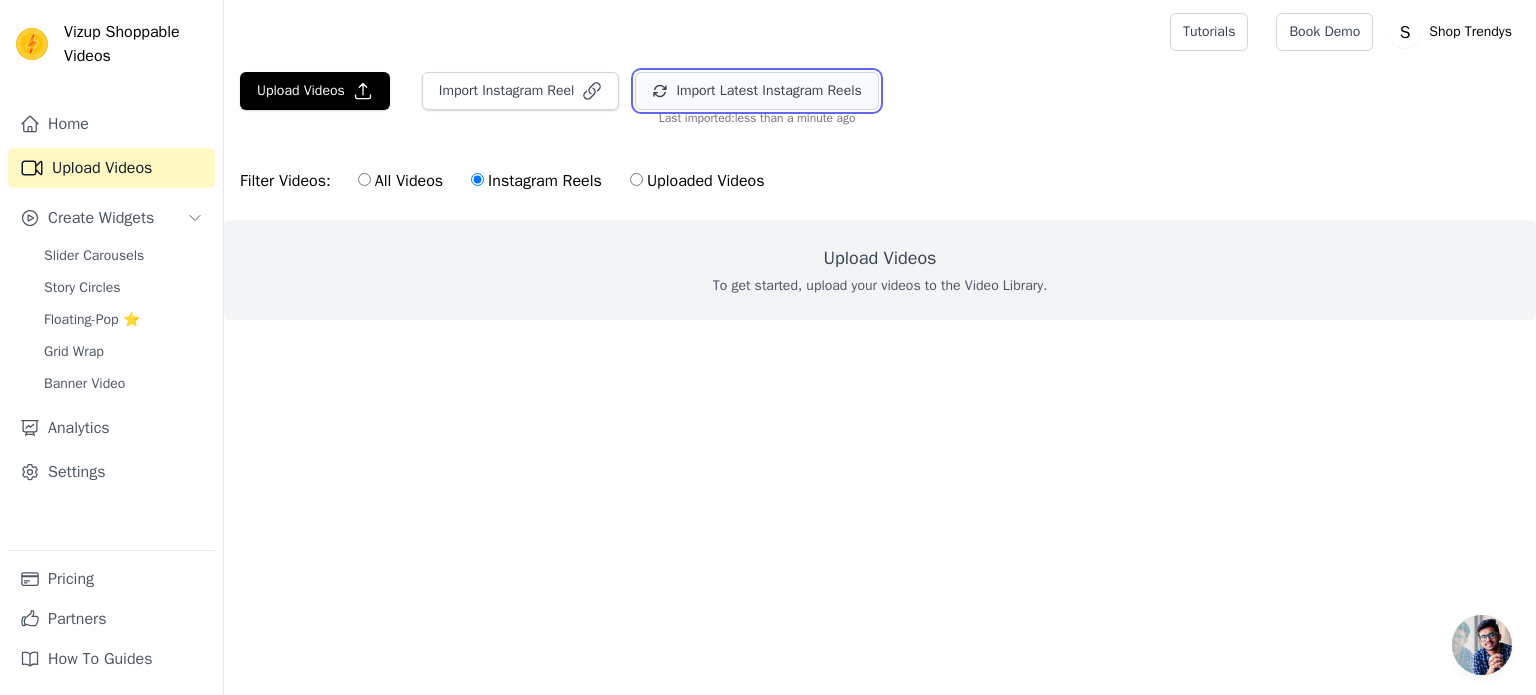click on "Import Latest Instagram Reels" at bounding box center [756, 91] 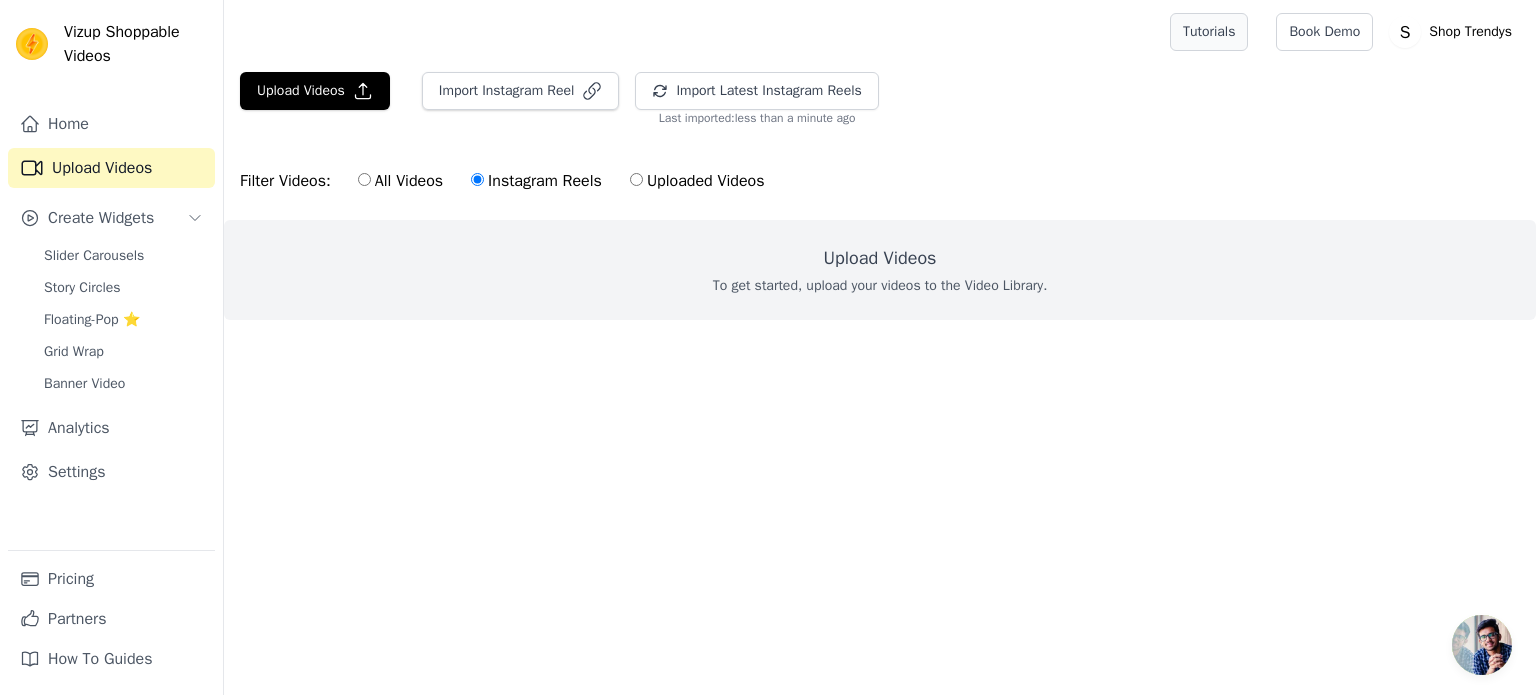click on "Tutorials" at bounding box center [1209, 32] 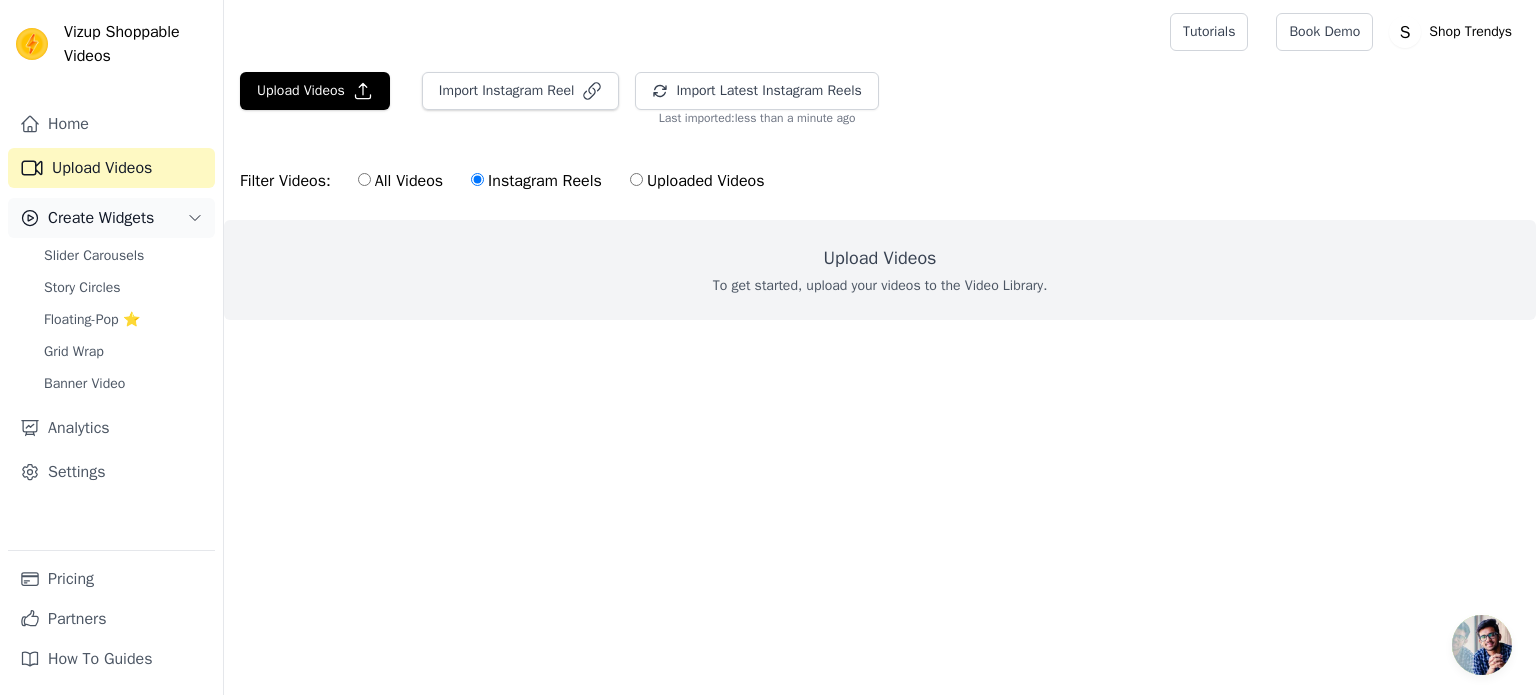 click on "Create Widgets" at bounding box center [101, 218] 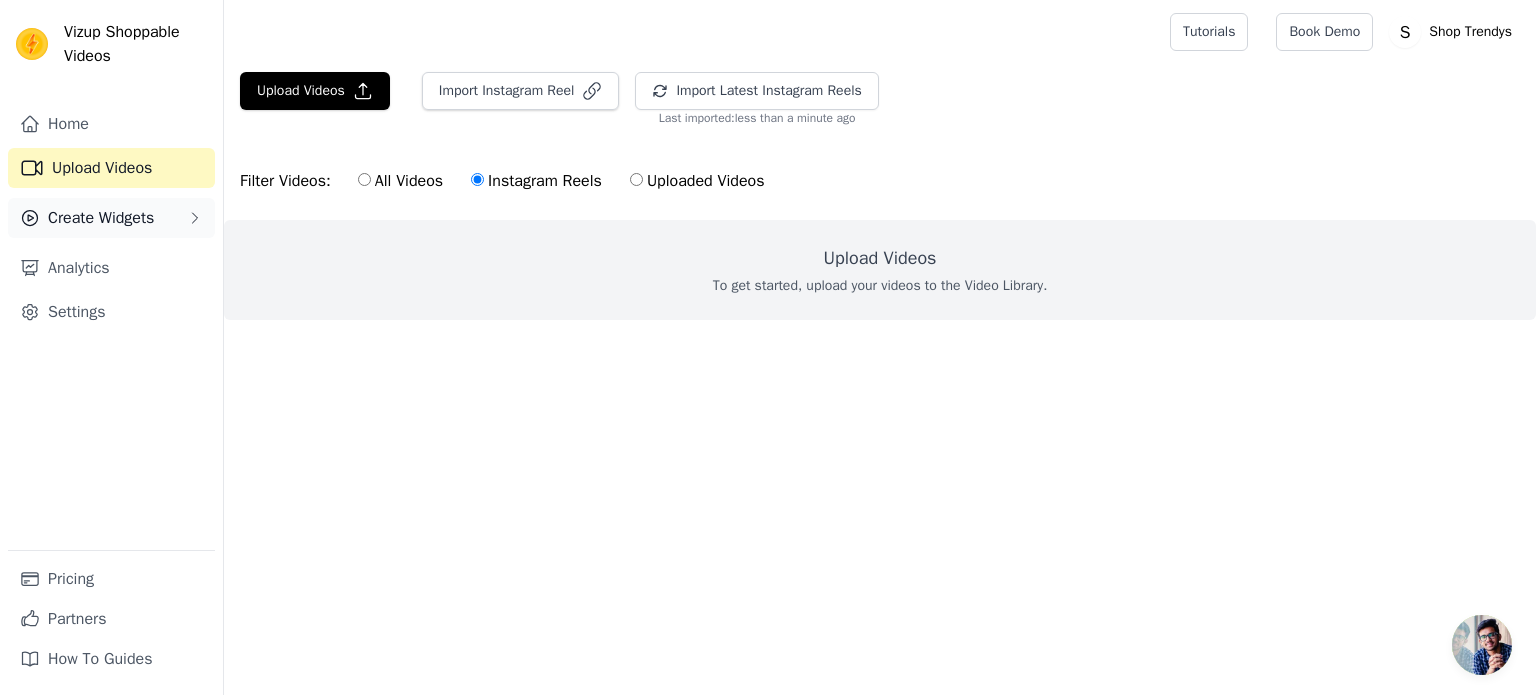 click on "Create Widgets" at bounding box center (101, 218) 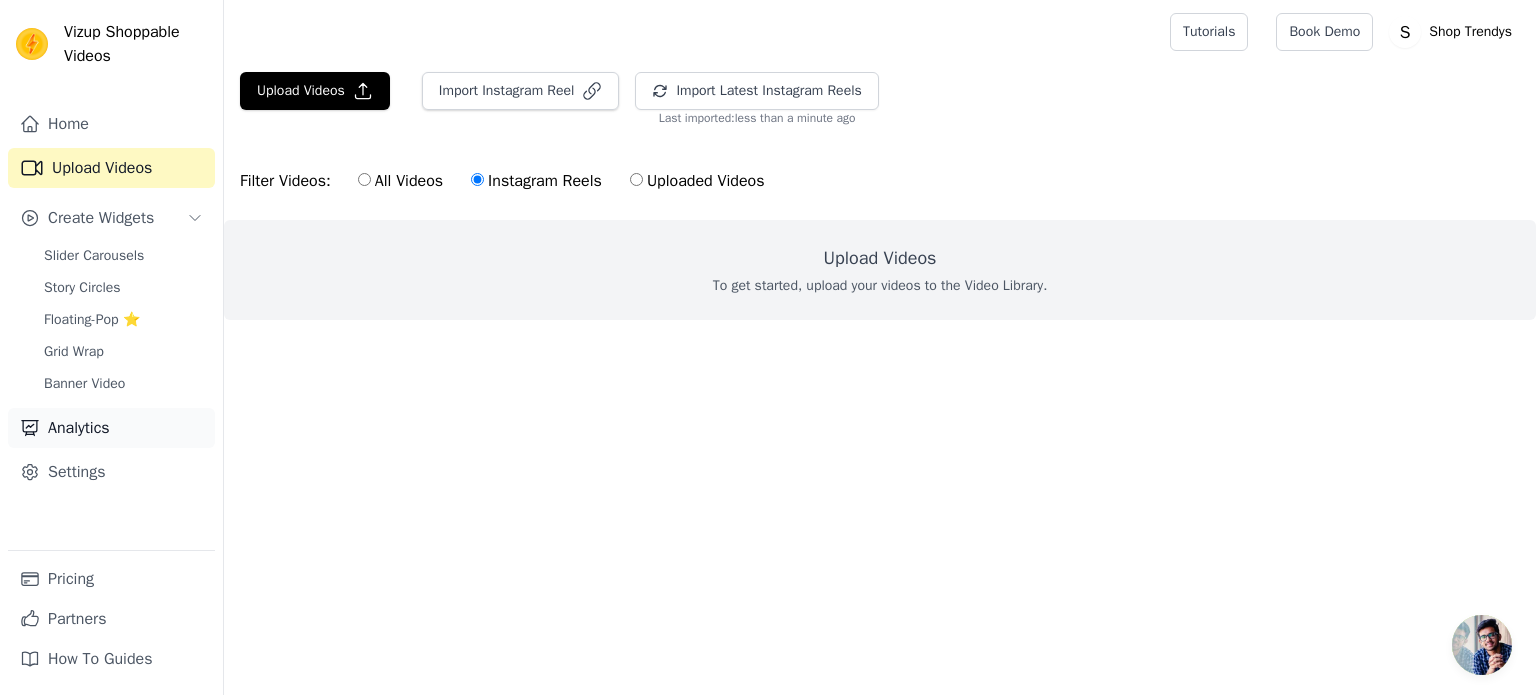 click on "Analytics" at bounding box center [111, 428] 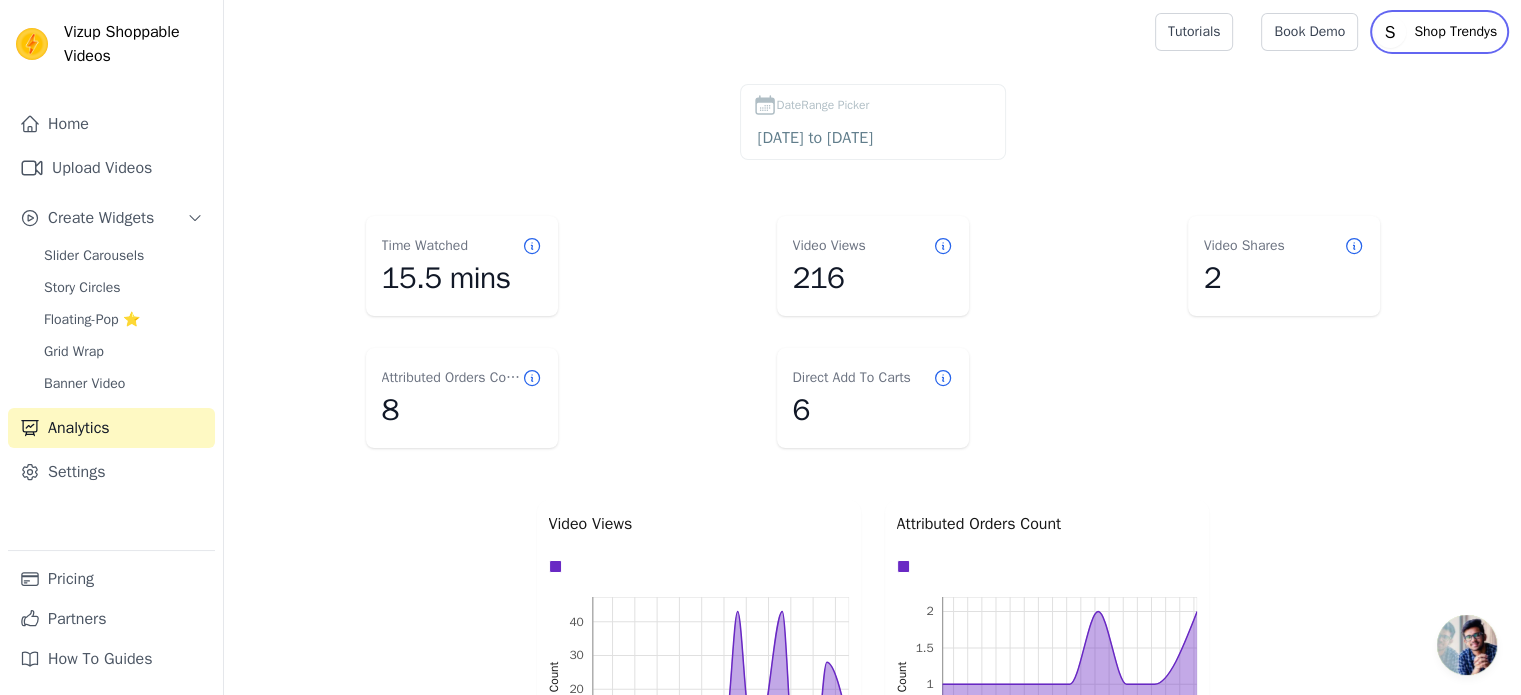 click on "S" 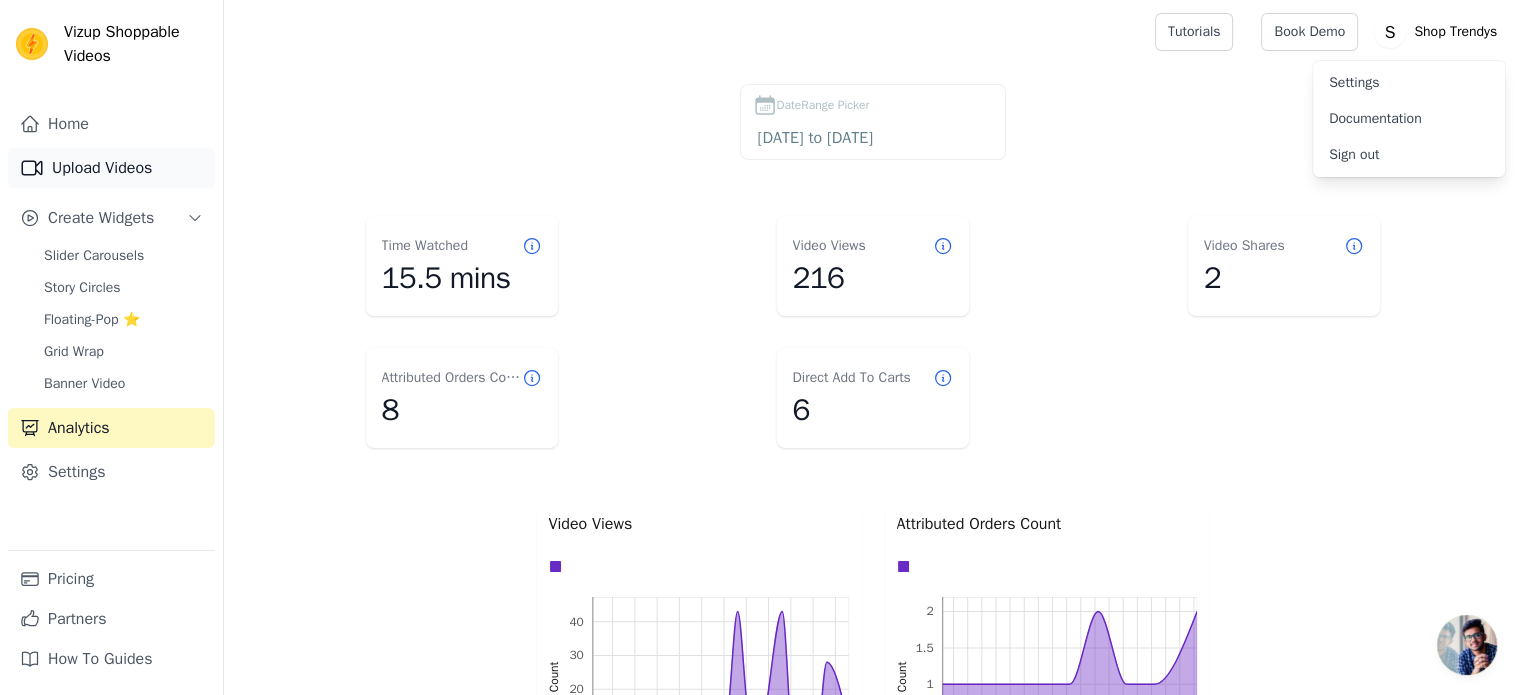 click on "Upload Videos" at bounding box center (111, 168) 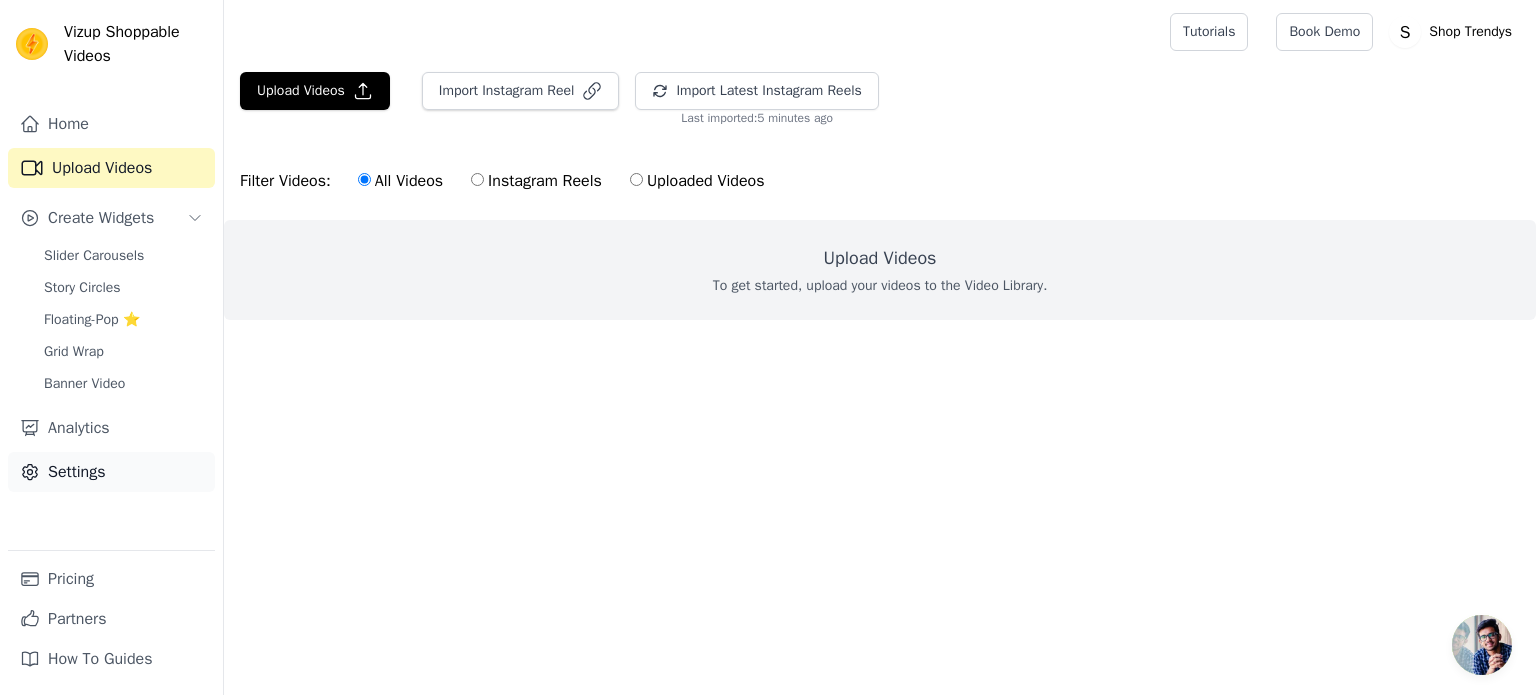 click on "Settings" at bounding box center (111, 472) 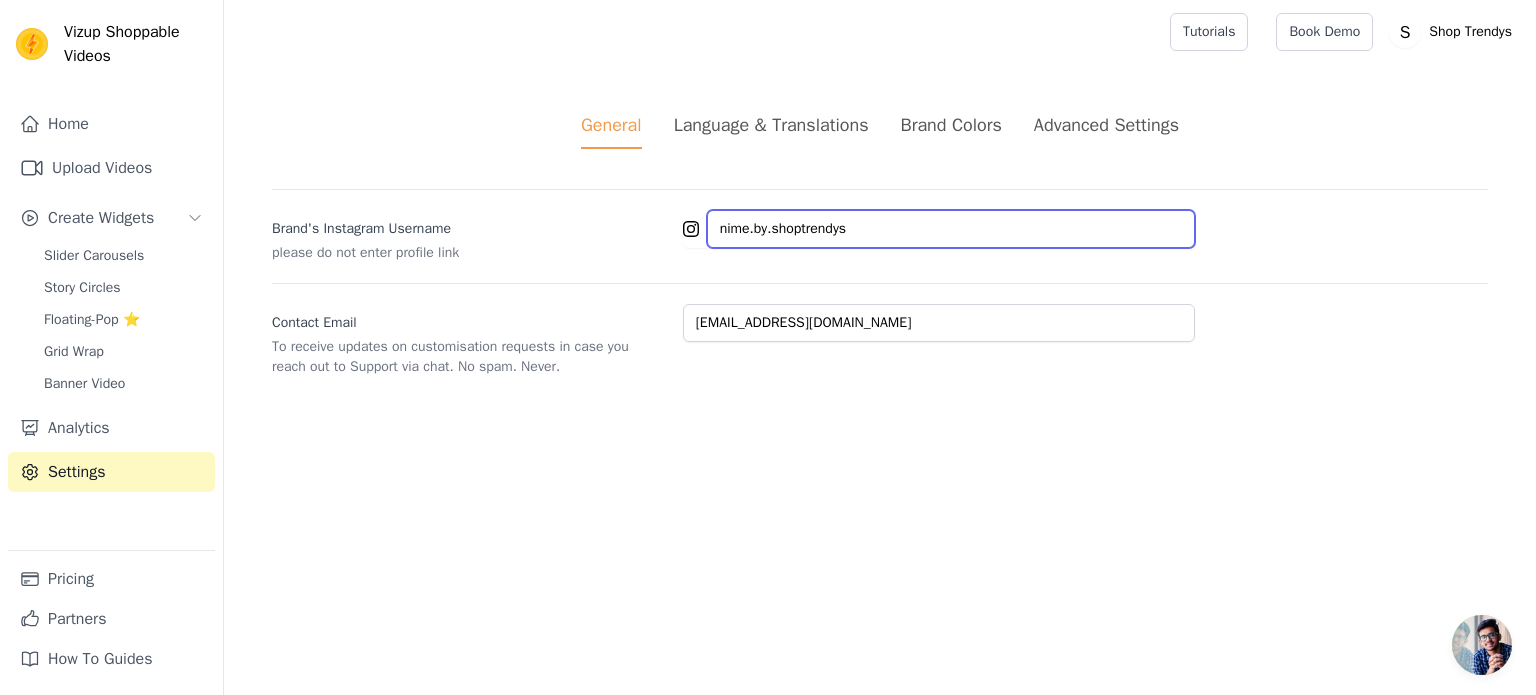 click on "nime.by.shoptrendys" at bounding box center (951, 229) 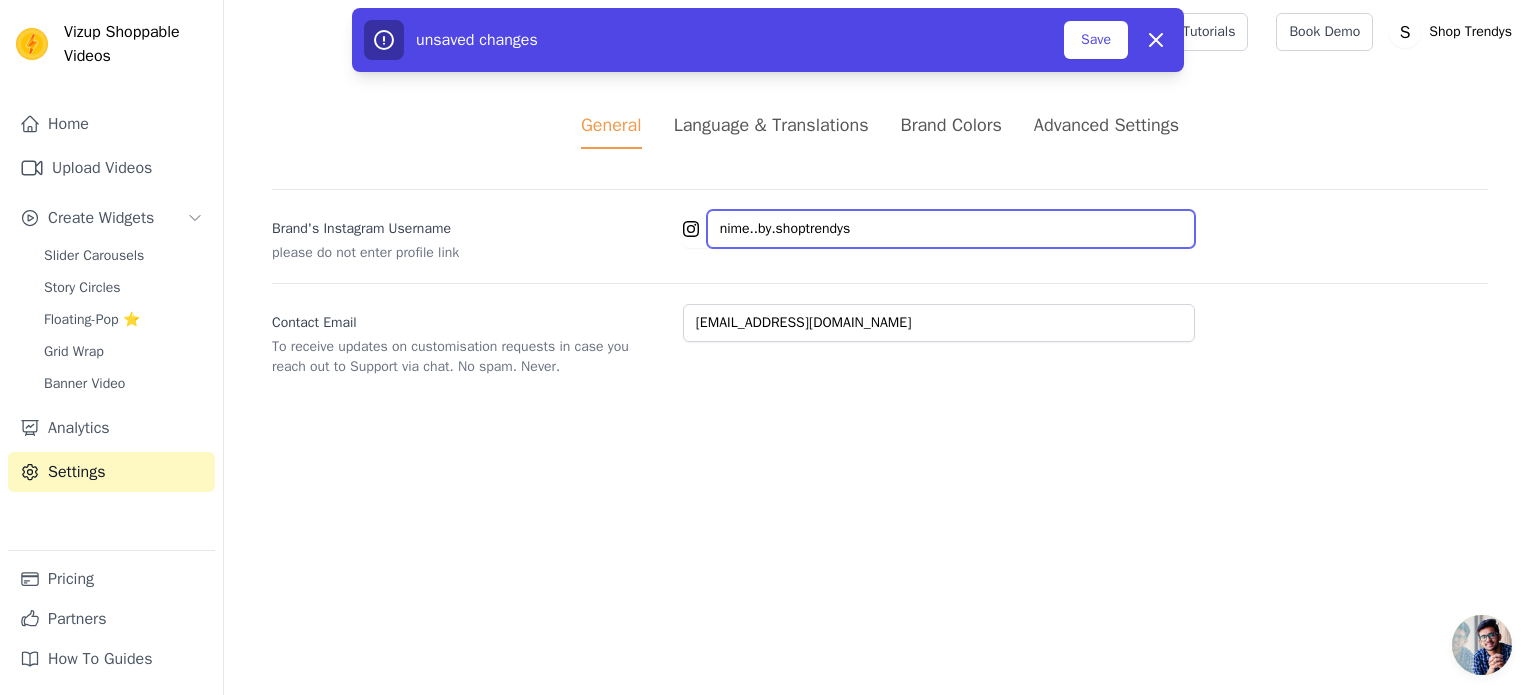 type on "nime.by.shoptrendys" 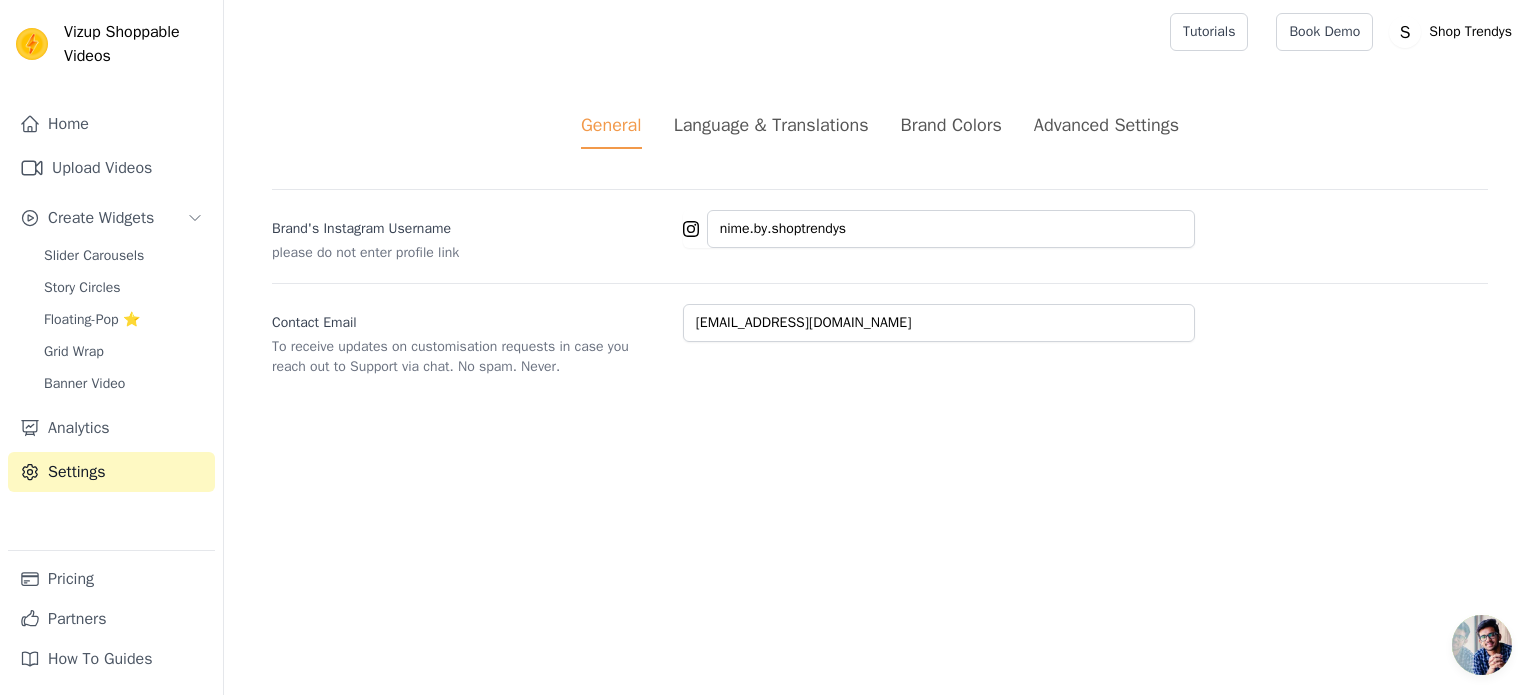 click on "Home
Upload Videos       Create Widgets     Slider Carousels   Story Circles   Floating-Pop ⭐   Grid Wrap   Banner Video
Analytics
Settings" at bounding box center (111, 327) 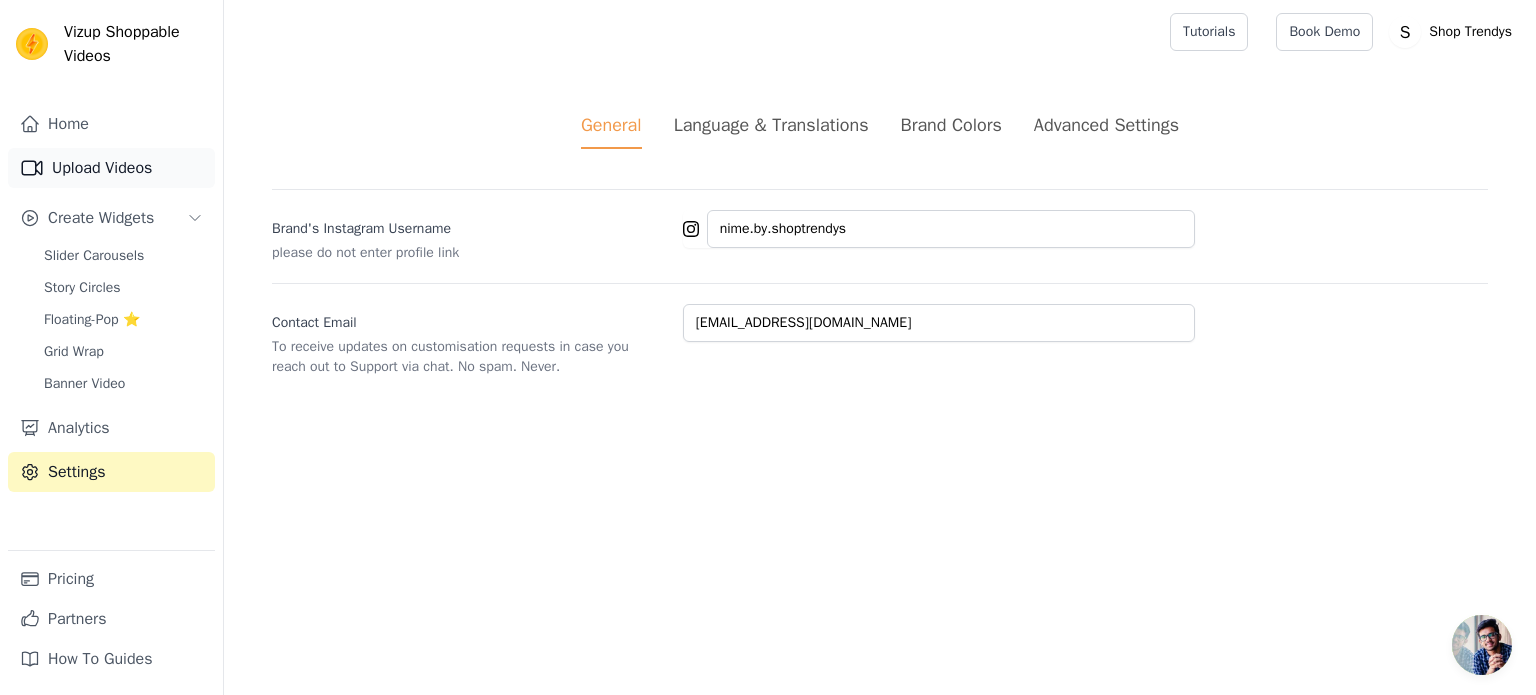 click on "Upload Videos" at bounding box center (111, 168) 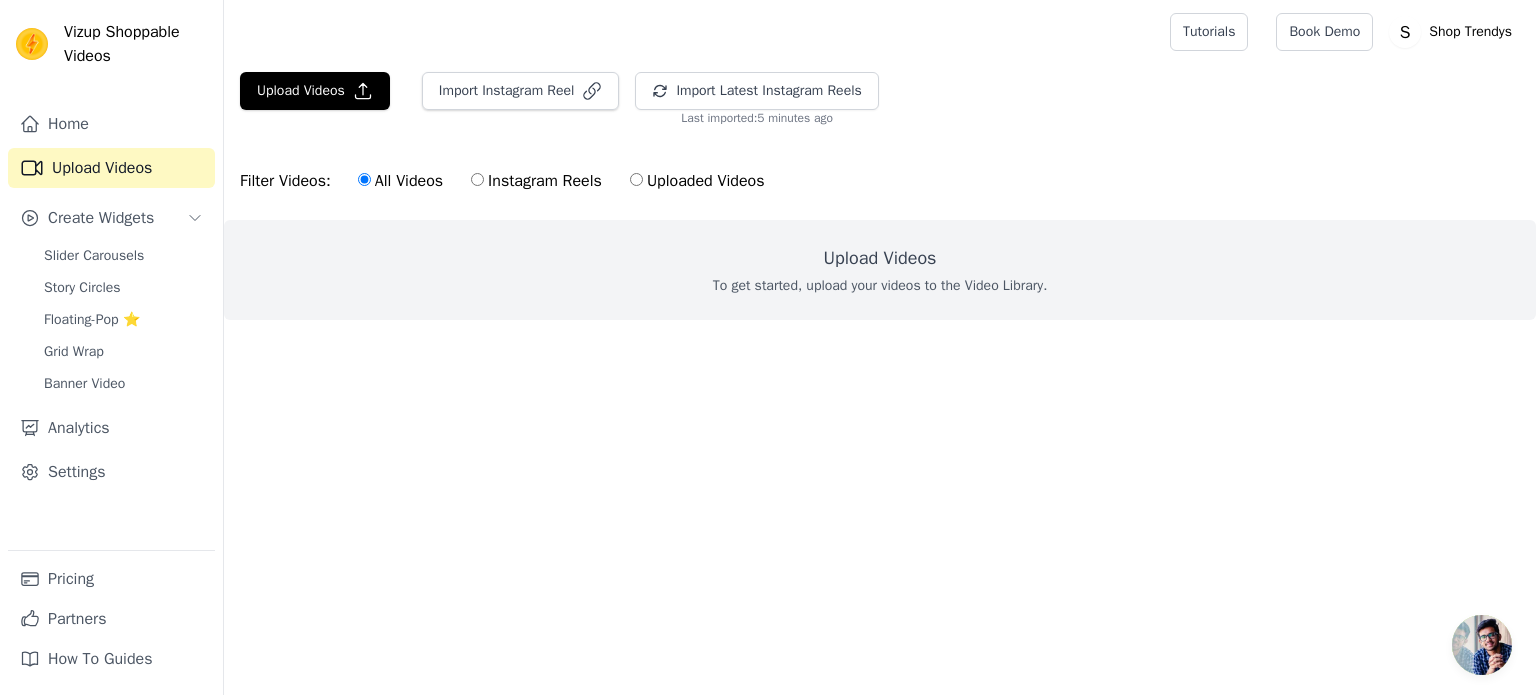 click on "Instagram Reels" at bounding box center [536, 181] 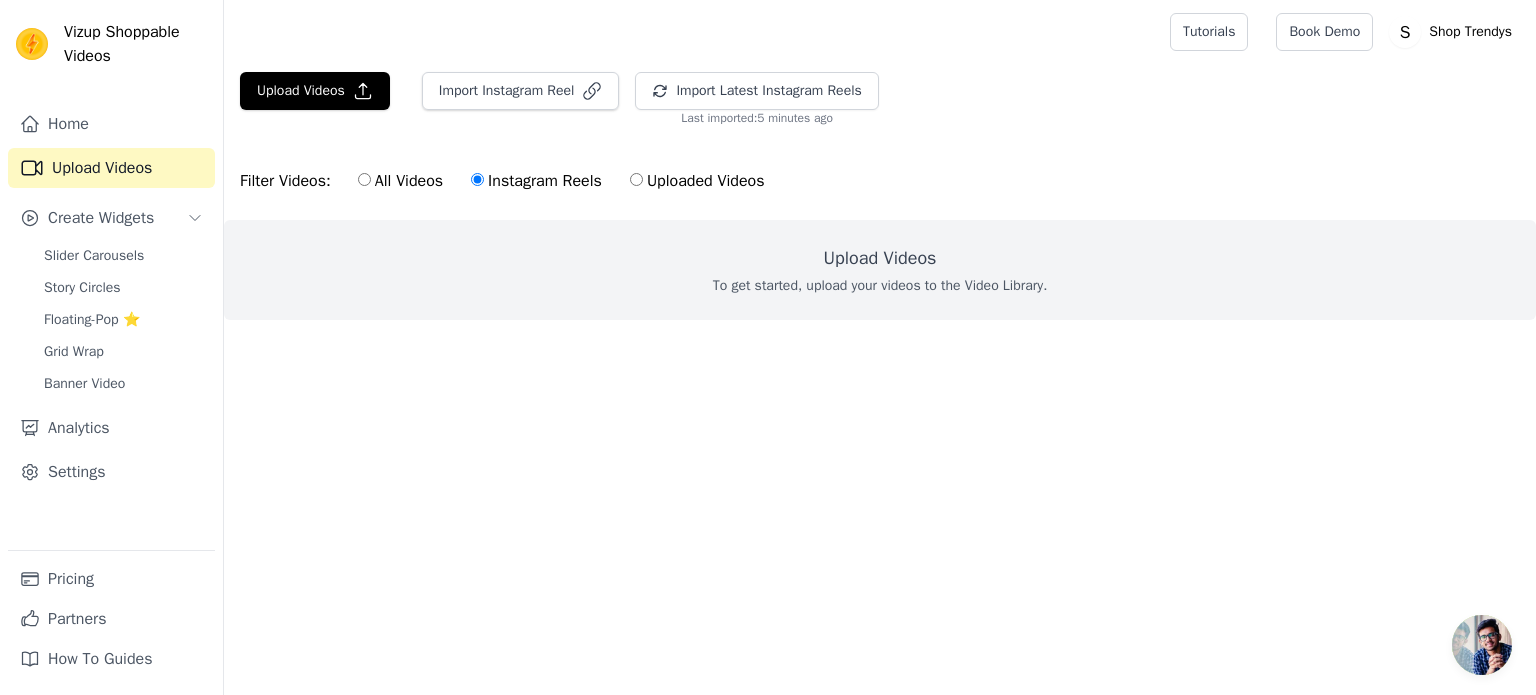 click on "Uploaded Videos" at bounding box center (697, 181) 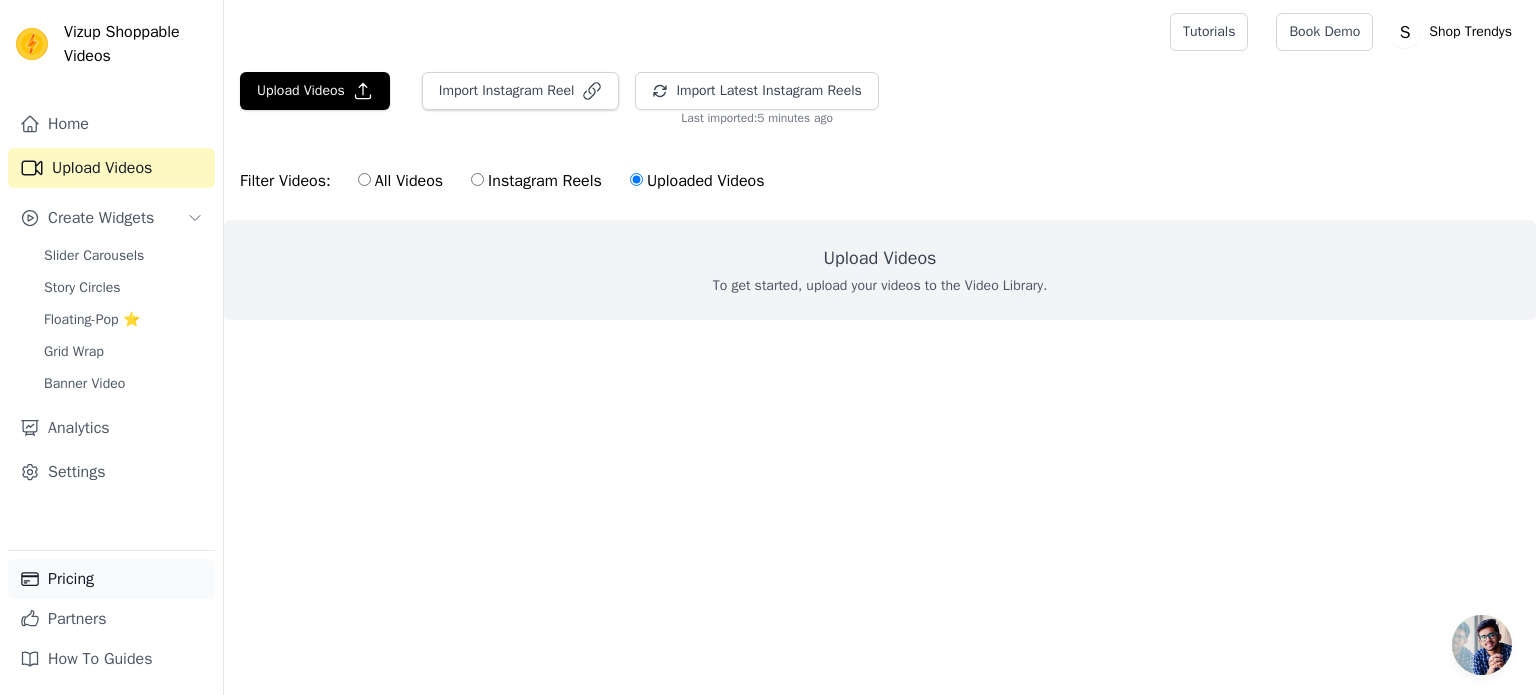 click on "Pricing" at bounding box center [111, 579] 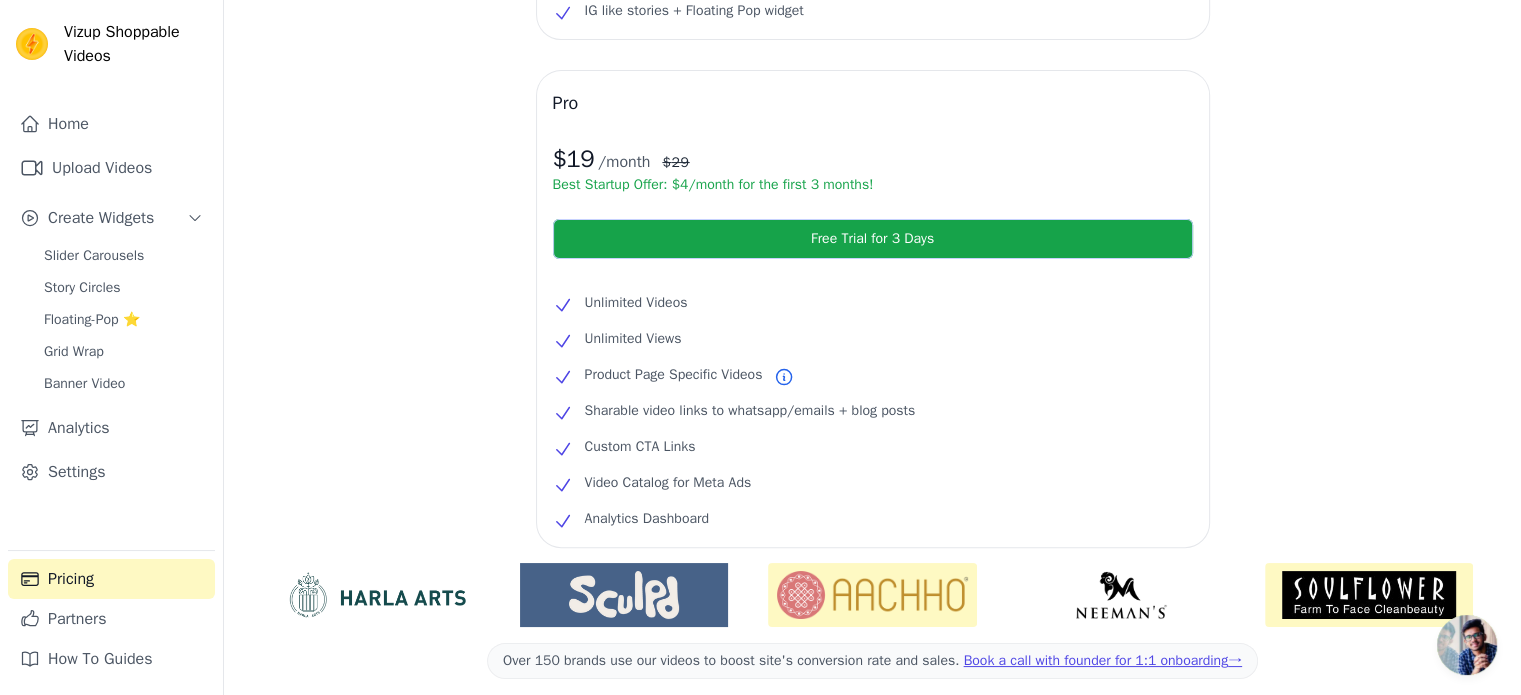 scroll, scrollTop: 400, scrollLeft: 0, axis: vertical 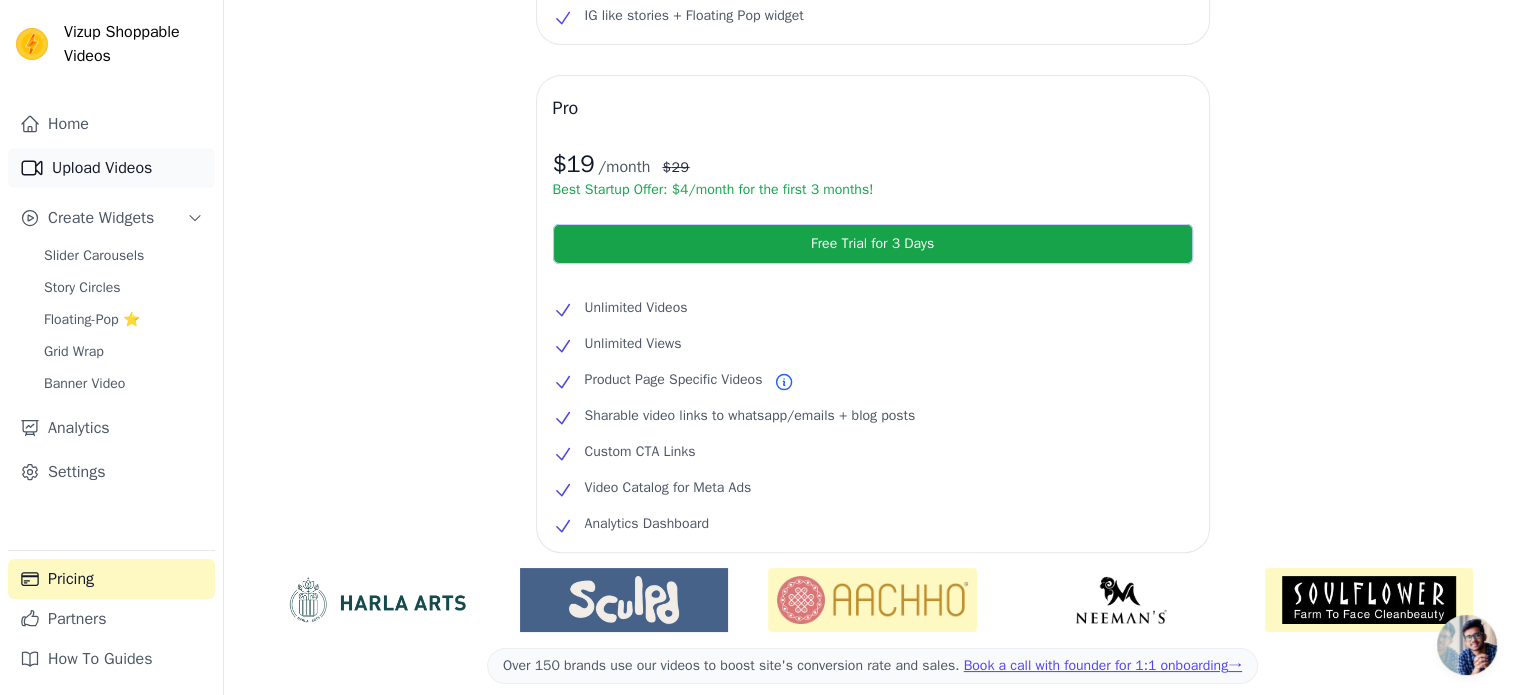 click on "Upload Videos" at bounding box center (111, 168) 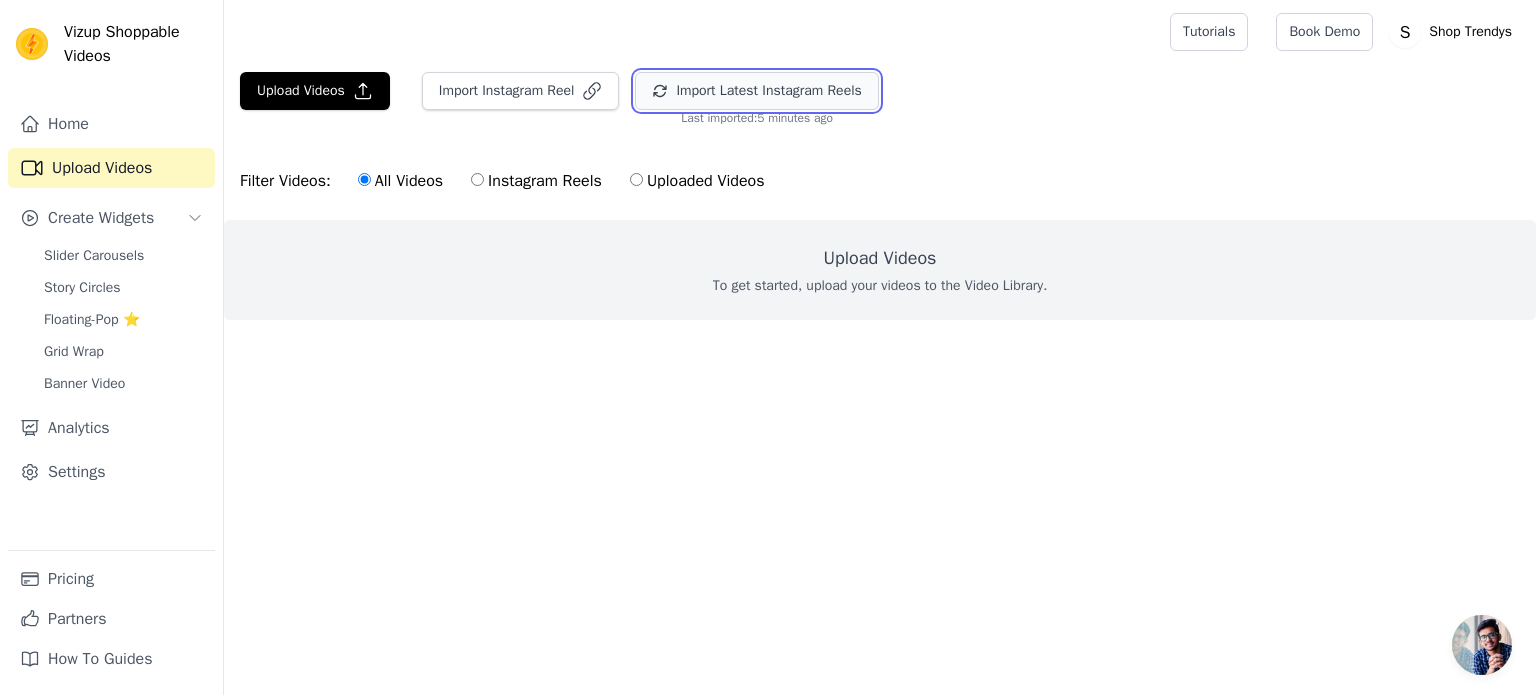 click on "Import Latest Instagram Reels" at bounding box center [756, 91] 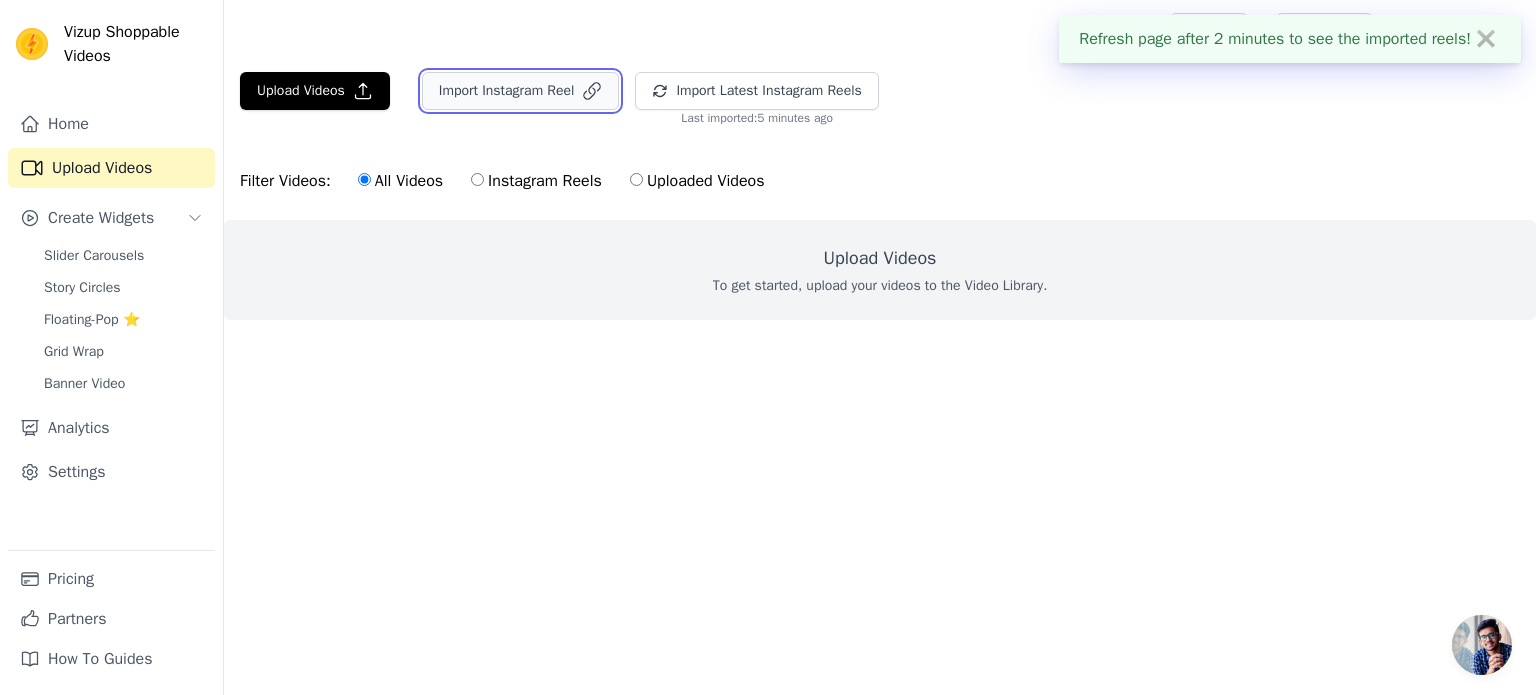 click on "Import Instagram Reel" at bounding box center [521, 91] 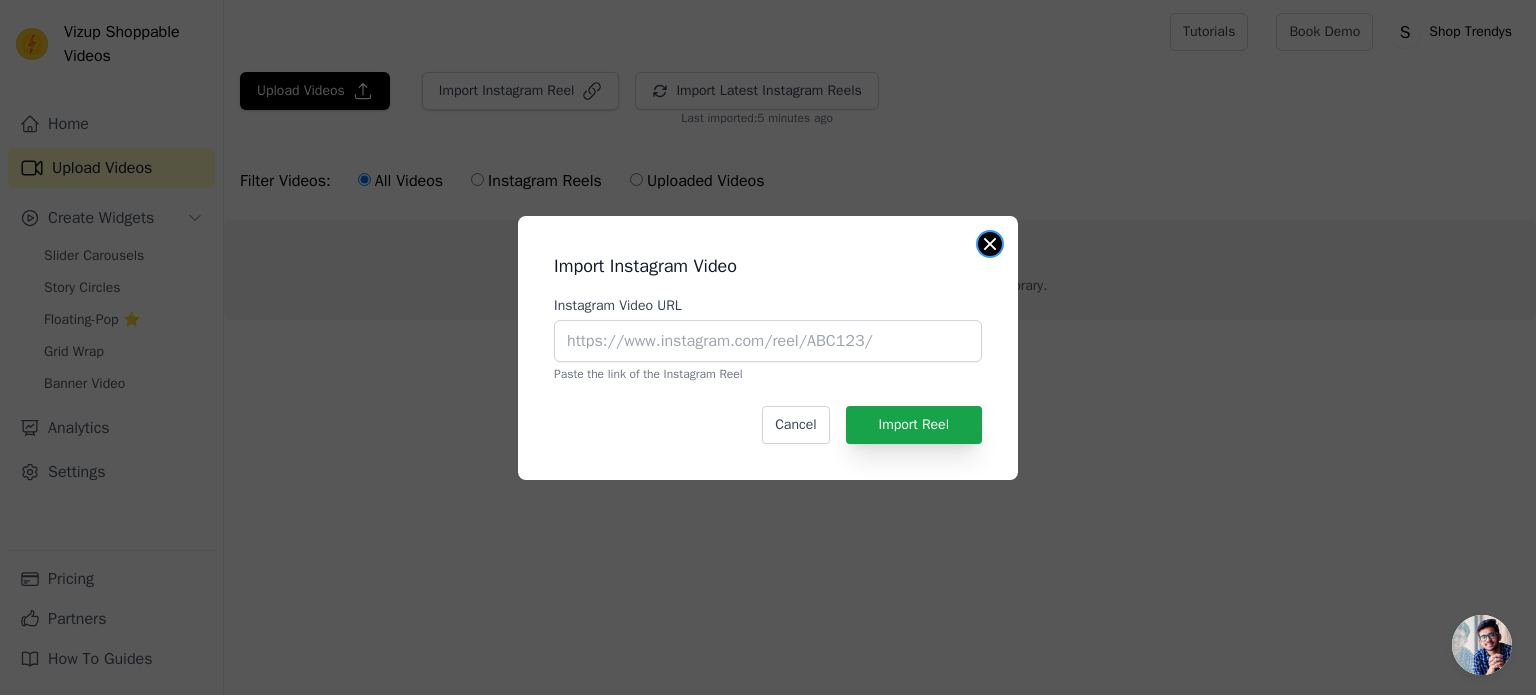 click at bounding box center (990, 244) 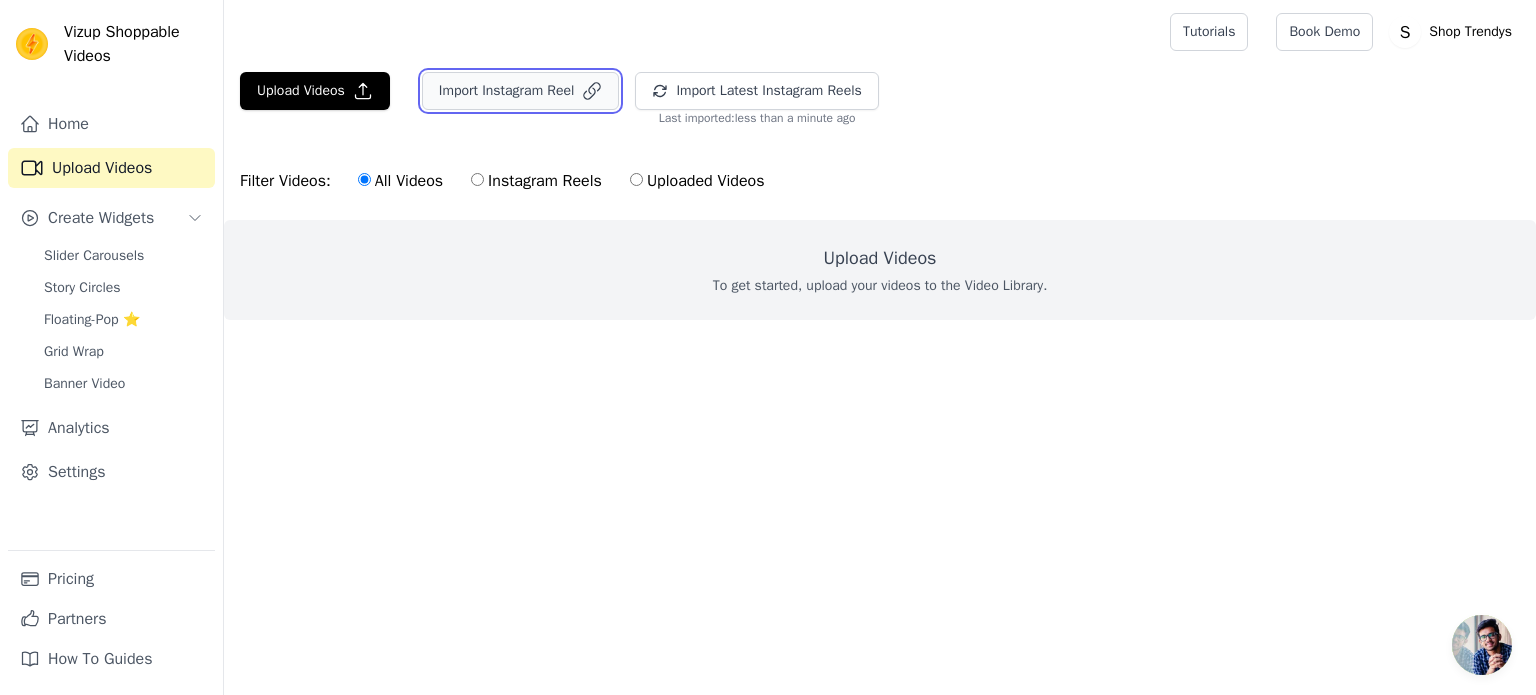 click on "Import Instagram Reel" at bounding box center [521, 91] 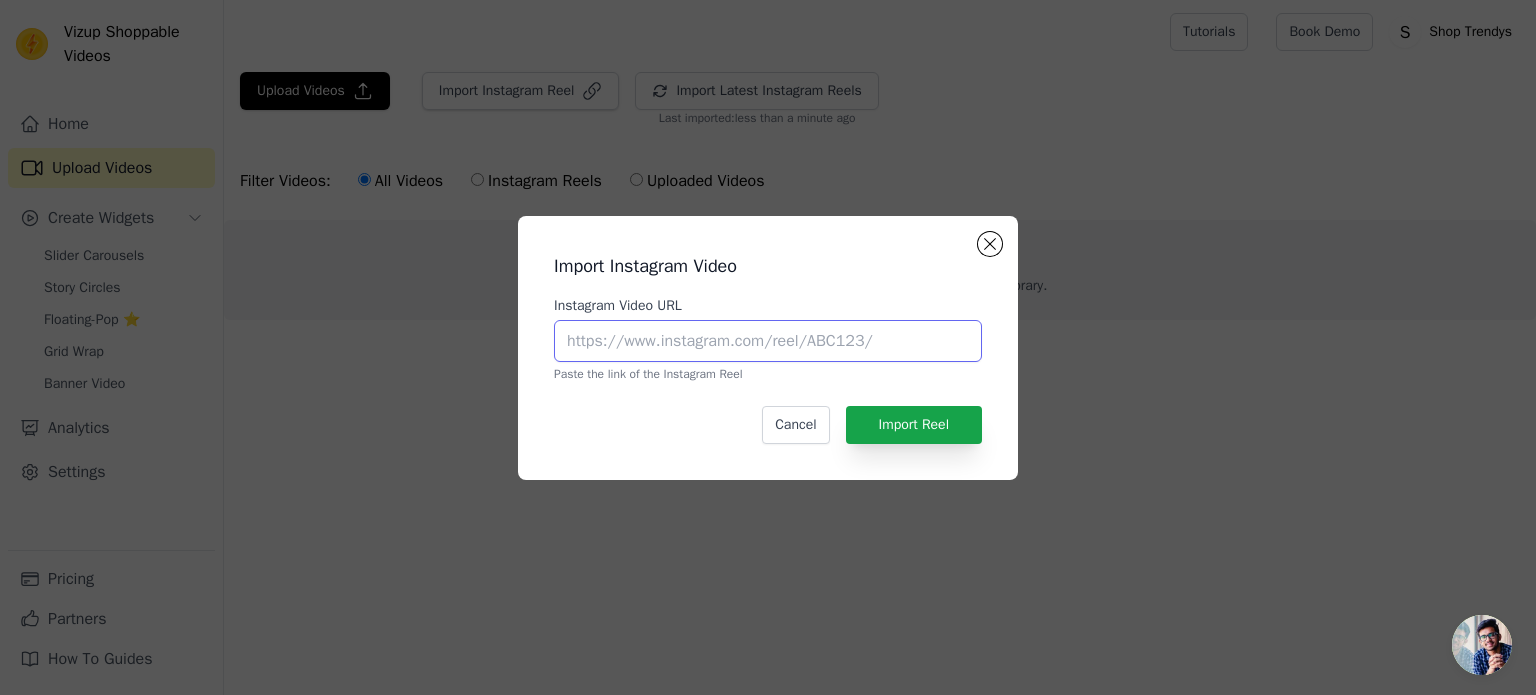 click on "Instagram Video URL" at bounding box center [768, 341] 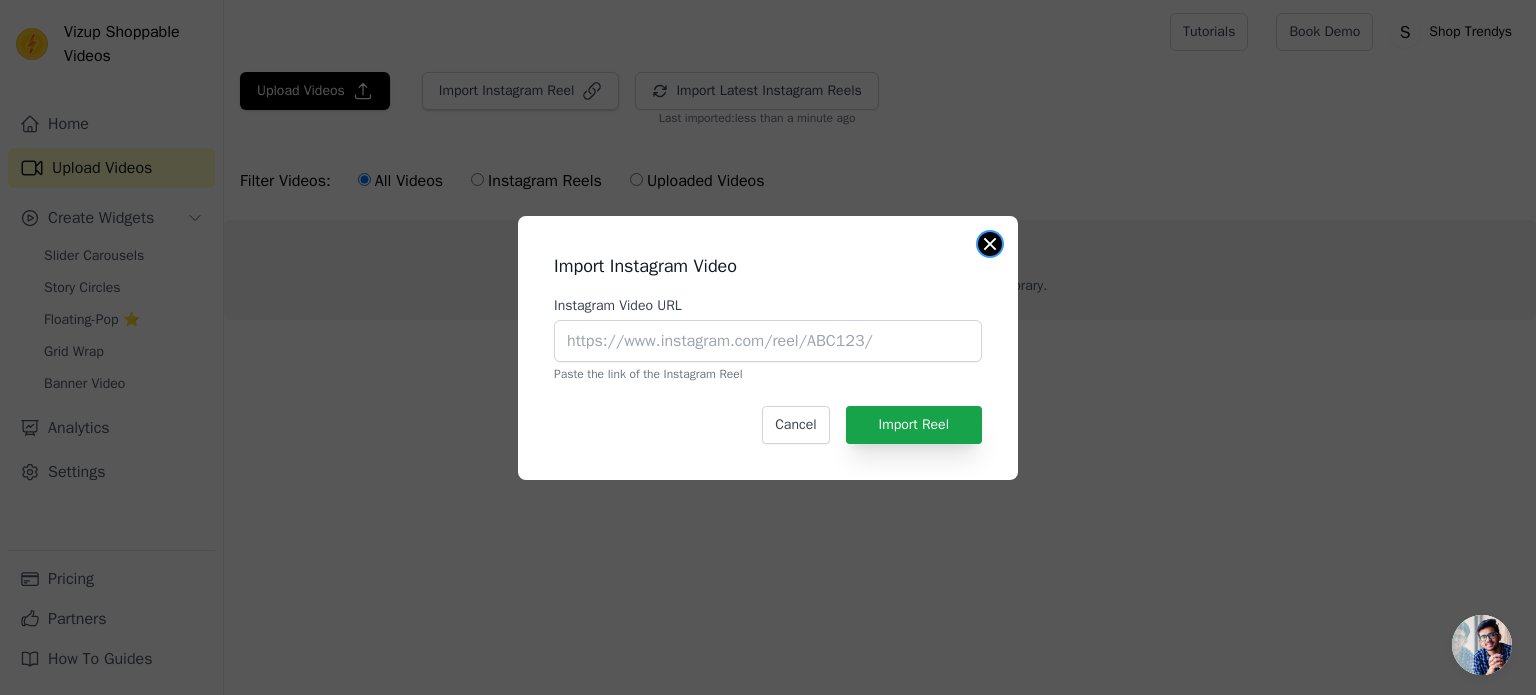 click at bounding box center [990, 244] 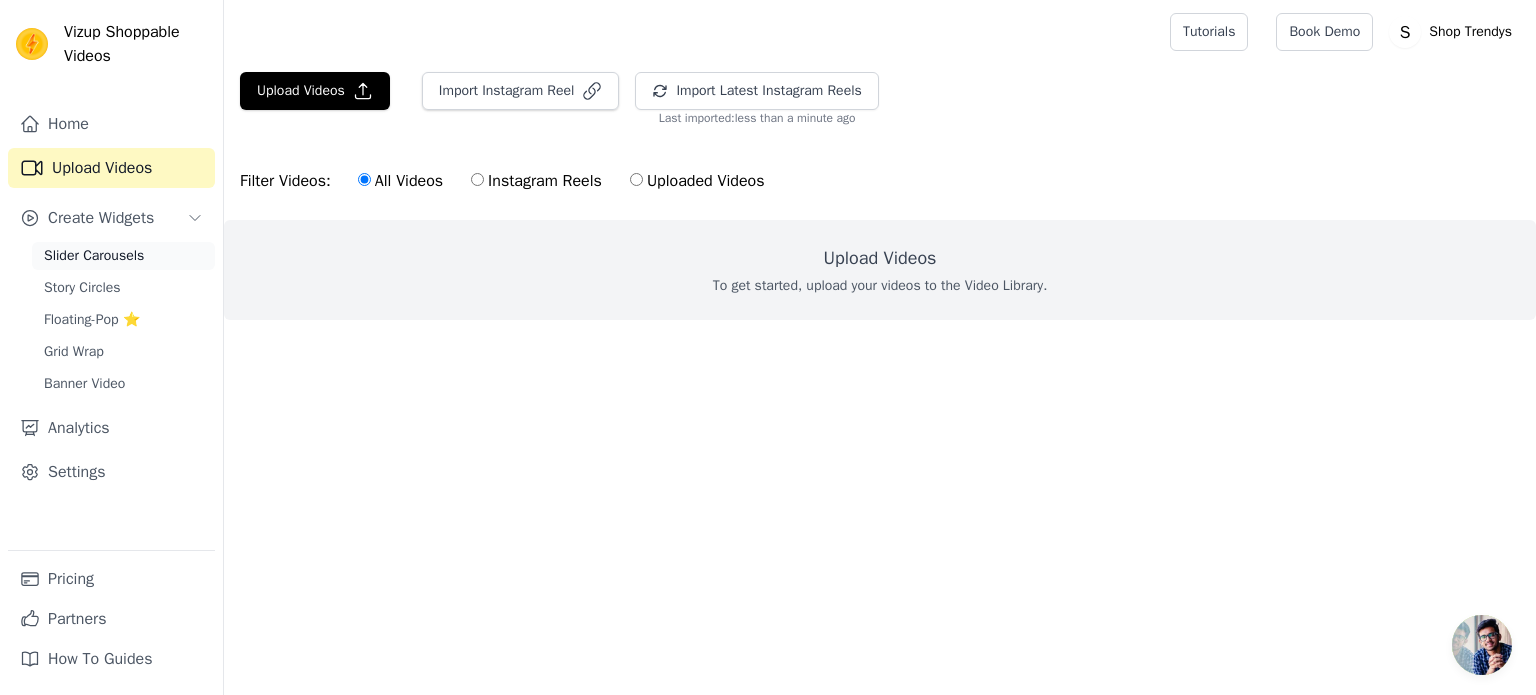 click on "Slider Carousels" at bounding box center (123, 256) 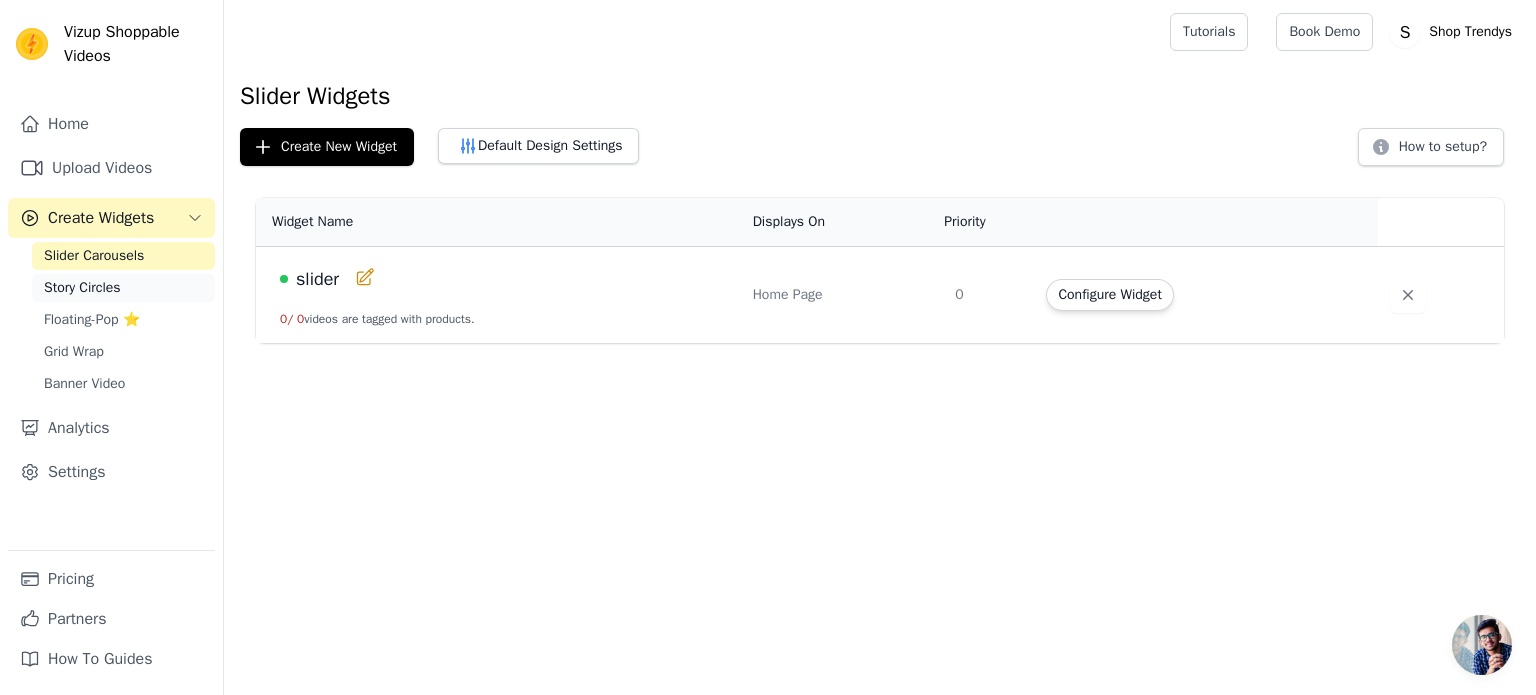 click on "Story Circles" at bounding box center (123, 288) 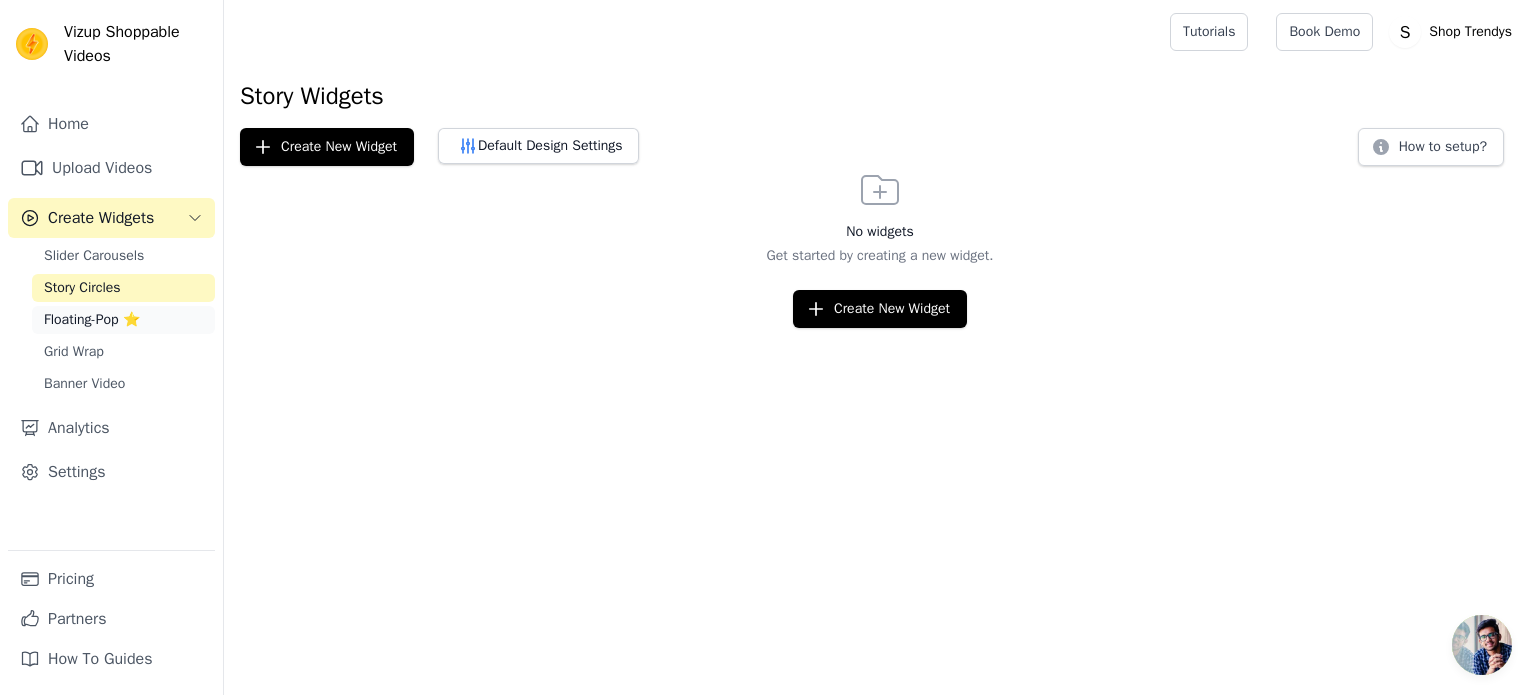 click on "Floating-Pop ⭐" at bounding box center [92, 320] 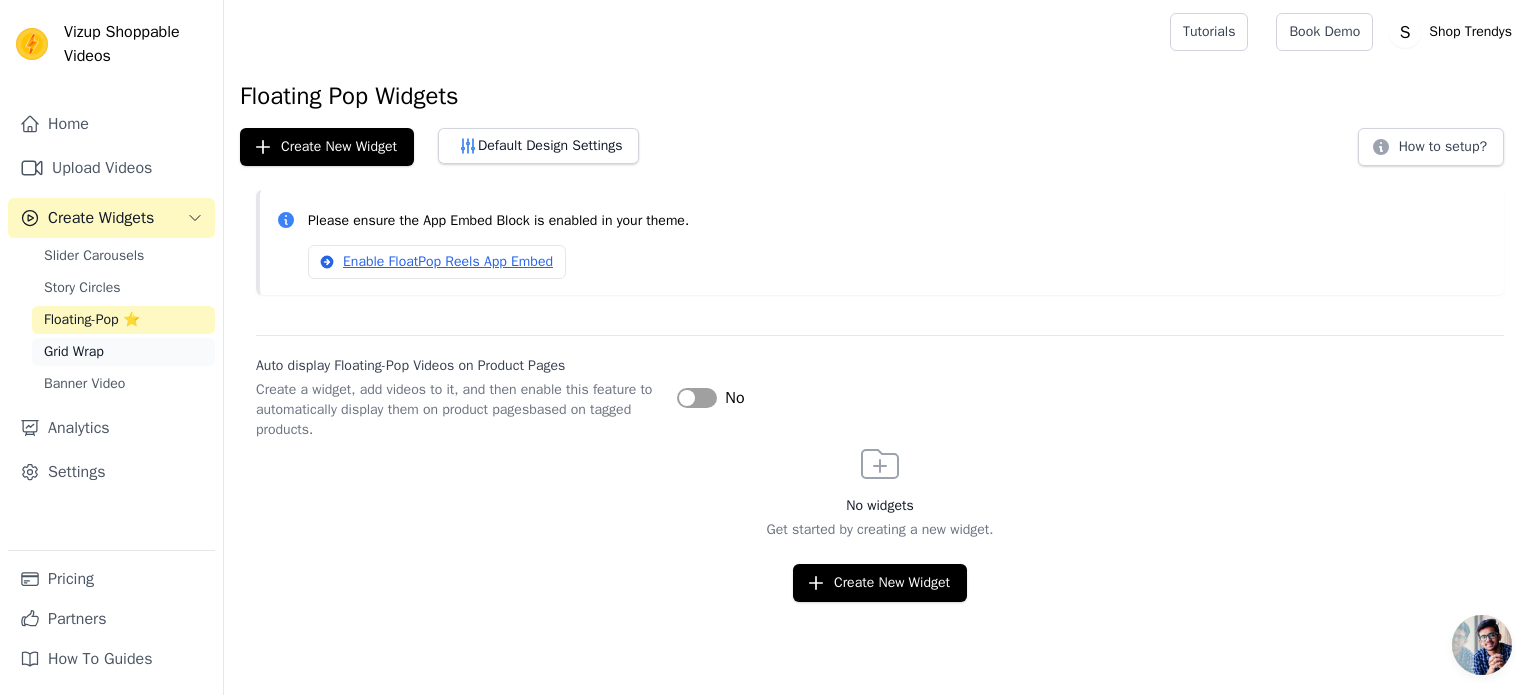 click on "Grid Wrap" at bounding box center [74, 352] 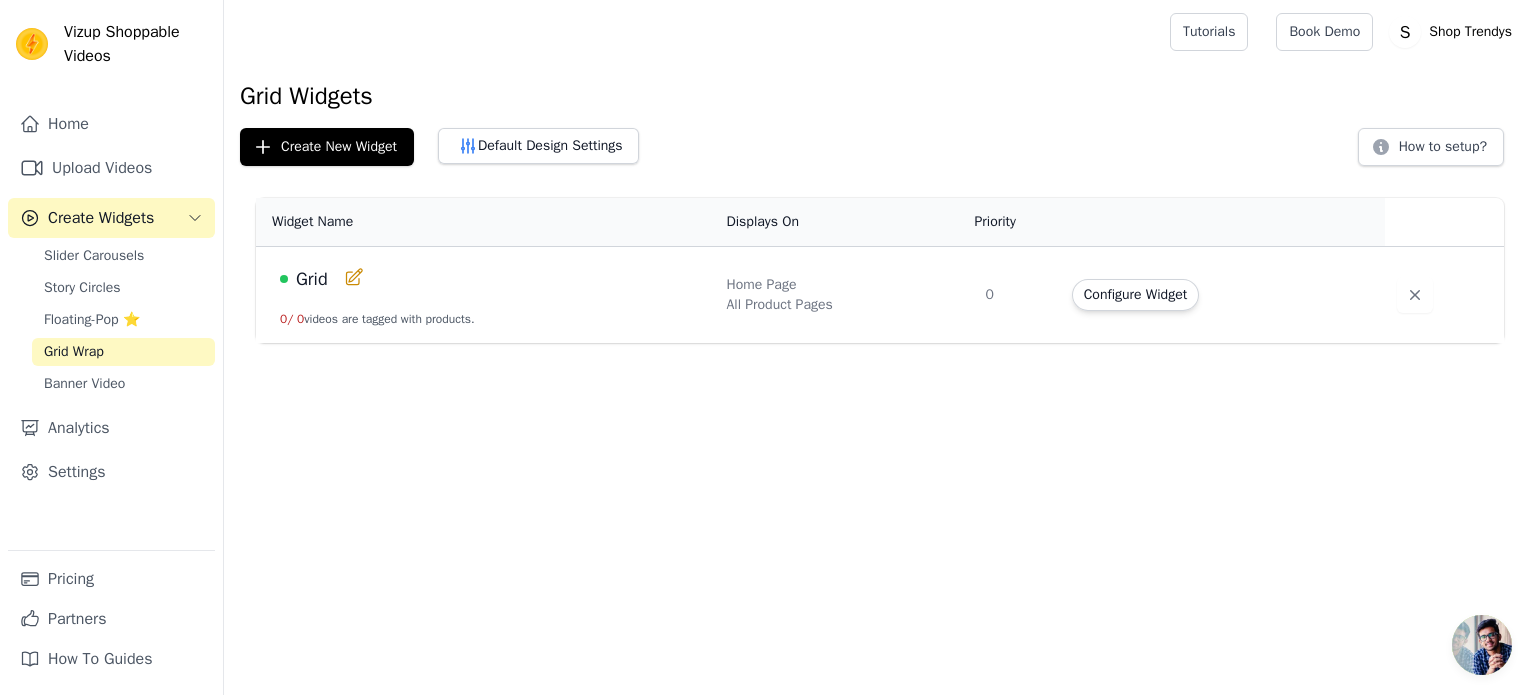 click on "Grid" at bounding box center (491, 279) 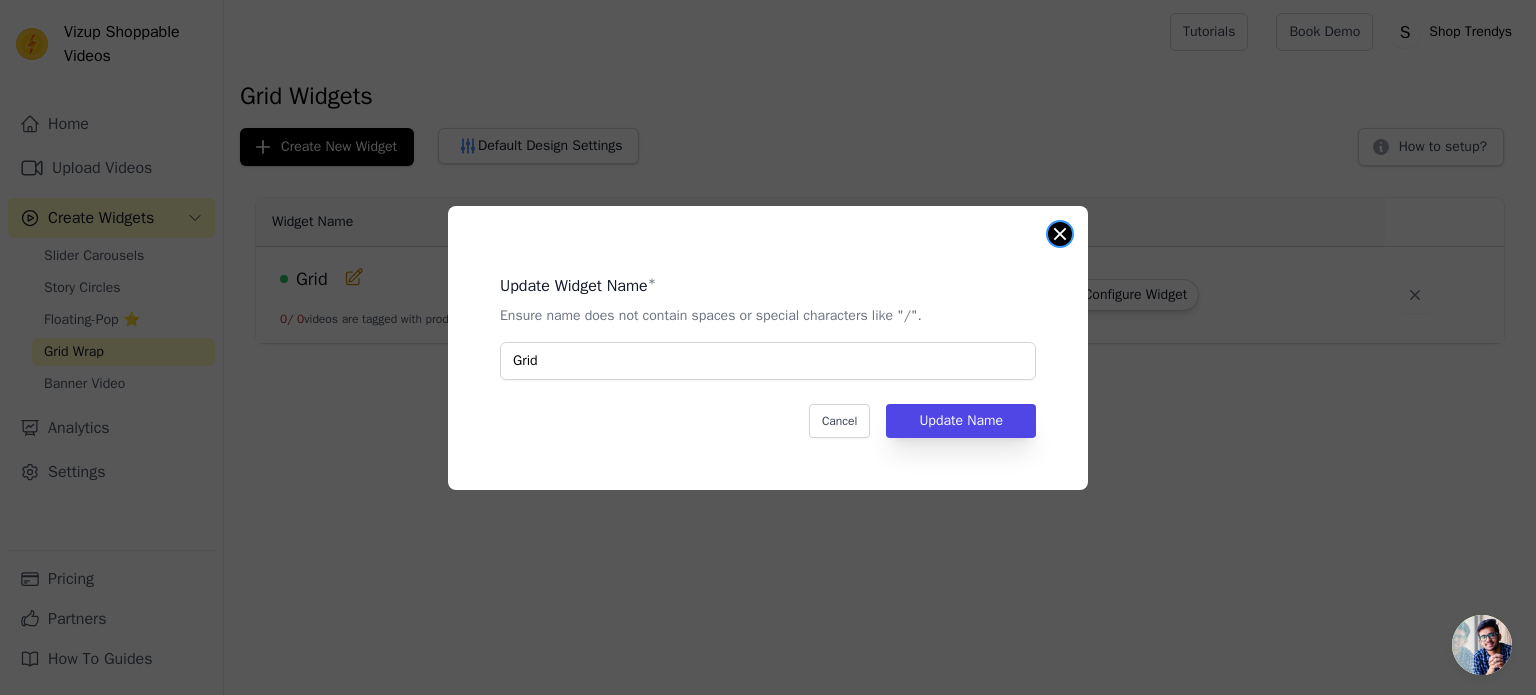 click on "Update Widget Name   *   Ensure name does not contain spaces or special characters like "/".   Grid   Cancel   Update Name" at bounding box center [768, 348] 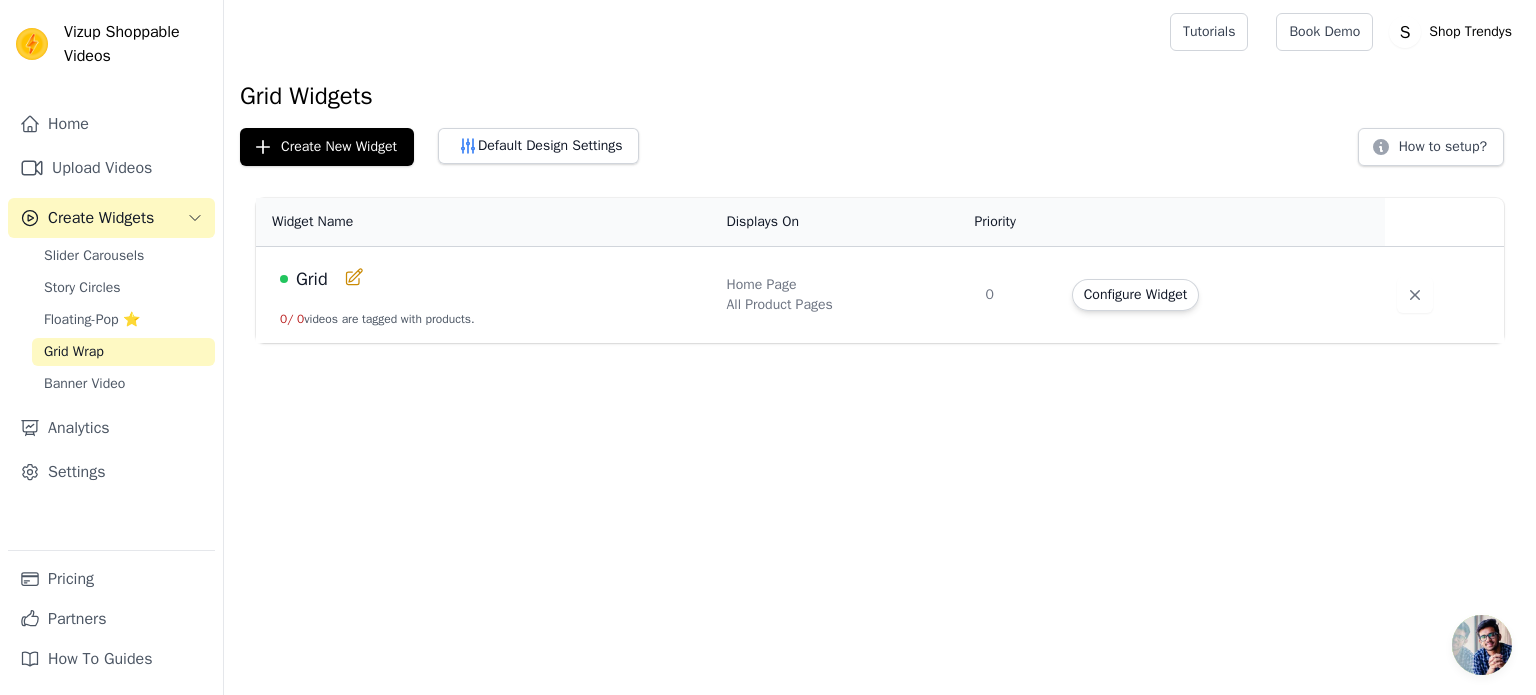 click on "Home Page" at bounding box center [844, 285] 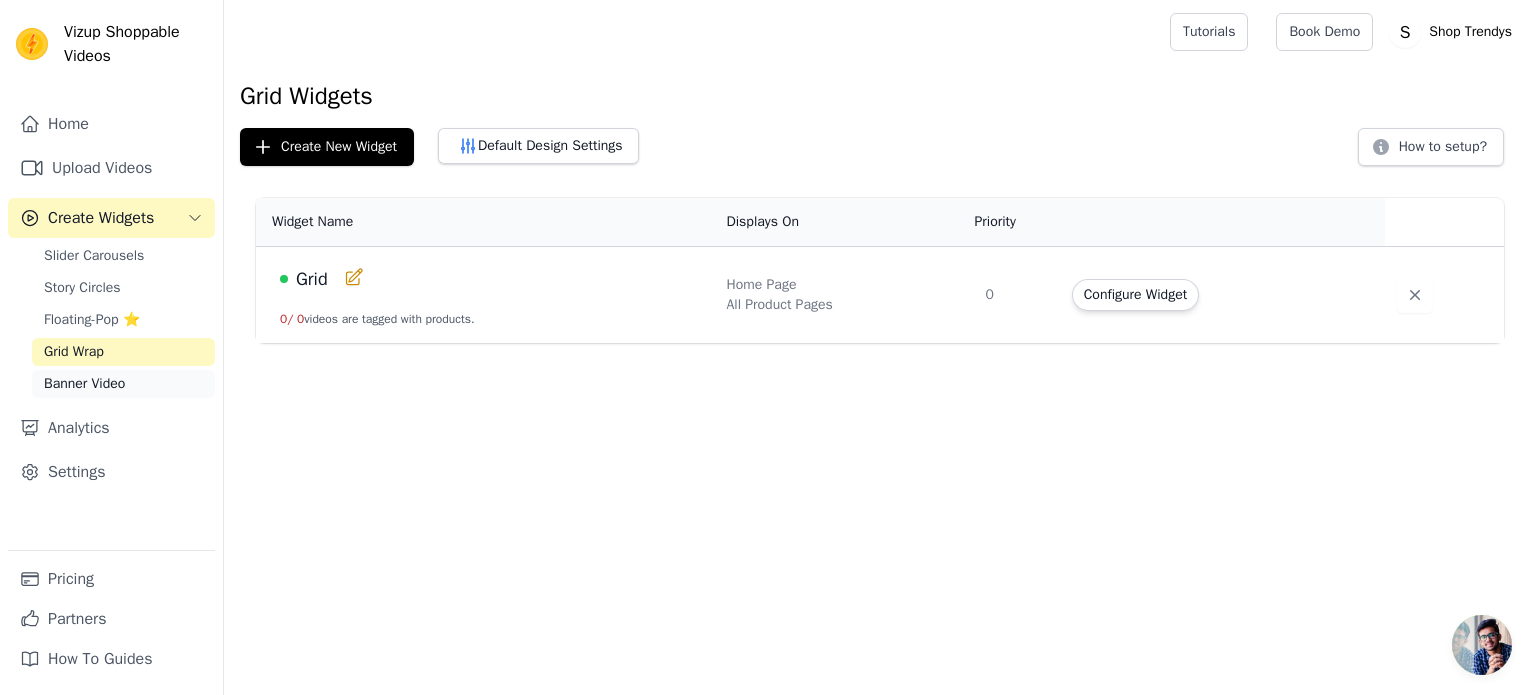 click on "Banner Video" at bounding box center (84, 384) 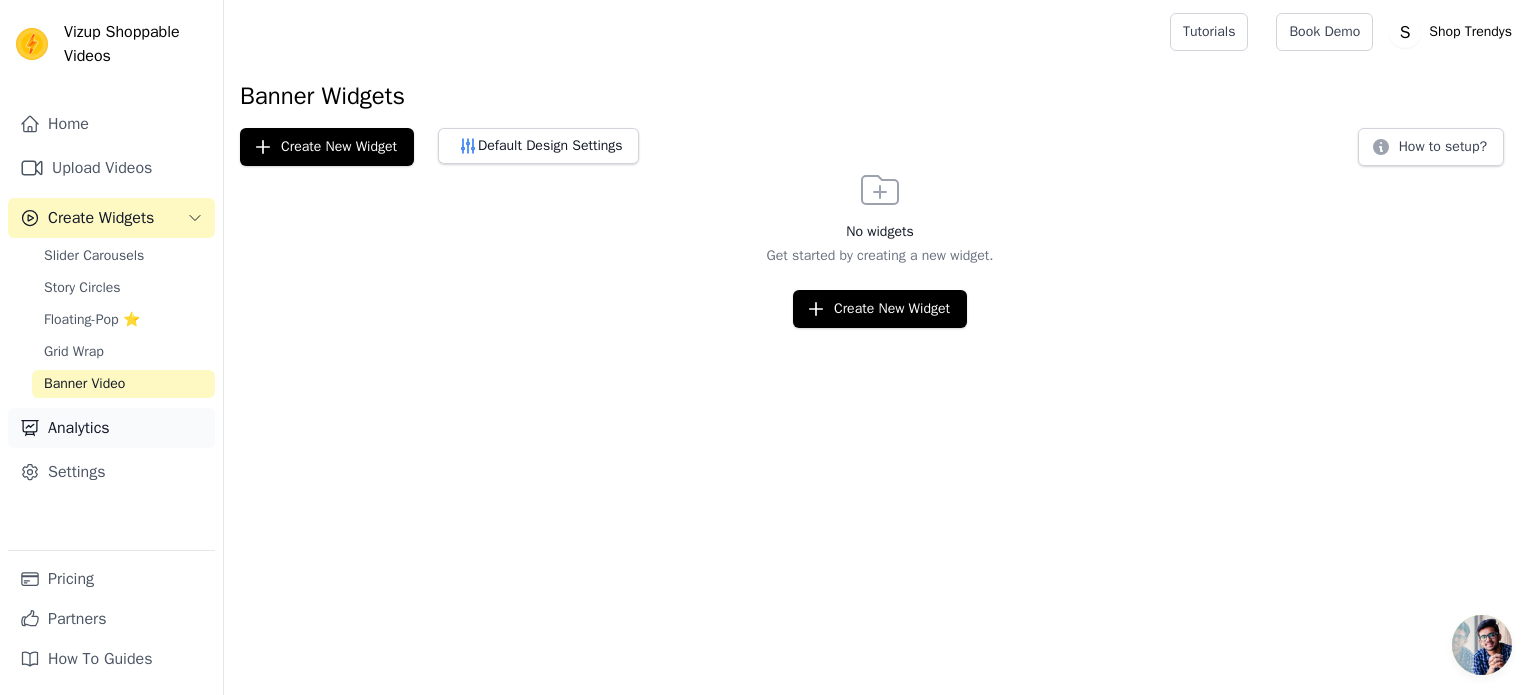 click on "Analytics" at bounding box center (111, 428) 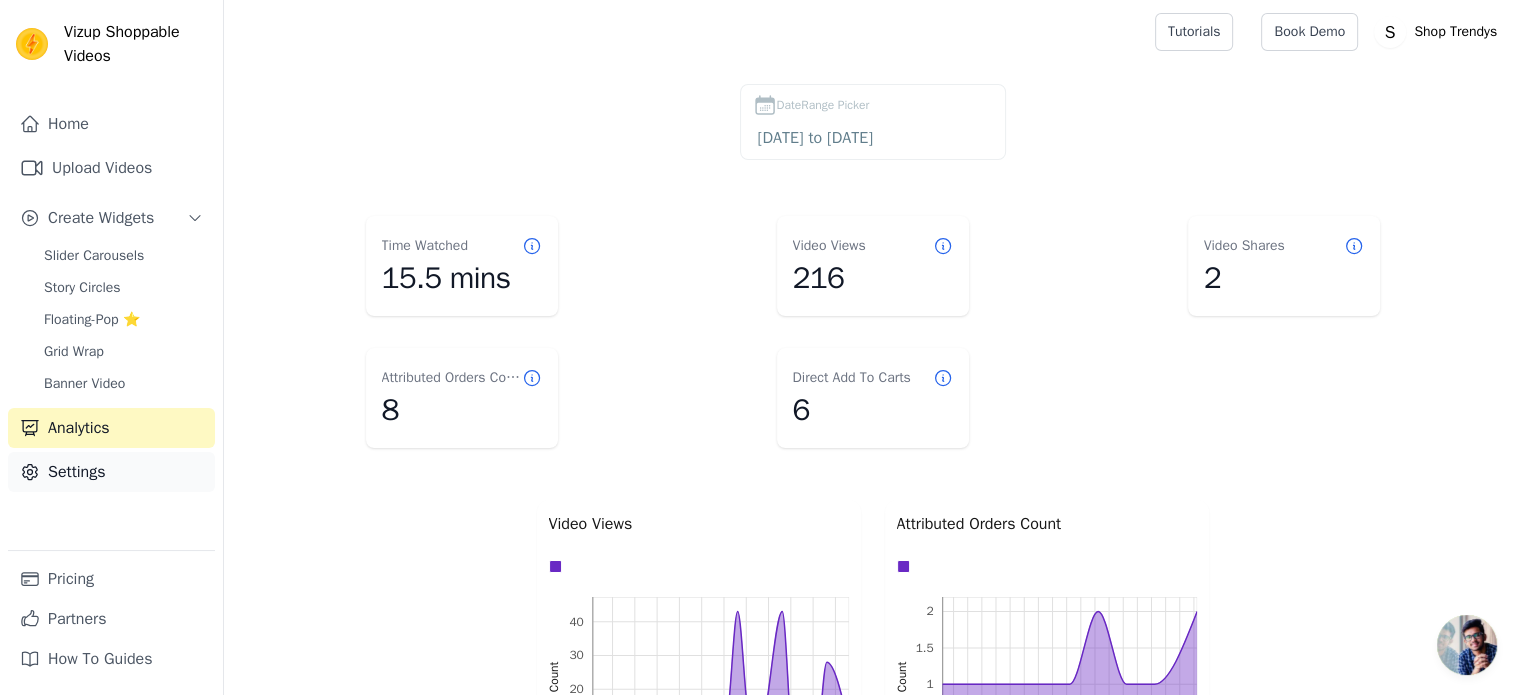 click on "Settings" at bounding box center (111, 472) 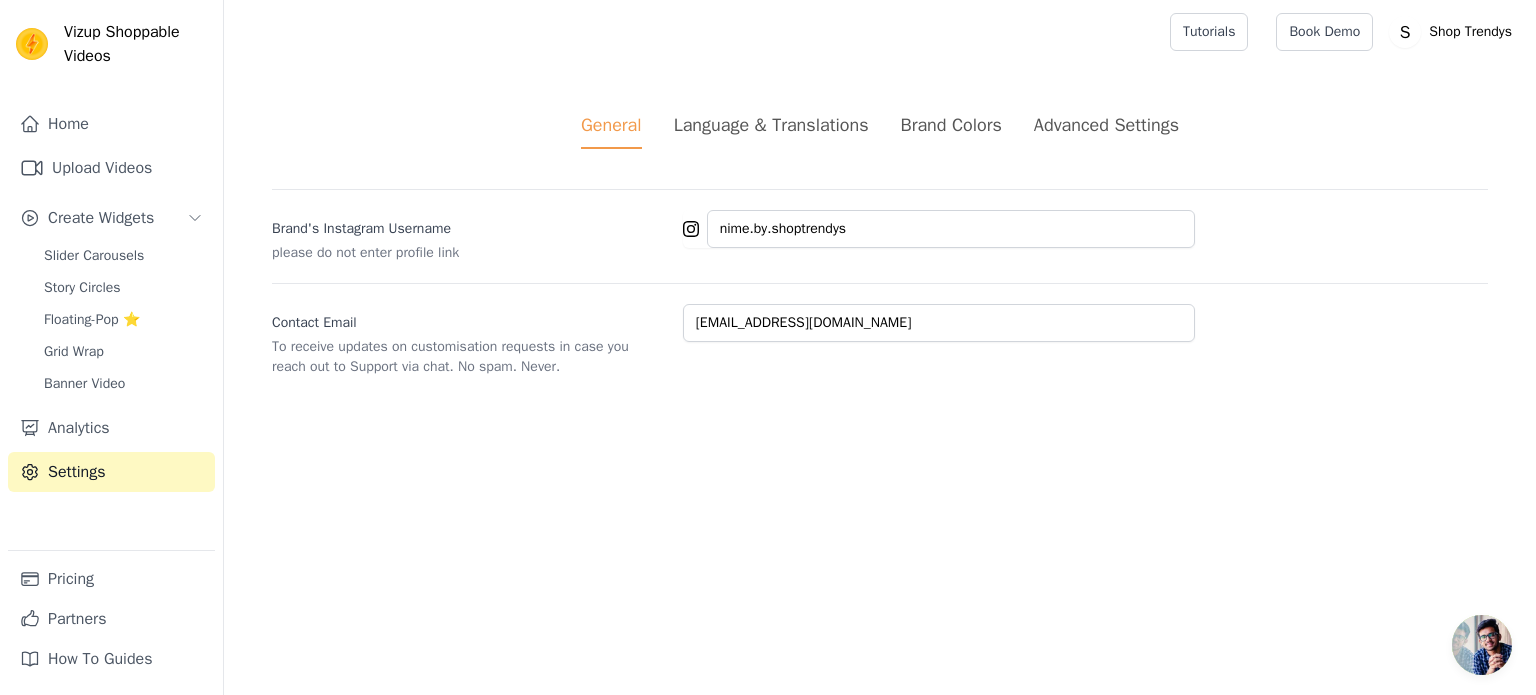 click on "Advanced Settings" at bounding box center (1106, 125) 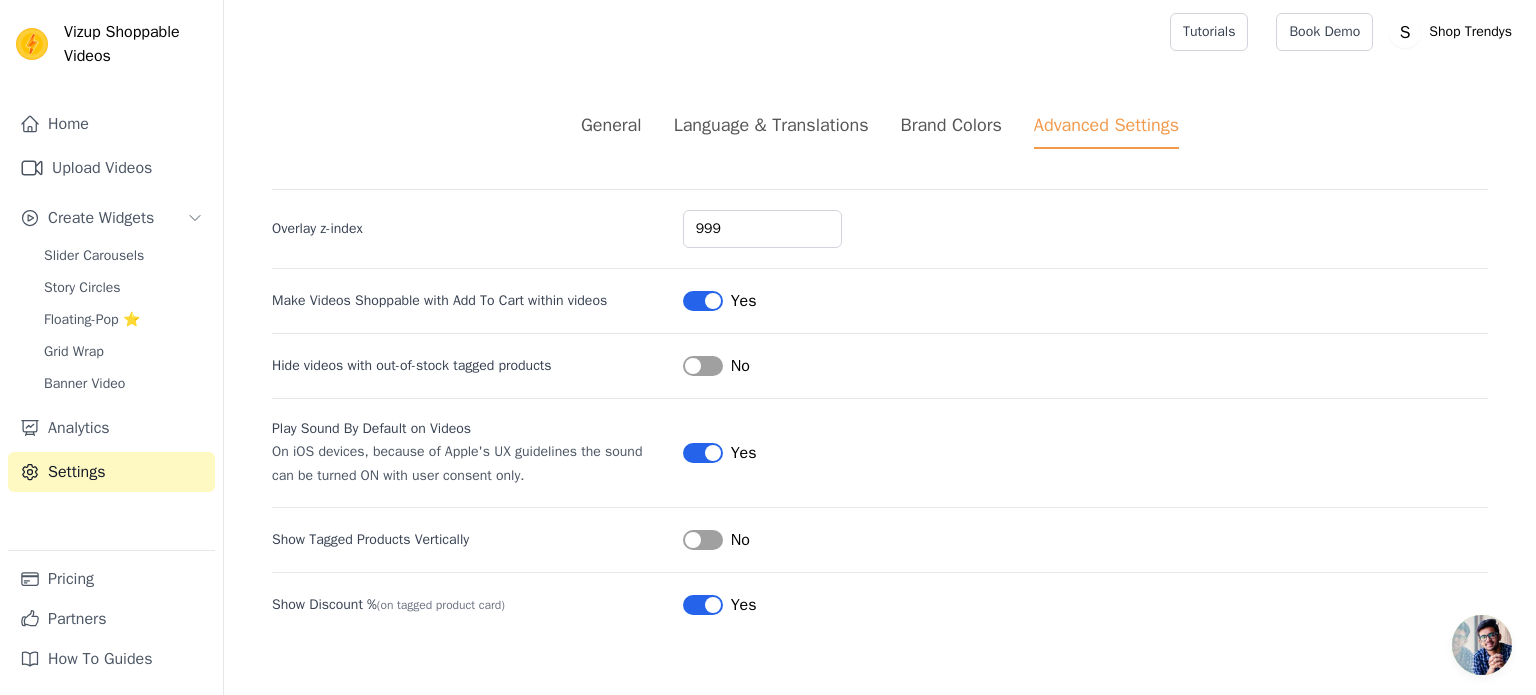 click on "Yes" at bounding box center [720, 301] 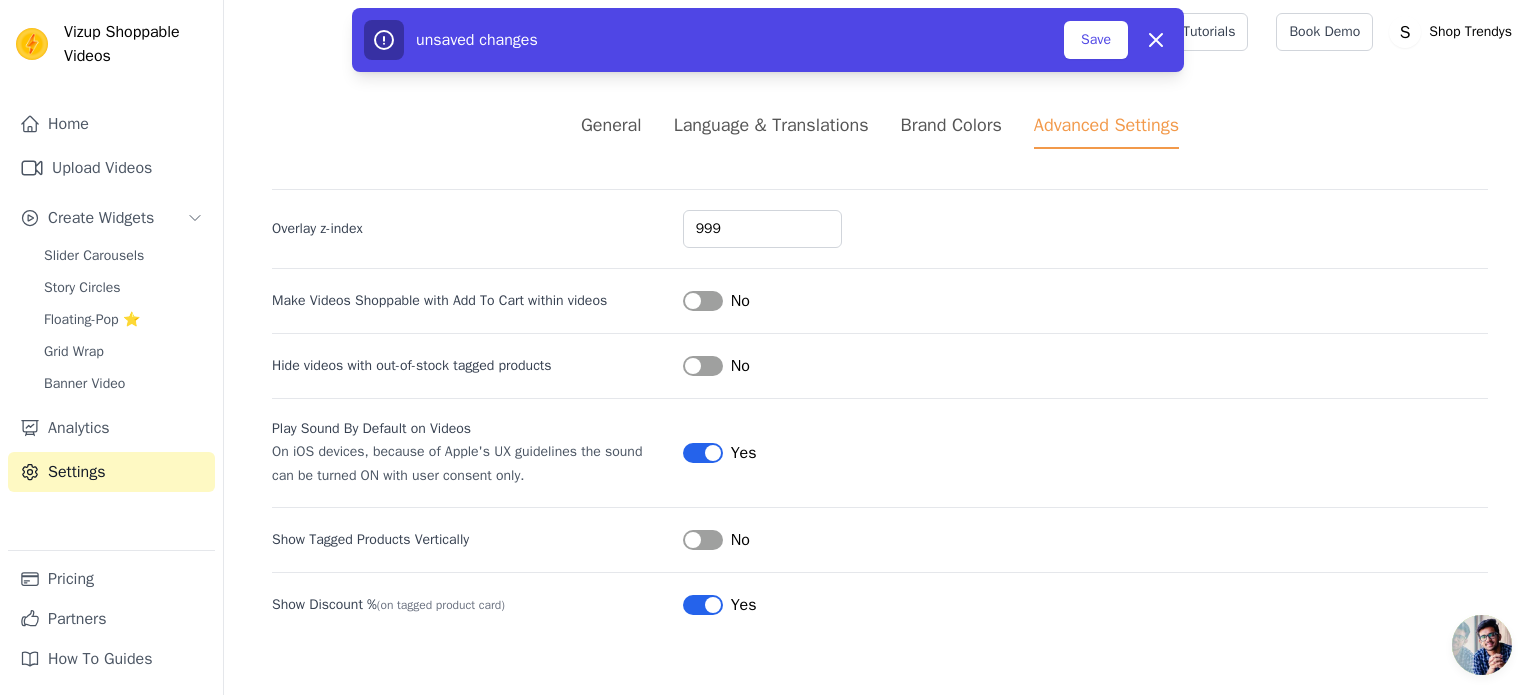 click on "Label" at bounding box center [703, 301] 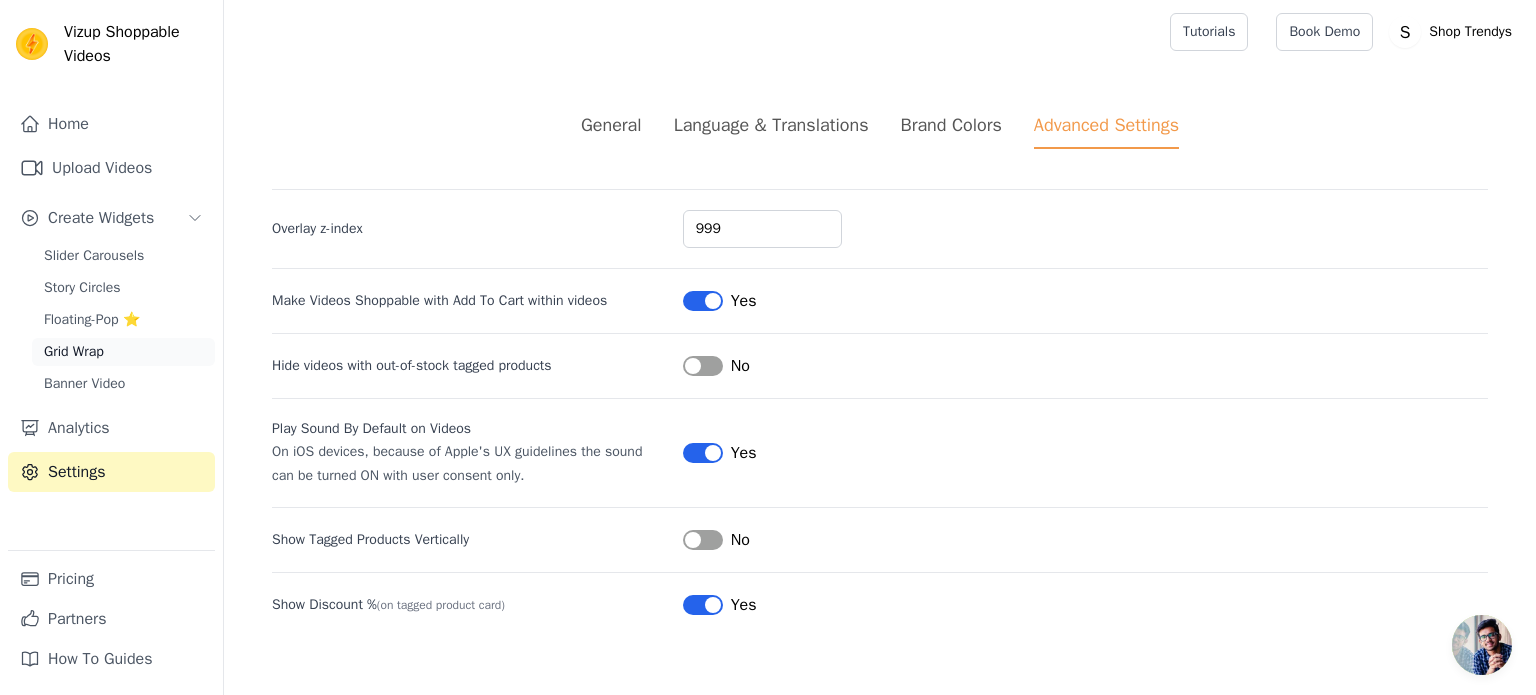 click on "Grid Wrap" at bounding box center [123, 352] 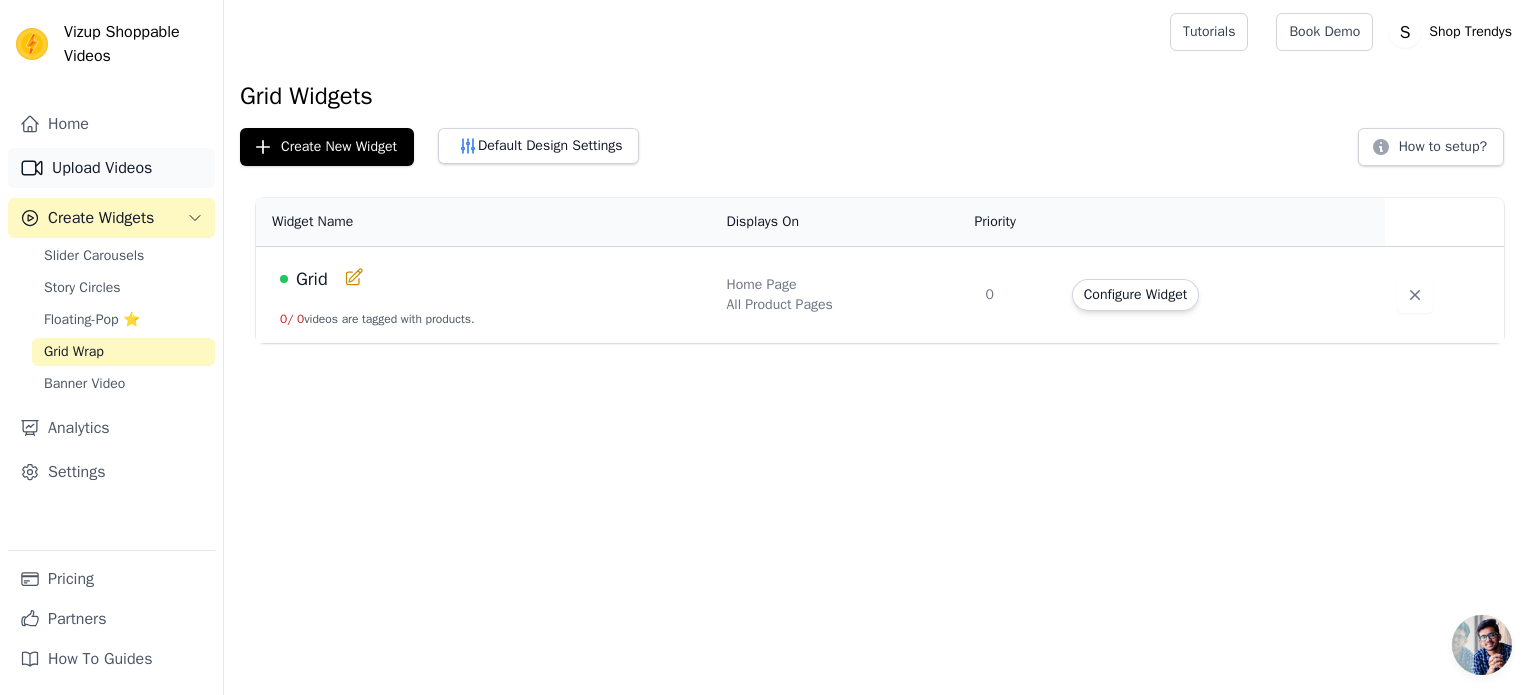 click on "Upload Videos" at bounding box center [111, 168] 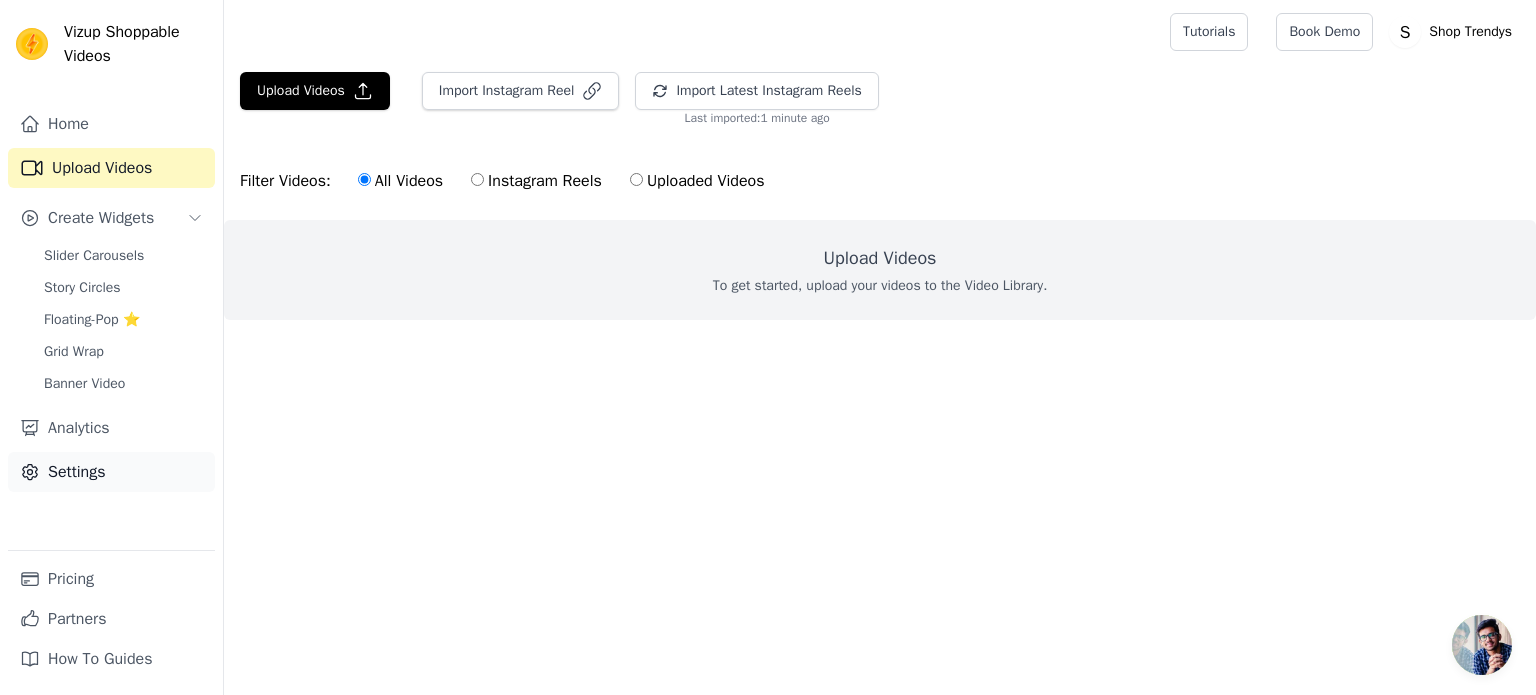 click on "Settings" at bounding box center [111, 472] 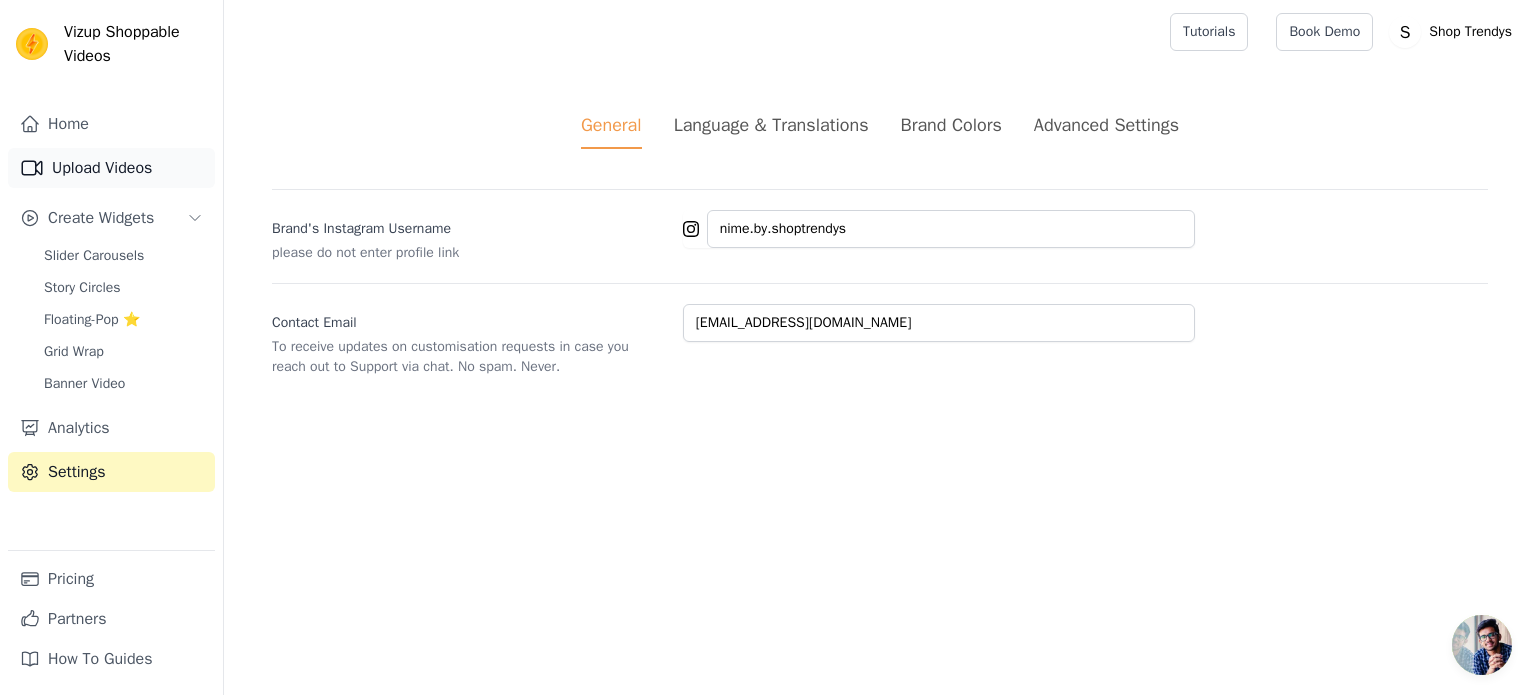 click on "Upload Videos" at bounding box center [111, 168] 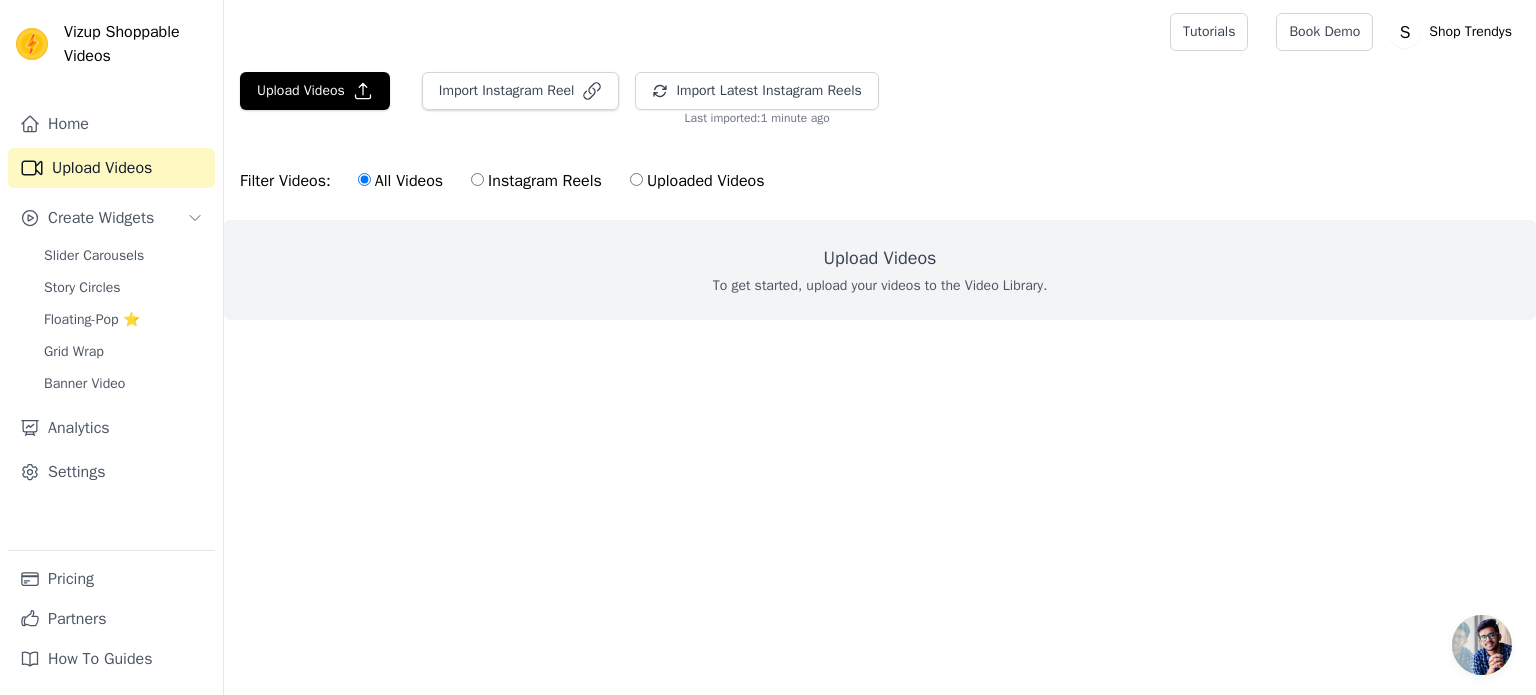 click on "Instagram Reels" at bounding box center (536, 181) 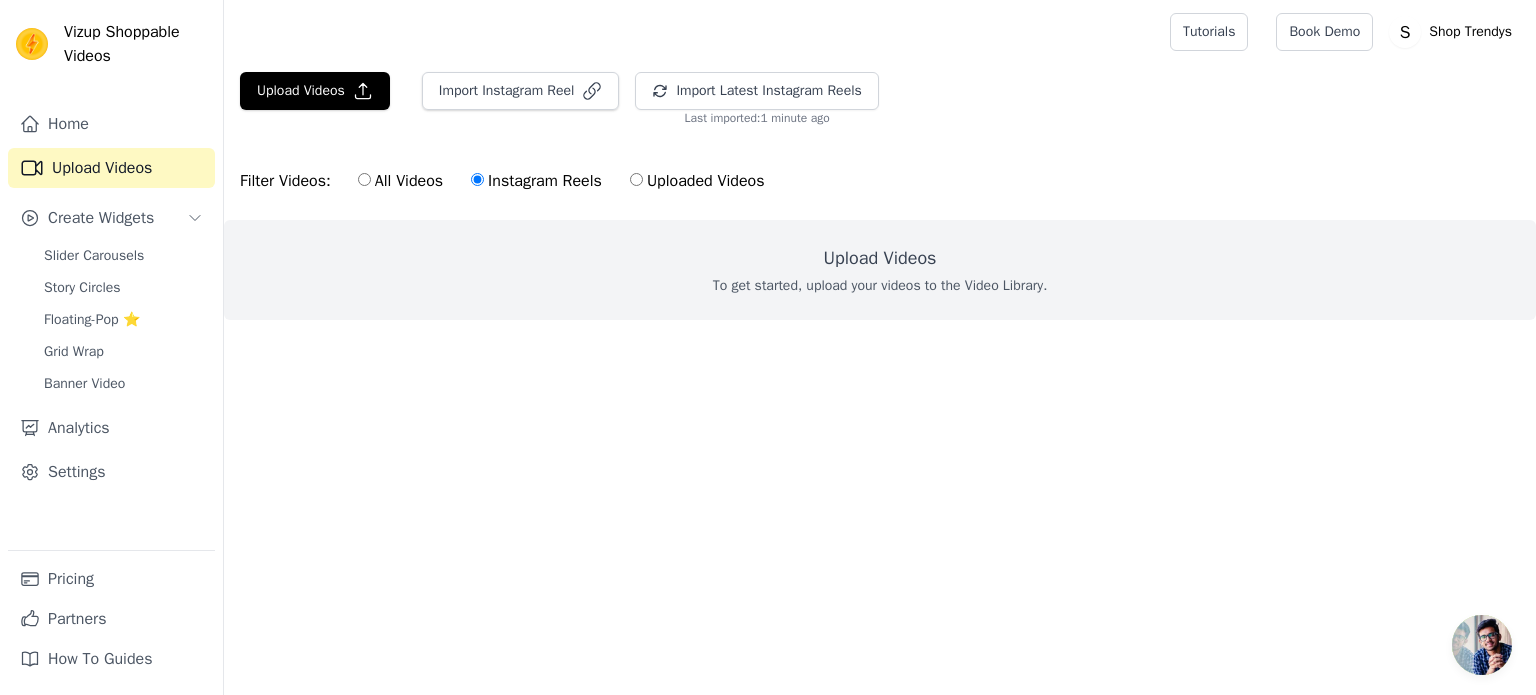 click on "Uploaded Videos" at bounding box center (697, 181) 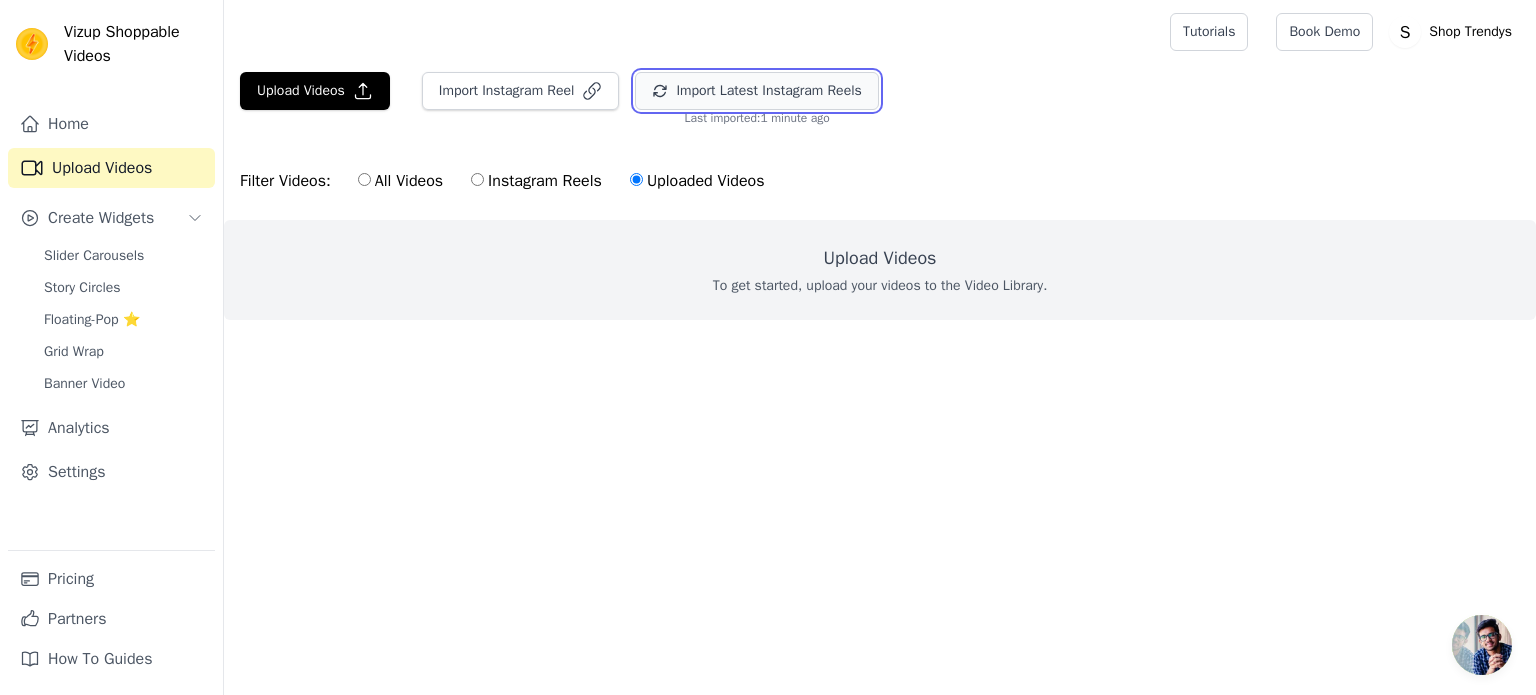 click 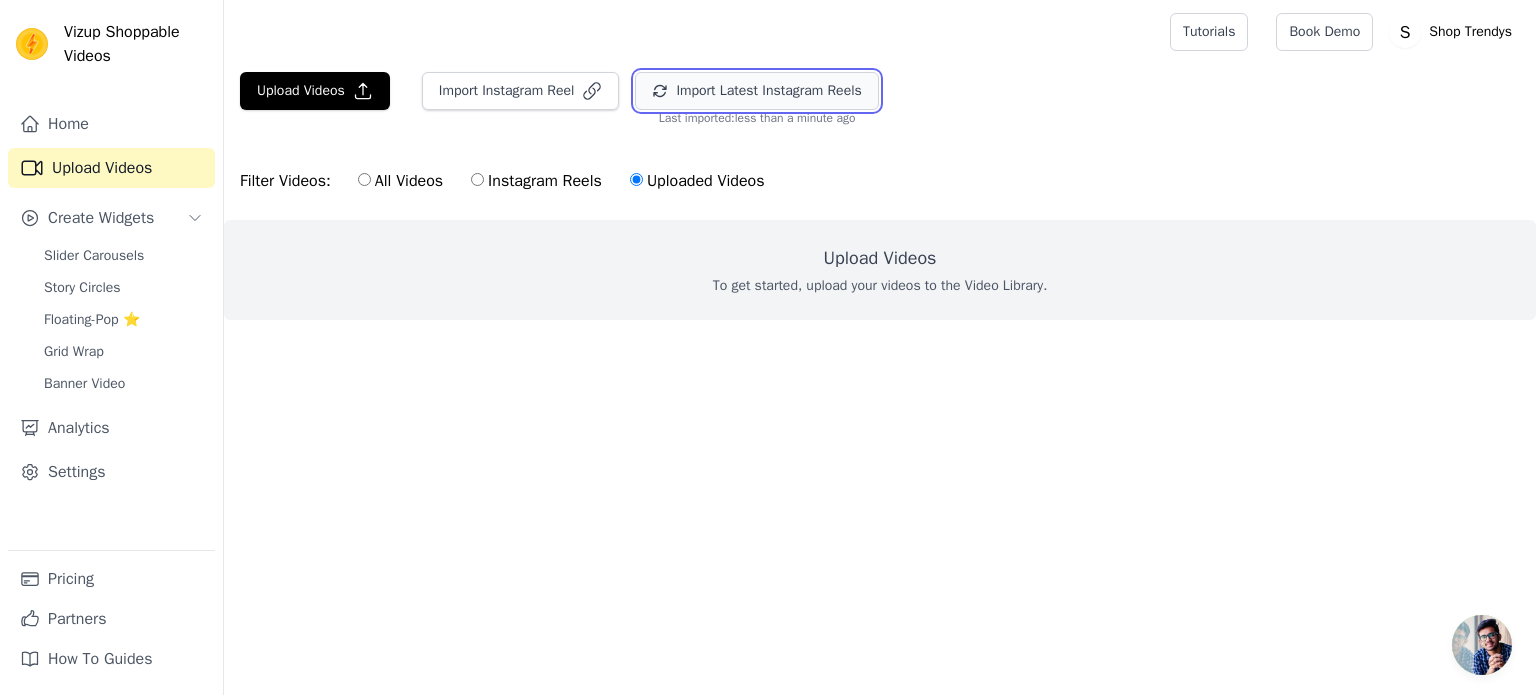 click on "Import Latest Instagram Reels" at bounding box center [756, 91] 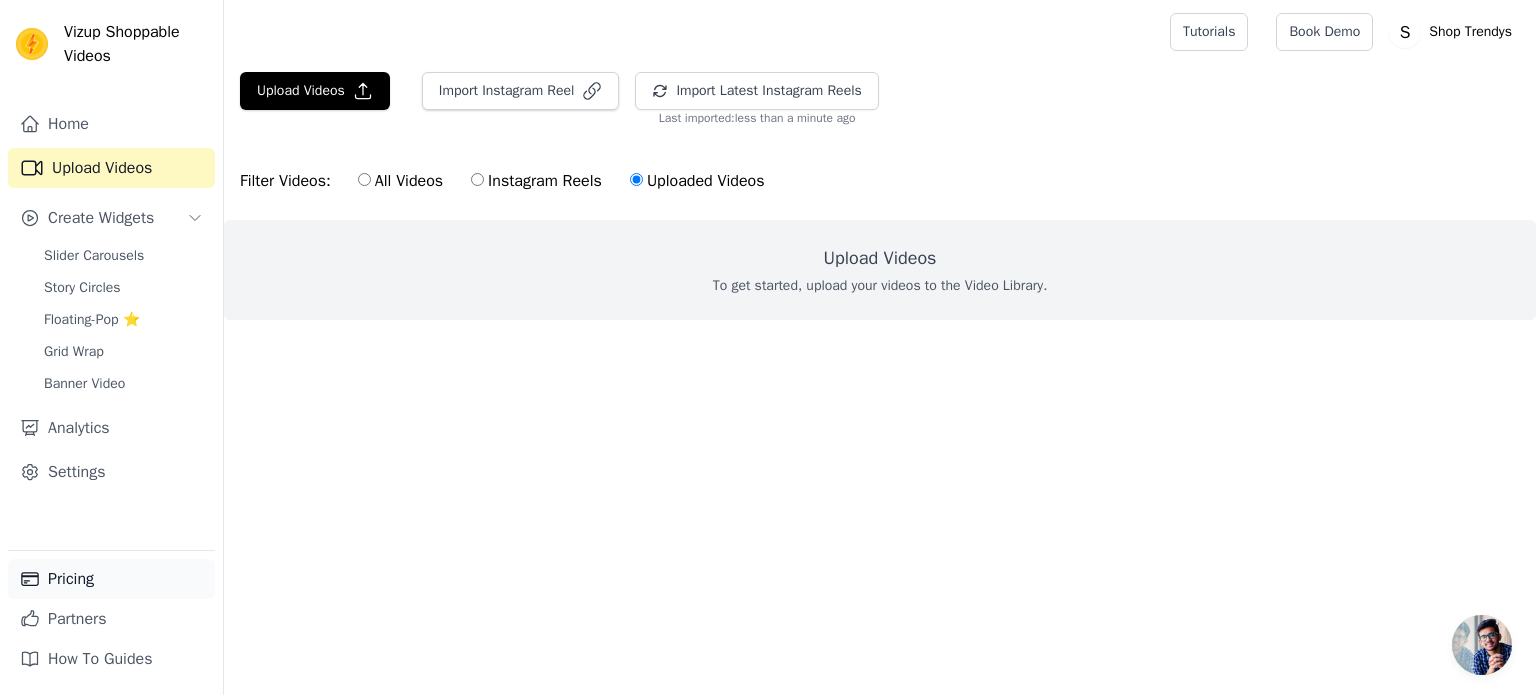 click on "Pricing" at bounding box center [111, 579] 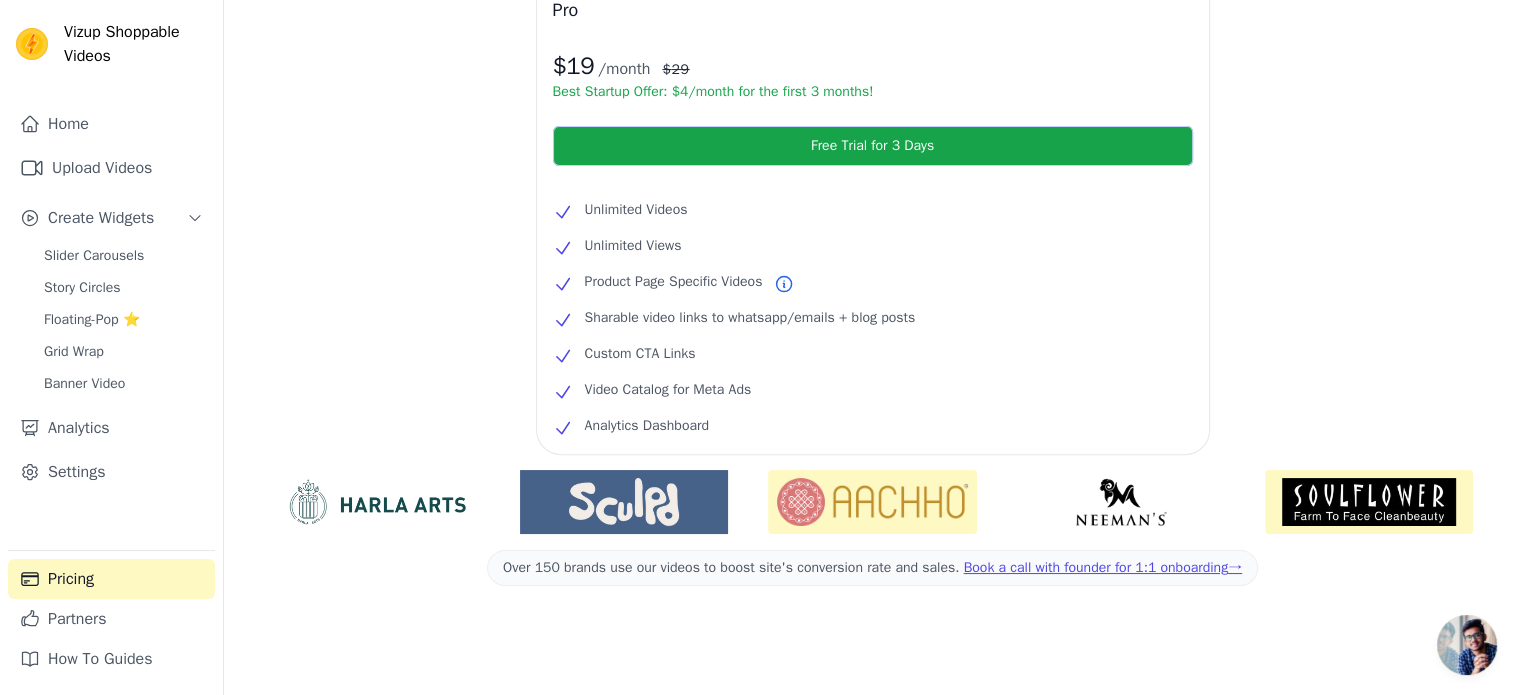 scroll, scrollTop: 500, scrollLeft: 0, axis: vertical 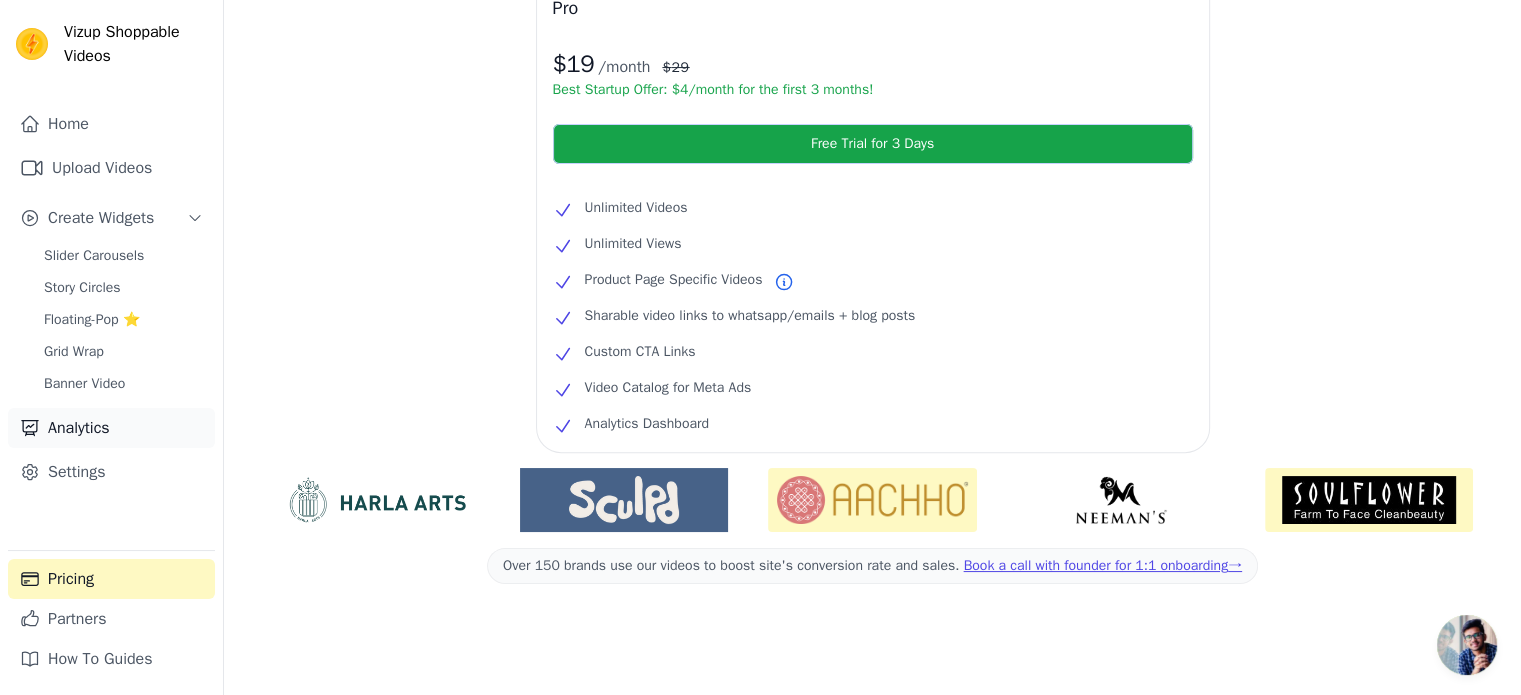 click on "Analytics" at bounding box center (111, 428) 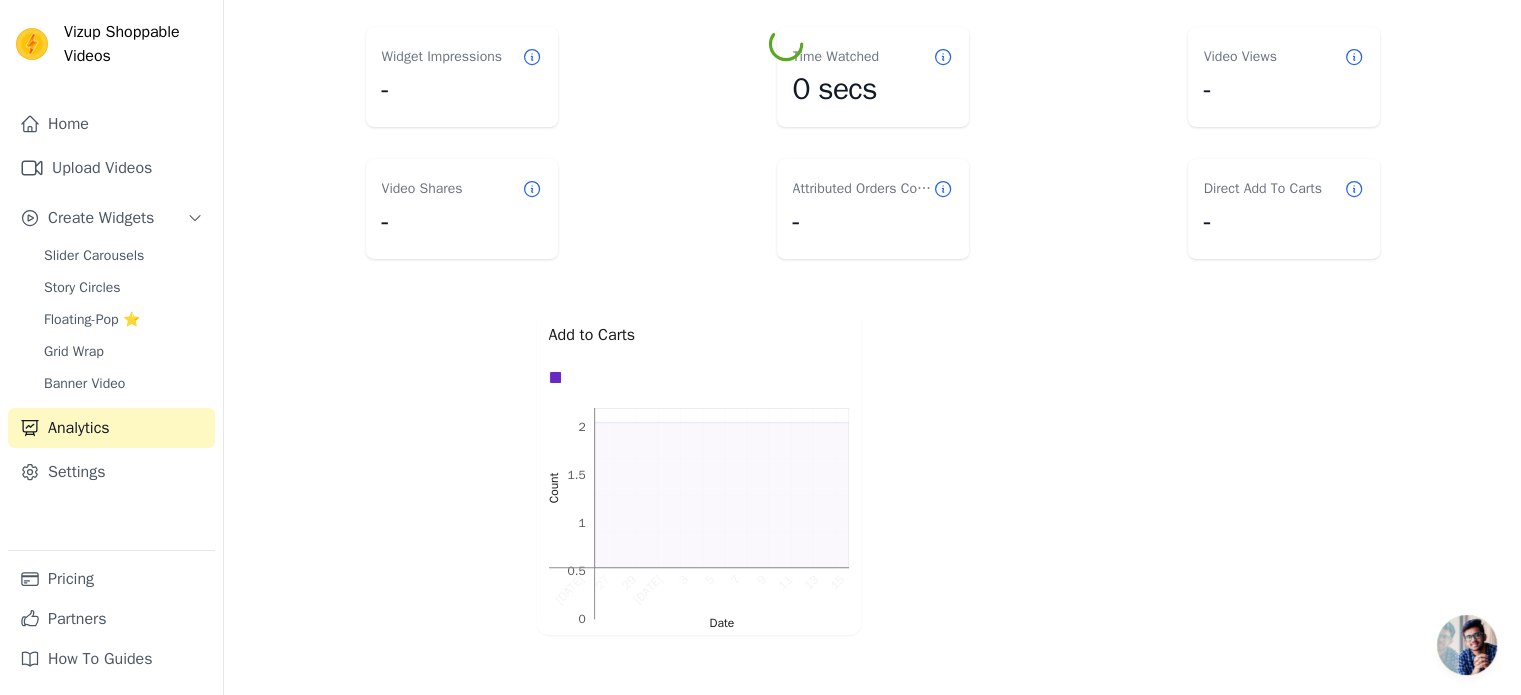 scroll, scrollTop: 0, scrollLeft: 0, axis: both 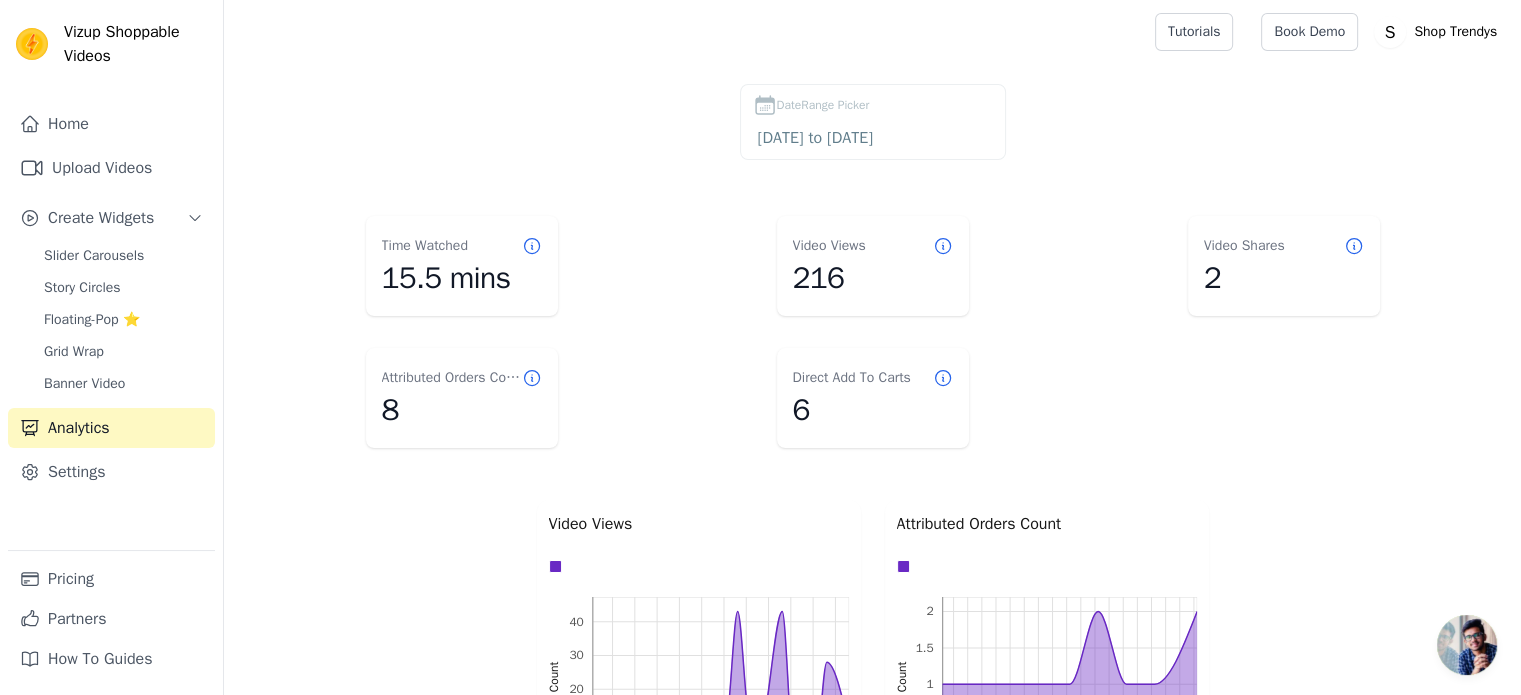 click 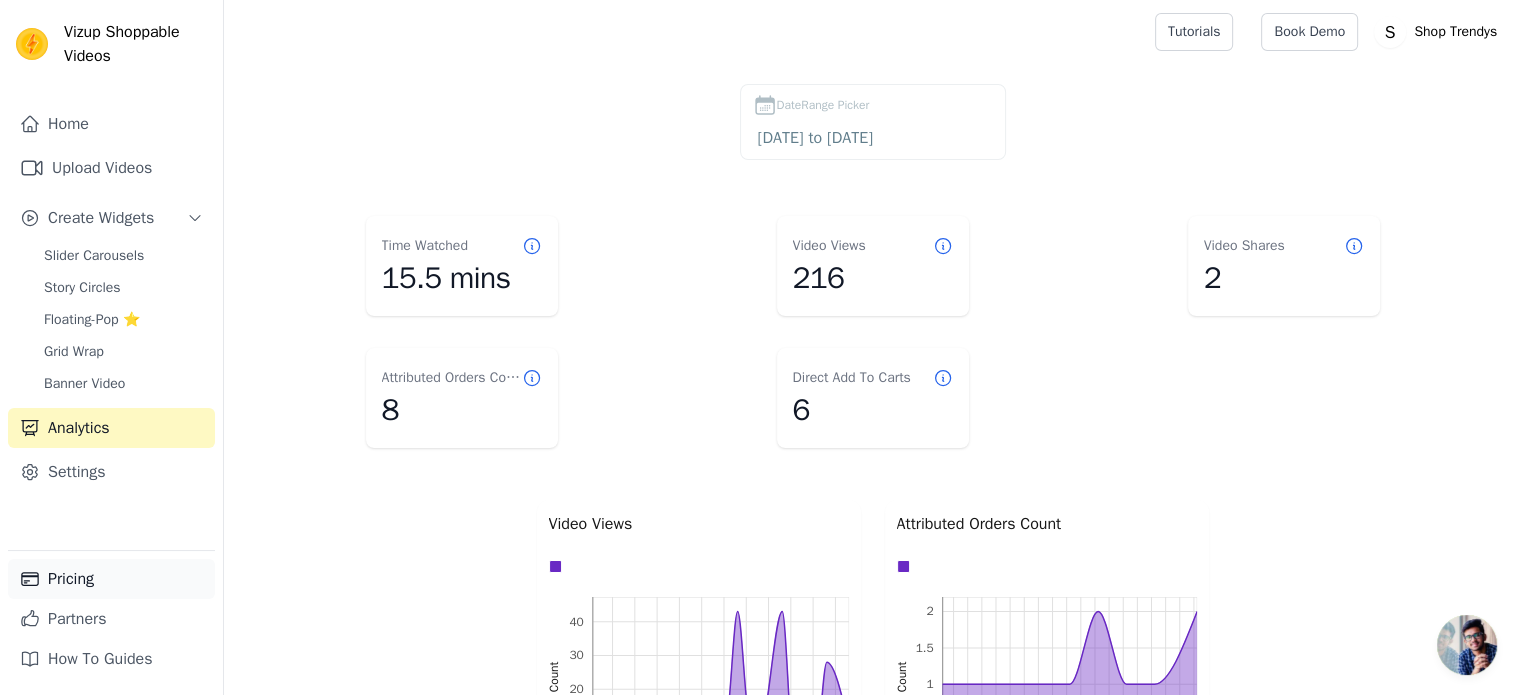 click on "Pricing" at bounding box center (111, 579) 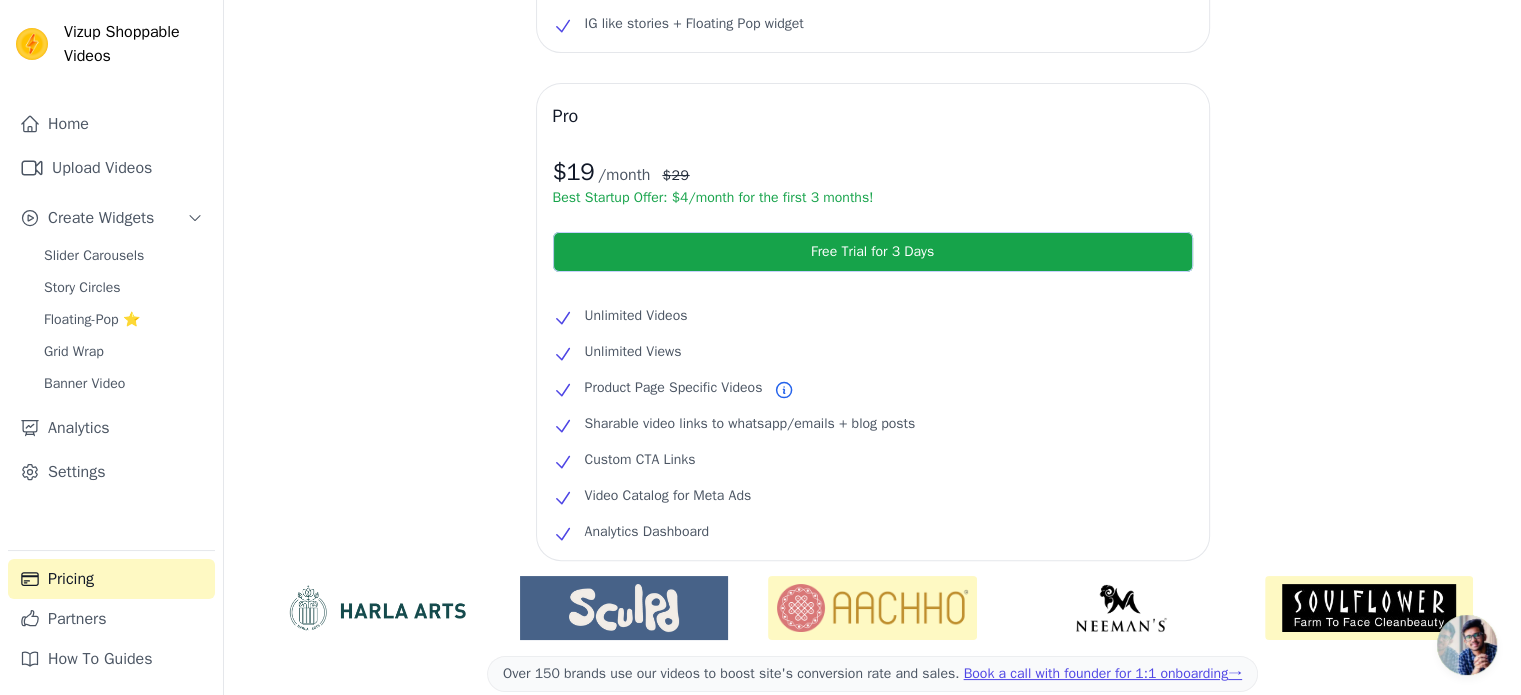 scroll, scrollTop: 400, scrollLeft: 0, axis: vertical 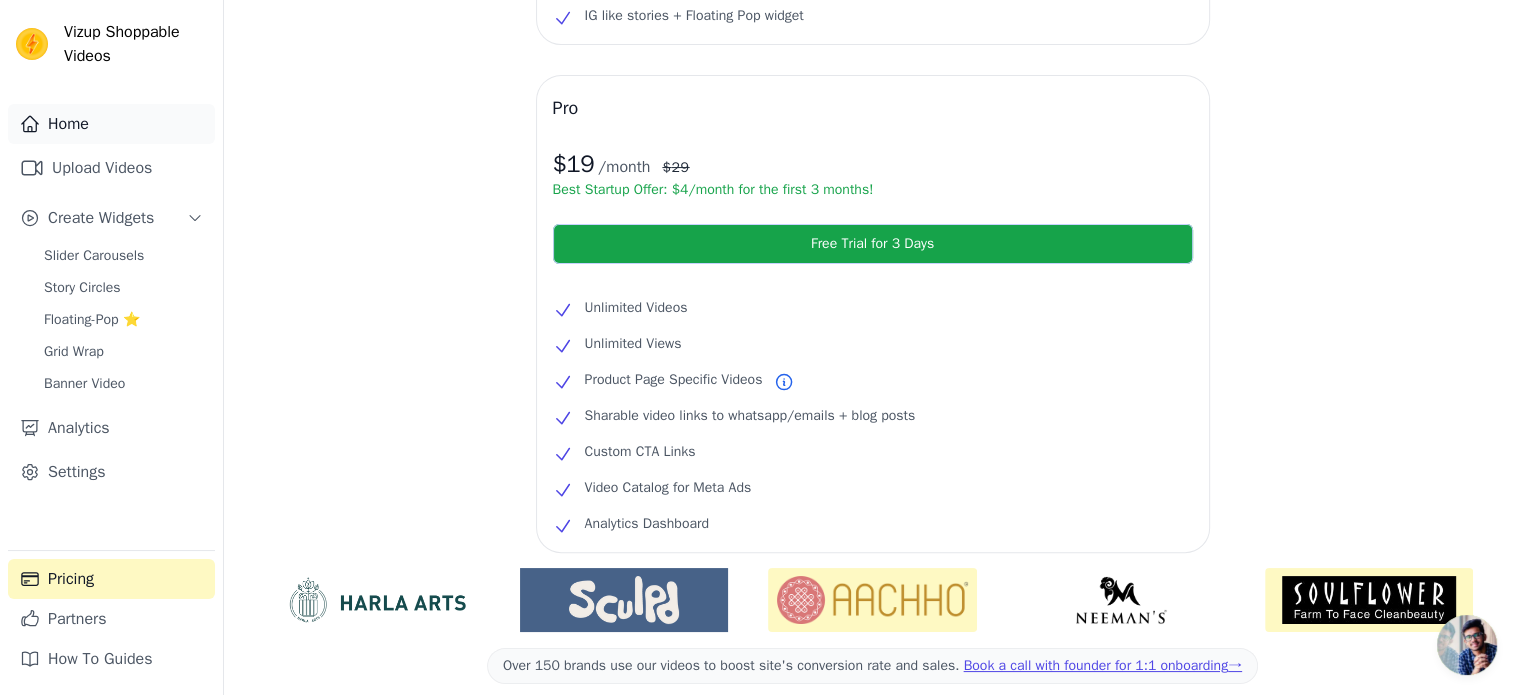 click on "Home" at bounding box center (111, 124) 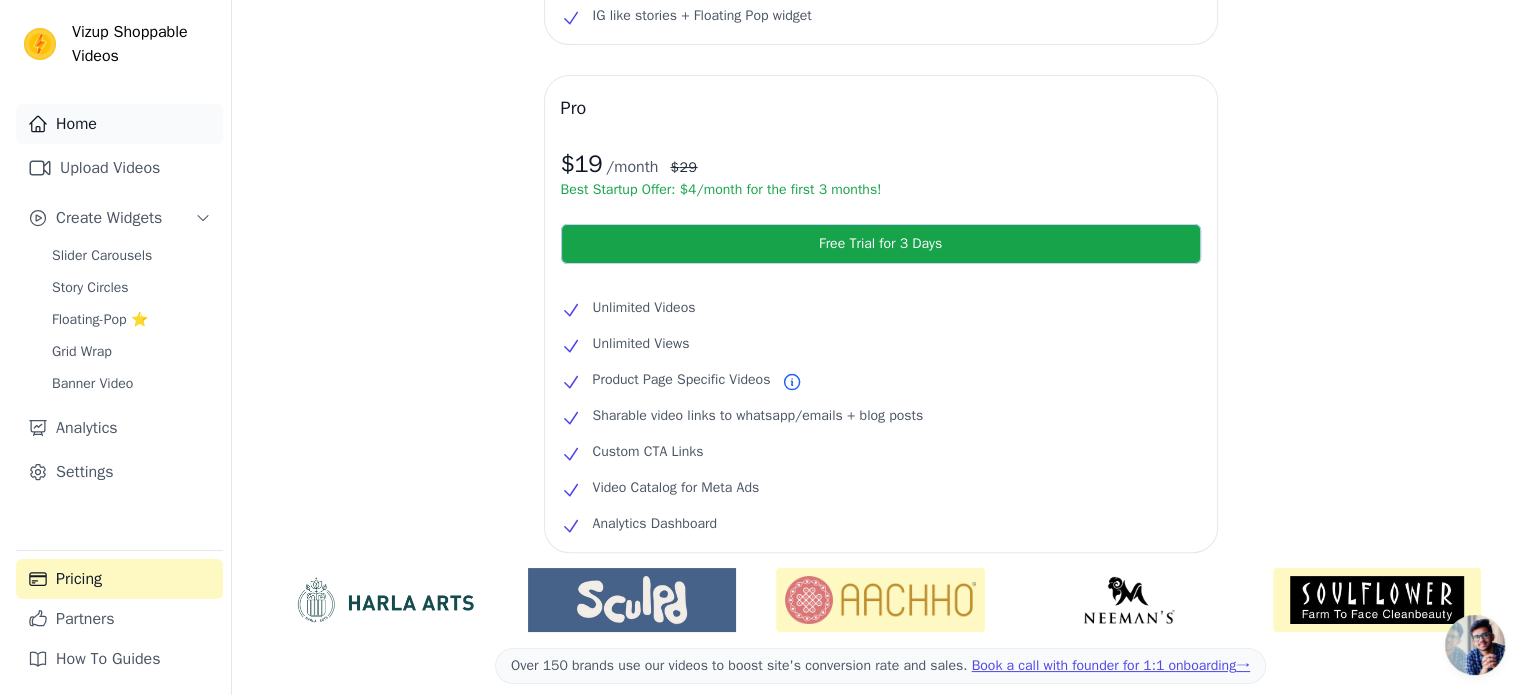 scroll, scrollTop: 0, scrollLeft: 0, axis: both 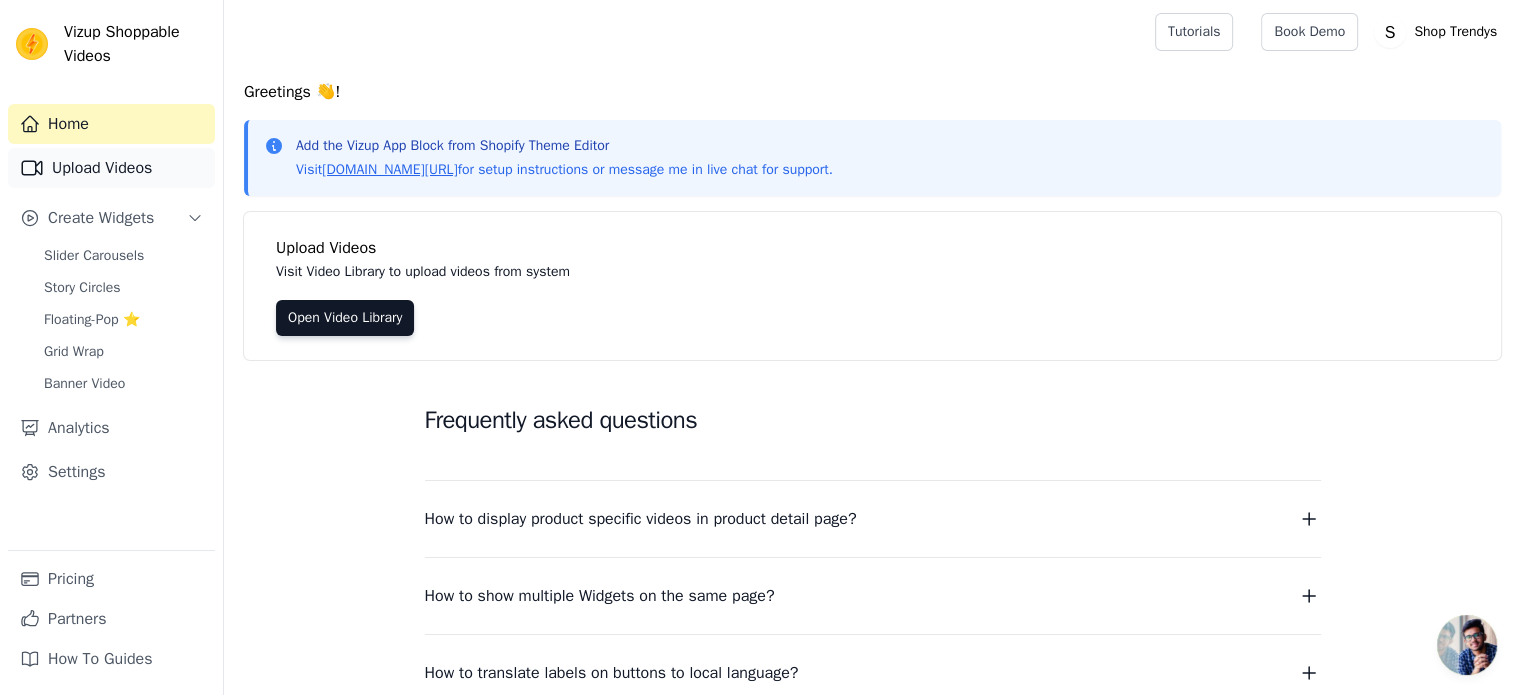 click on "Upload Videos" at bounding box center (111, 168) 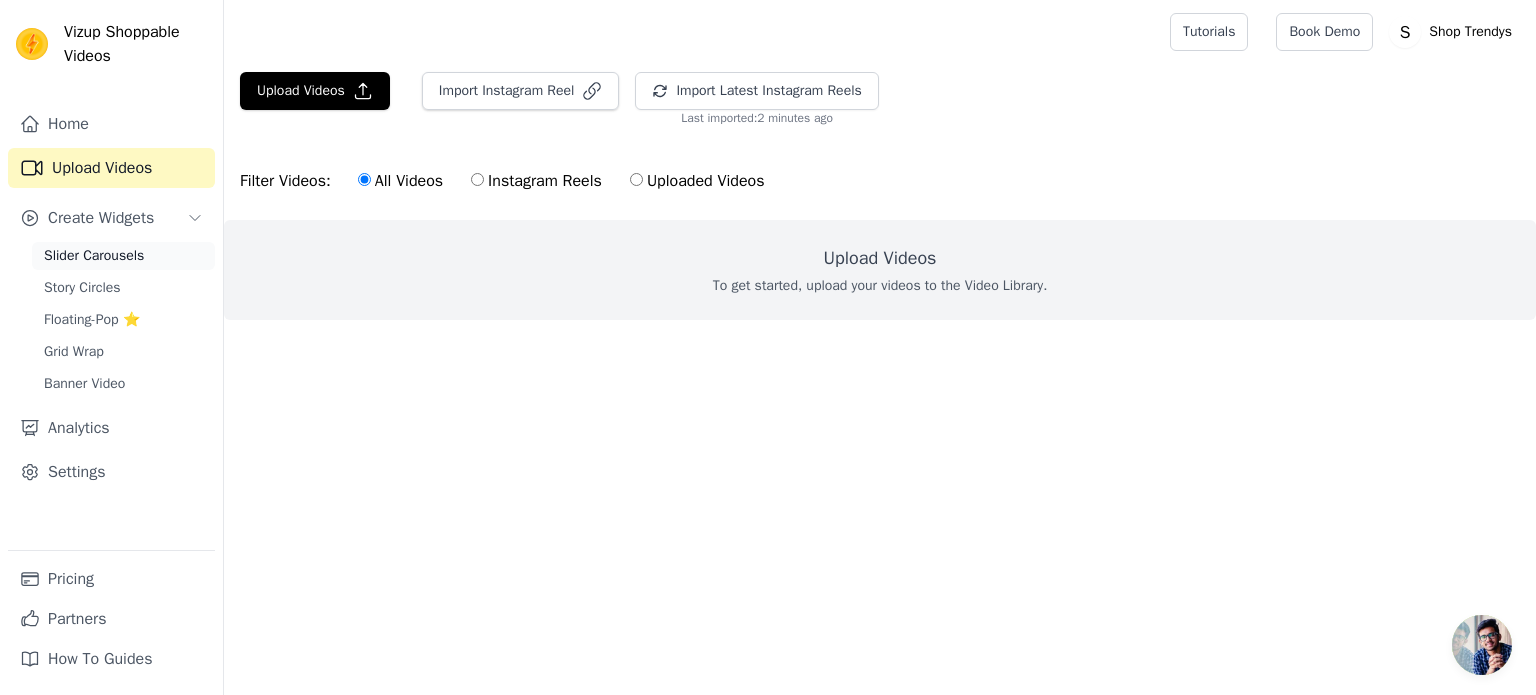 click on "Slider Carousels" at bounding box center [94, 256] 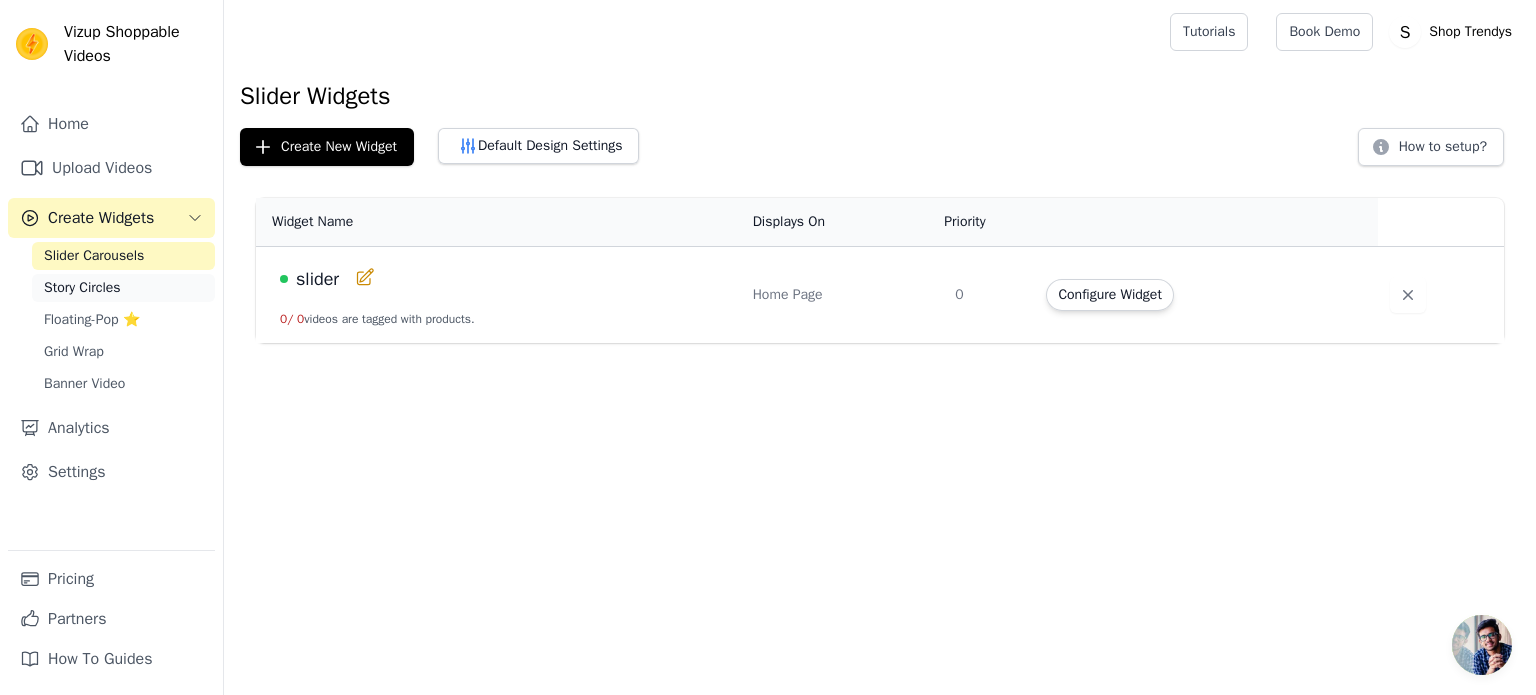 click on "Story Circles" at bounding box center (82, 288) 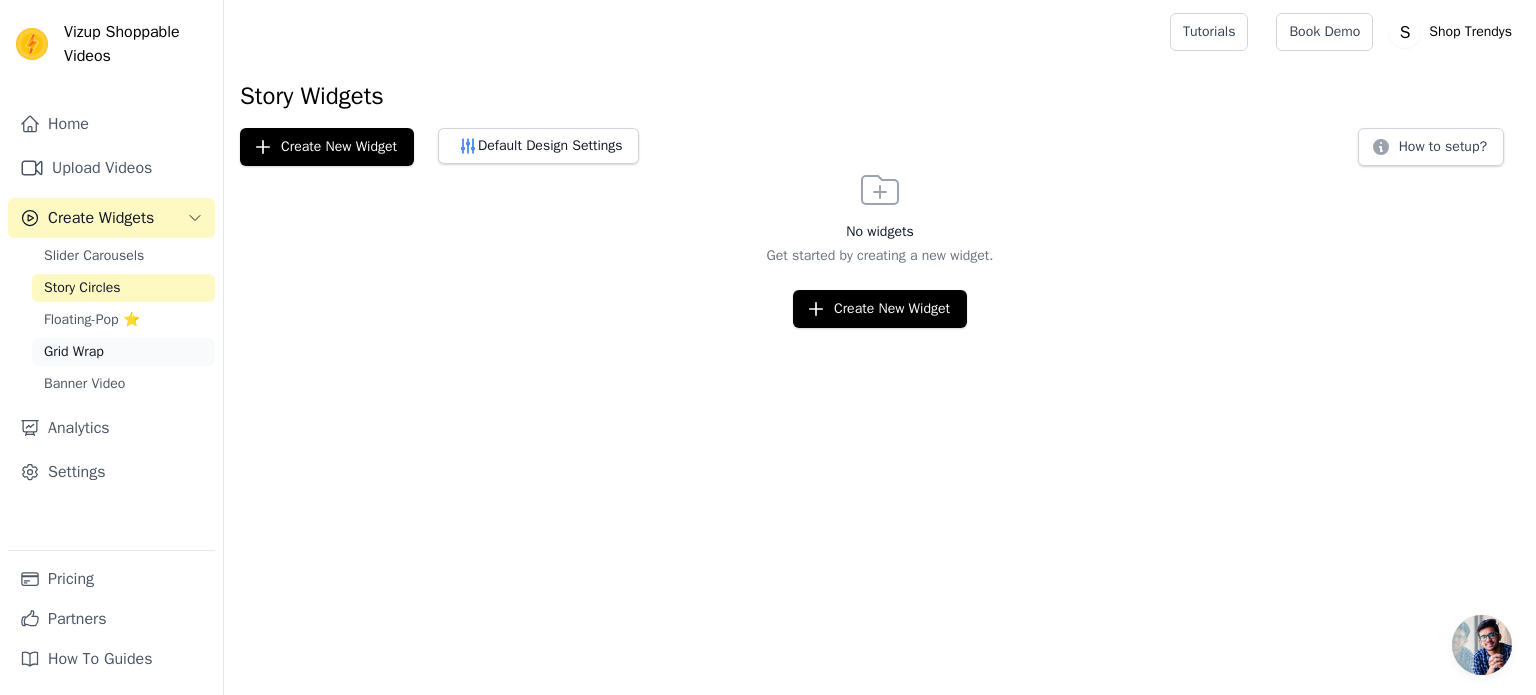 click on "Grid Wrap" at bounding box center (123, 352) 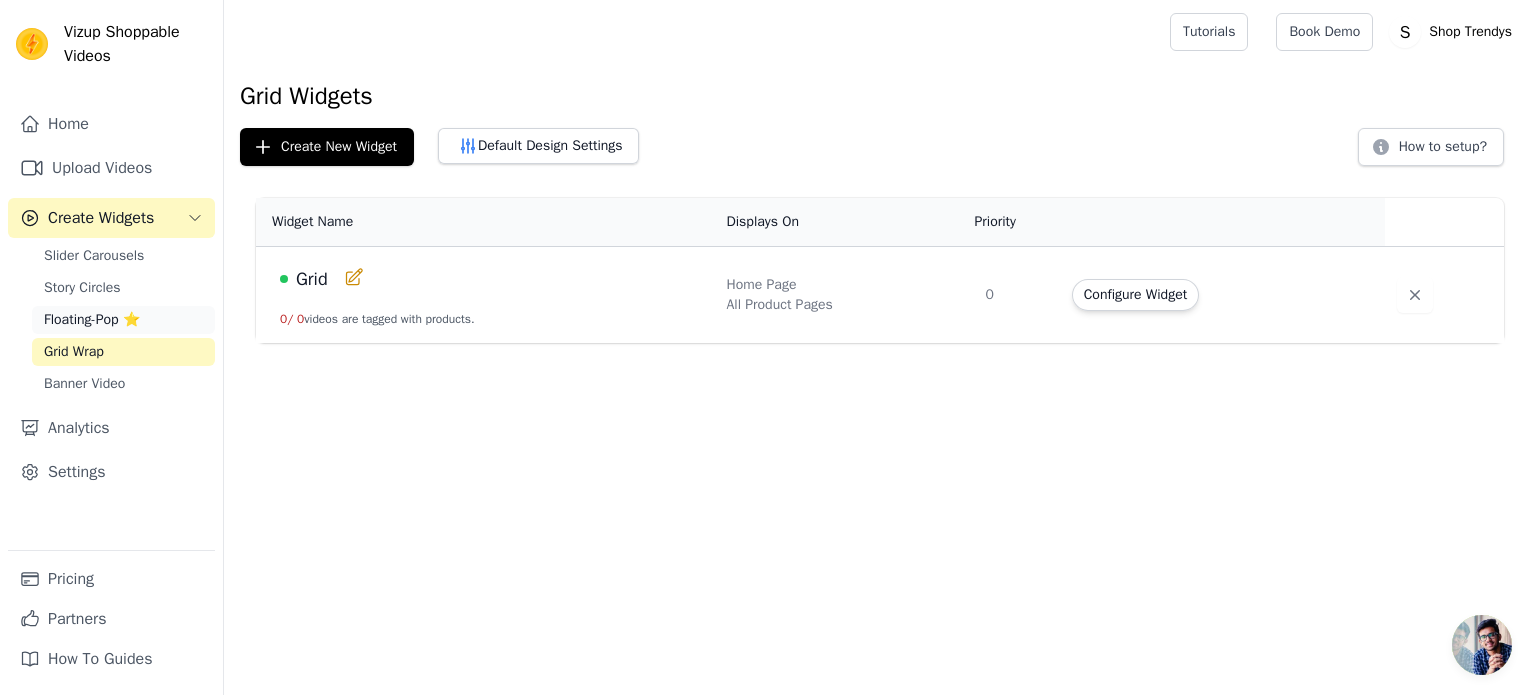 click on "Floating-Pop ⭐" at bounding box center [92, 320] 